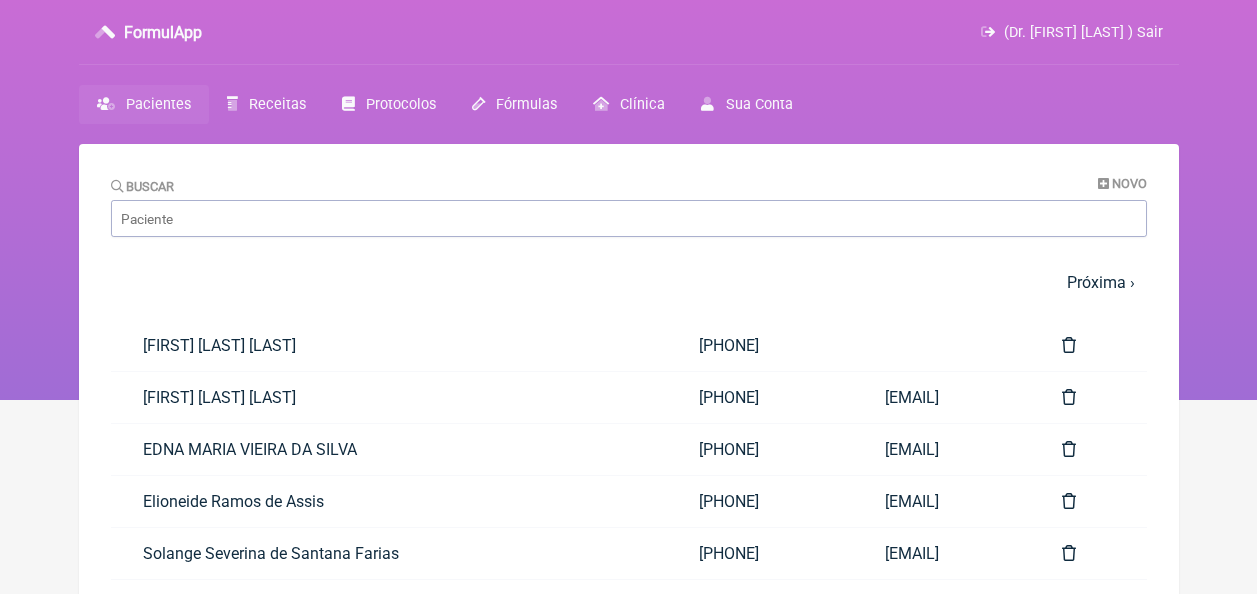 scroll, scrollTop: 0, scrollLeft: 0, axis: both 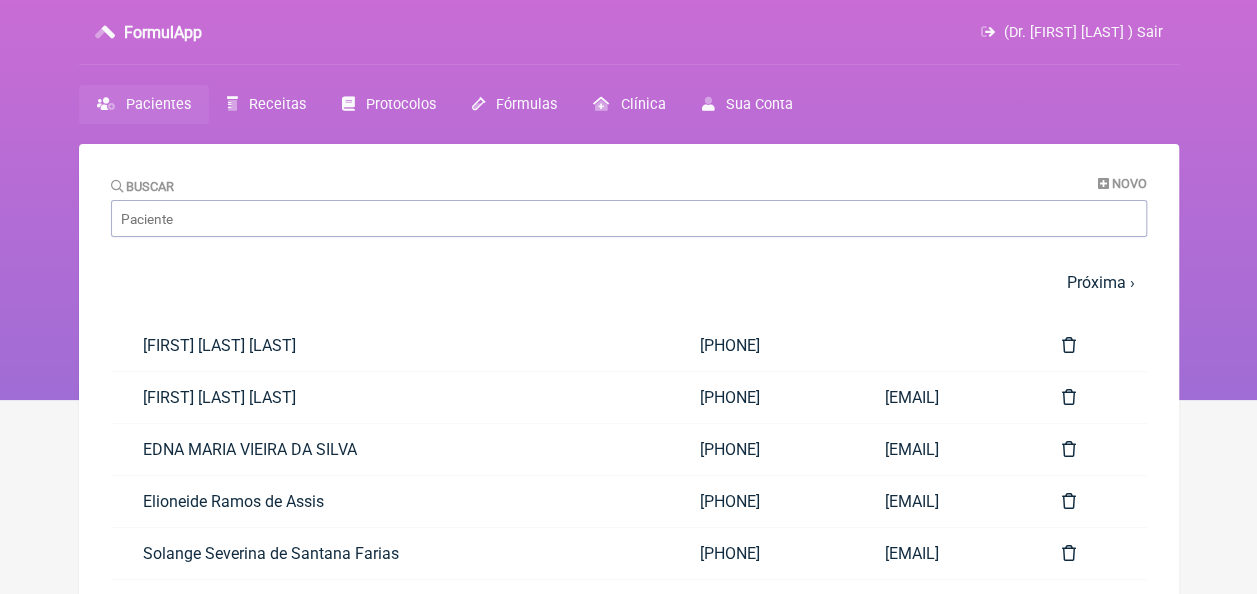 click on "Buscar
Novo" at bounding box center (629, 206) 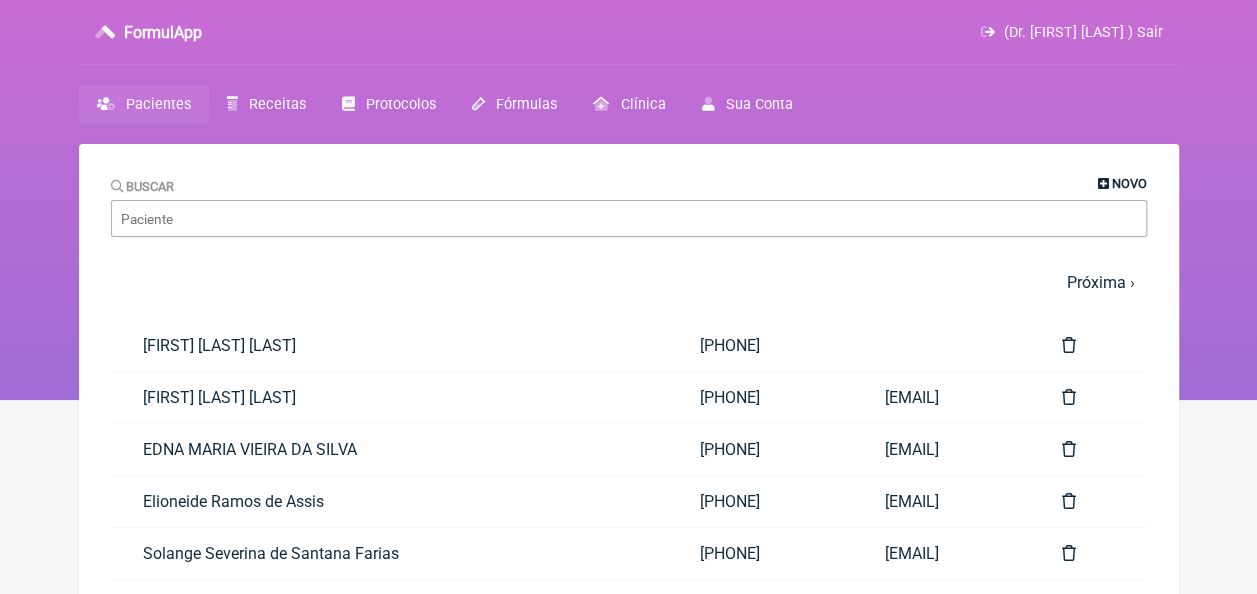 click on "Novo" at bounding box center [1129, 183] 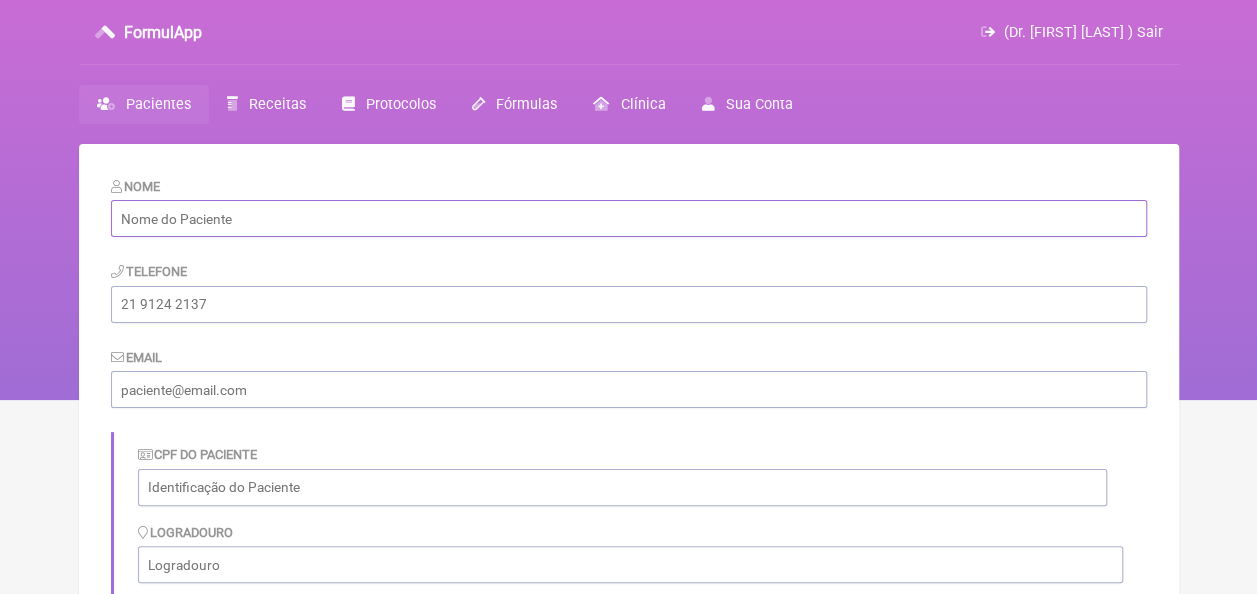 paste on "[FIRST] [LAST]" 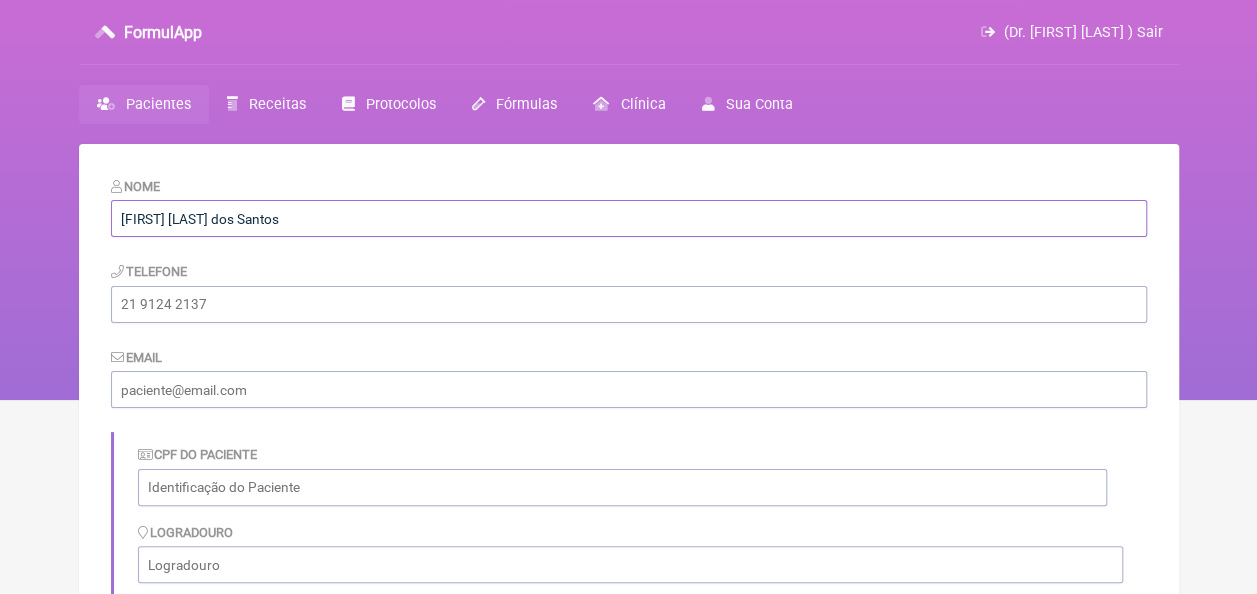 type on "[FIRST] [LAST] dos Santos" 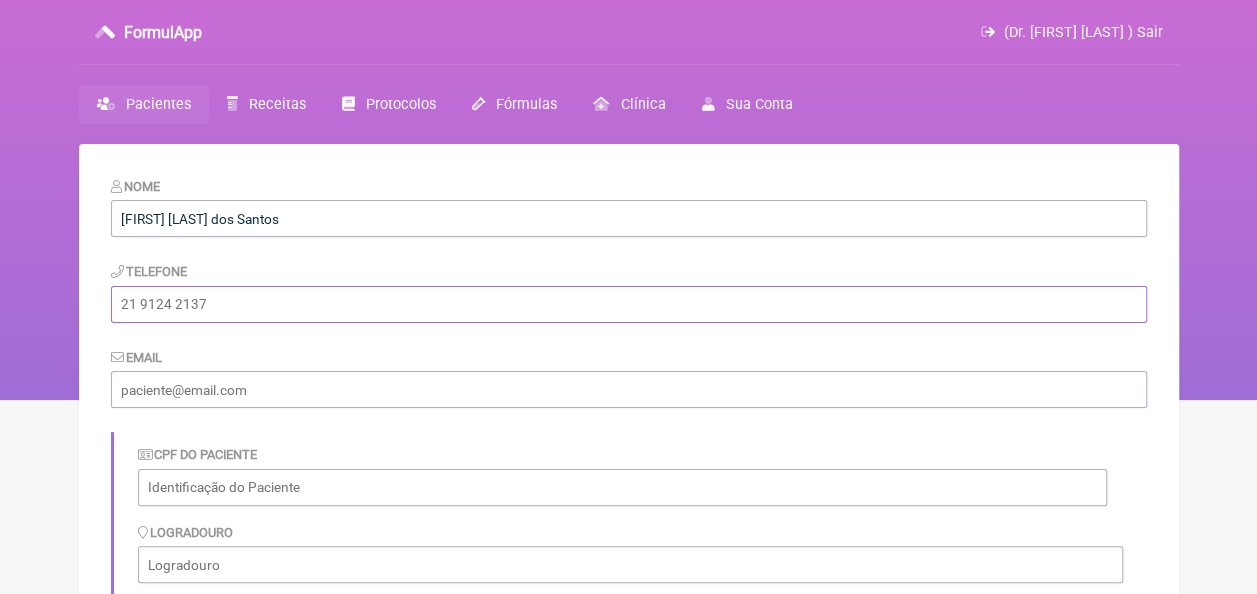 click at bounding box center [629, 304] 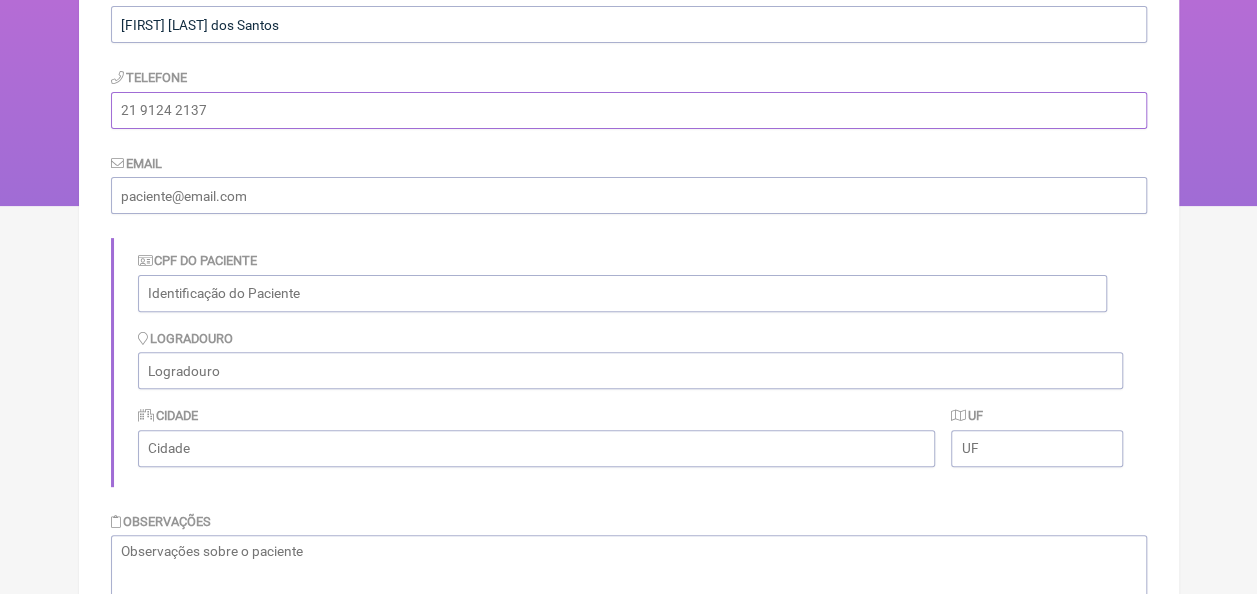 scroll, scrollTop: 200, scrollLeft: 0, axis: vertical 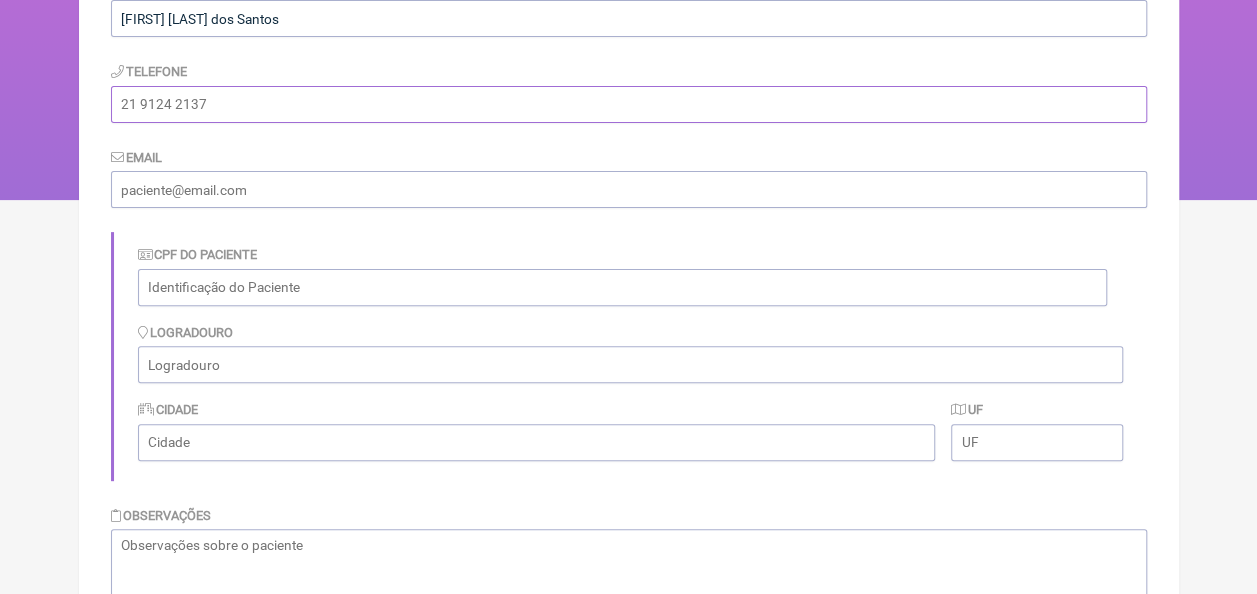 paste on "[CPF]" 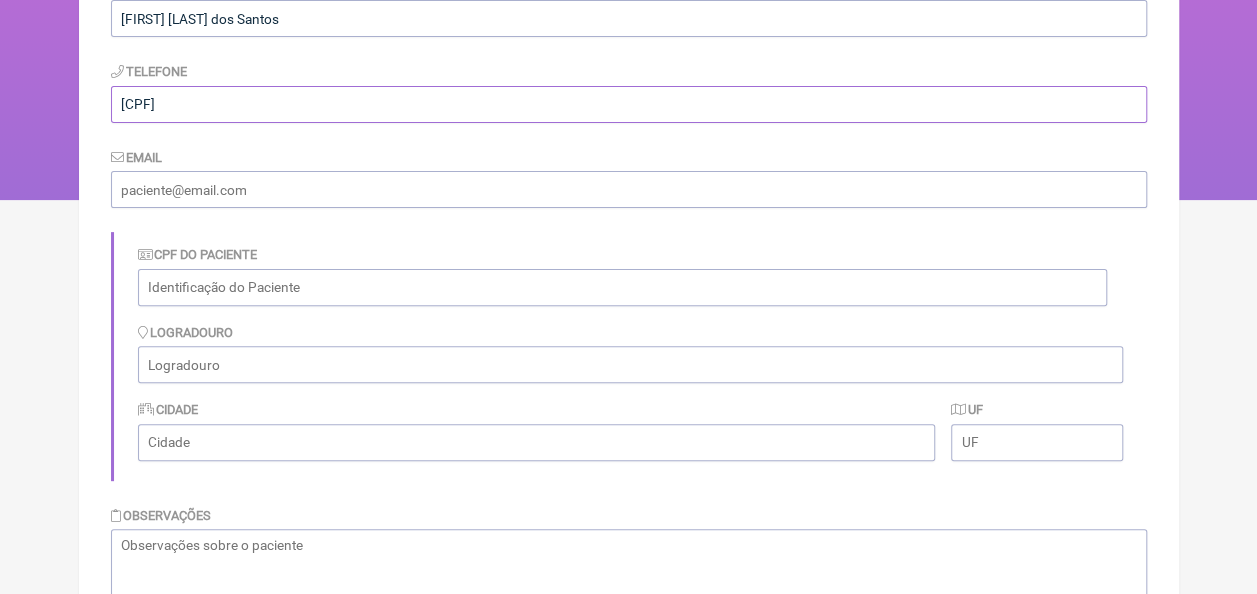 drag, startPoint x: 222, startPoint y: 102, endPoint x: 110, endPoint y: 115, distance: 112.75194 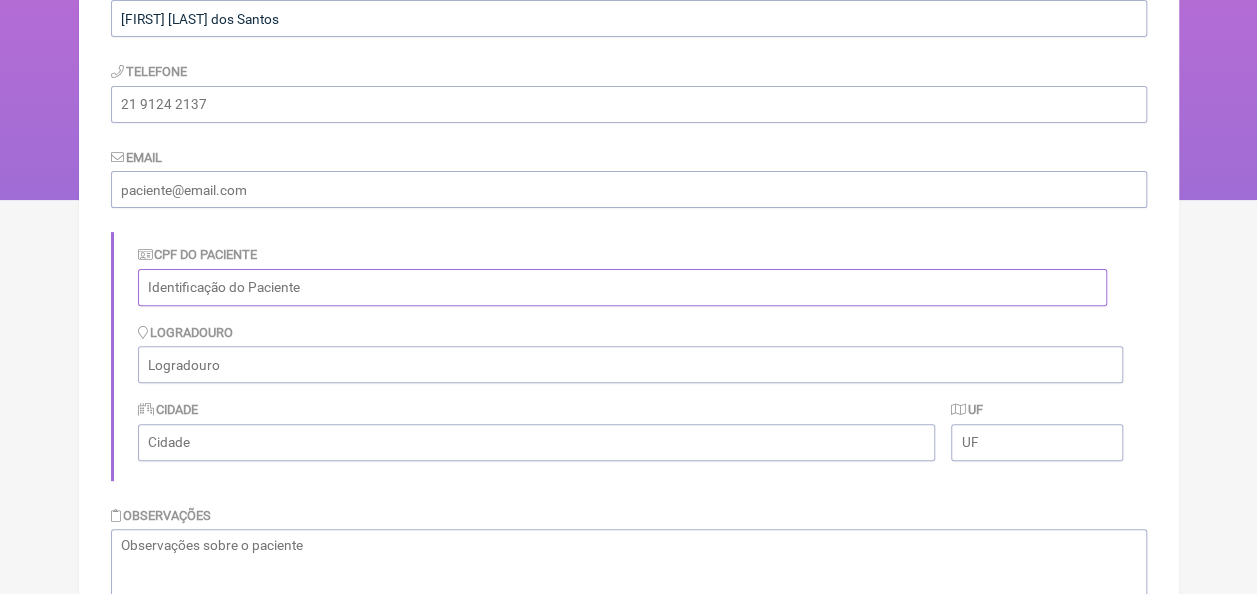 paste on "[CPF]" 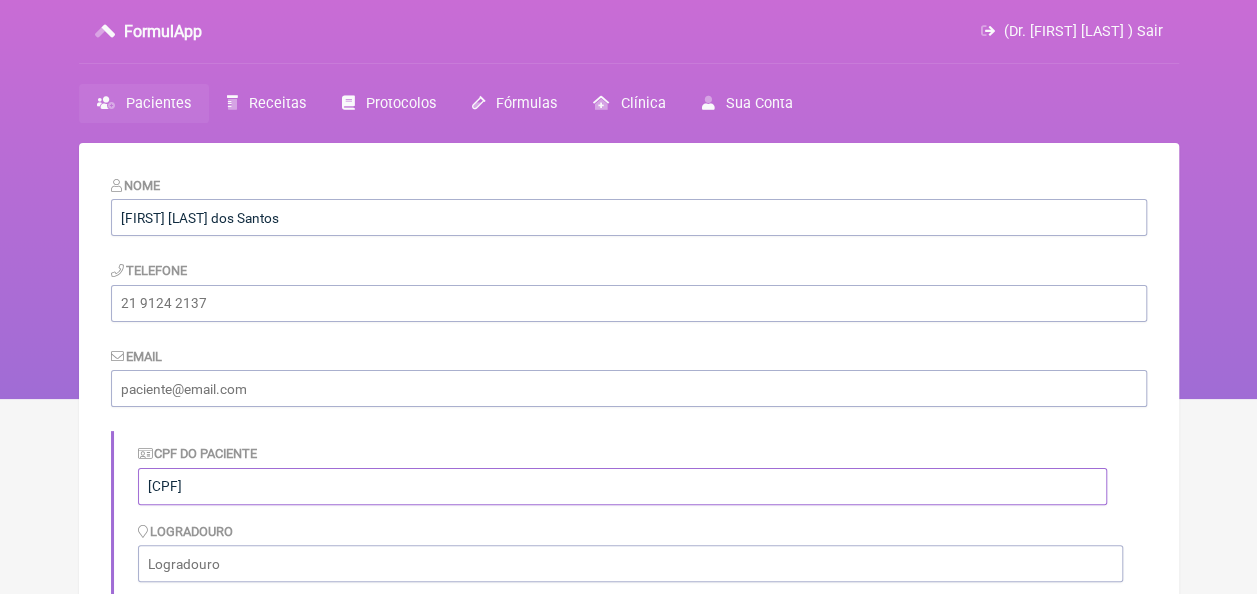 scroll, scrollTop: 0, scrollLeft: 0, axis: both 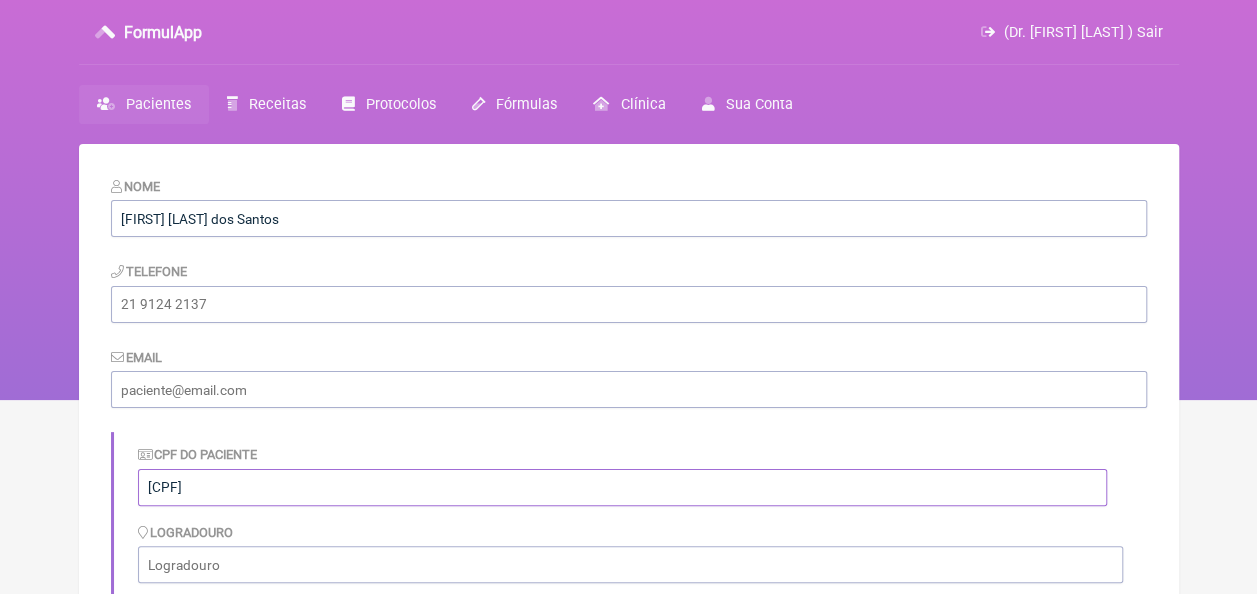type on "[CPF]" 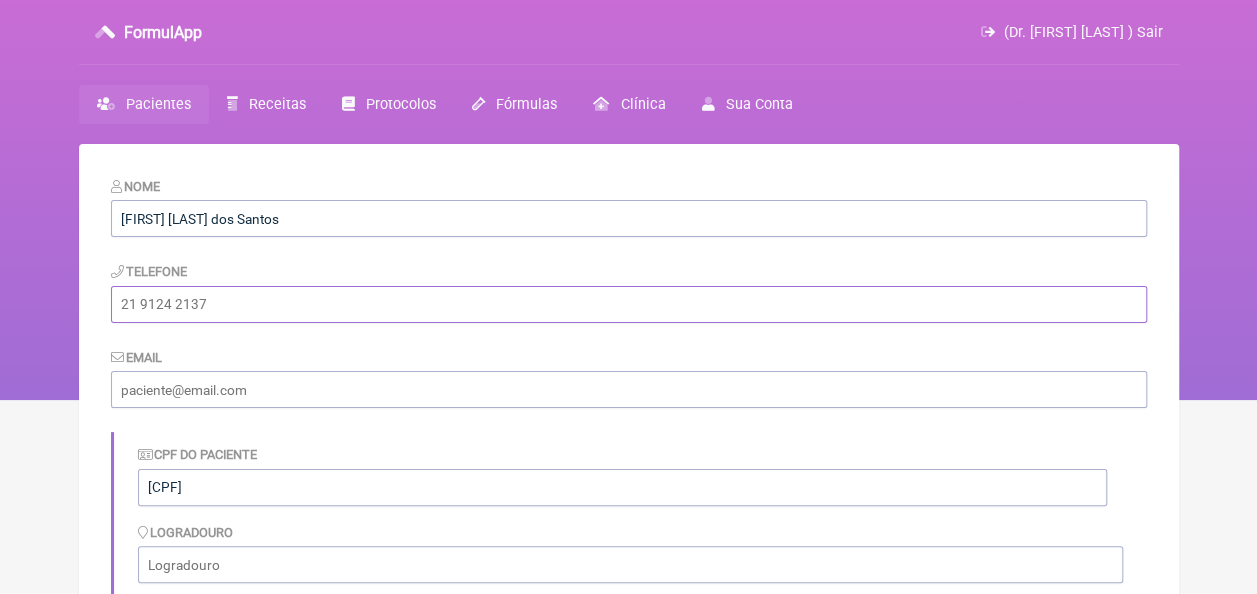 paste on "[PHONE]" 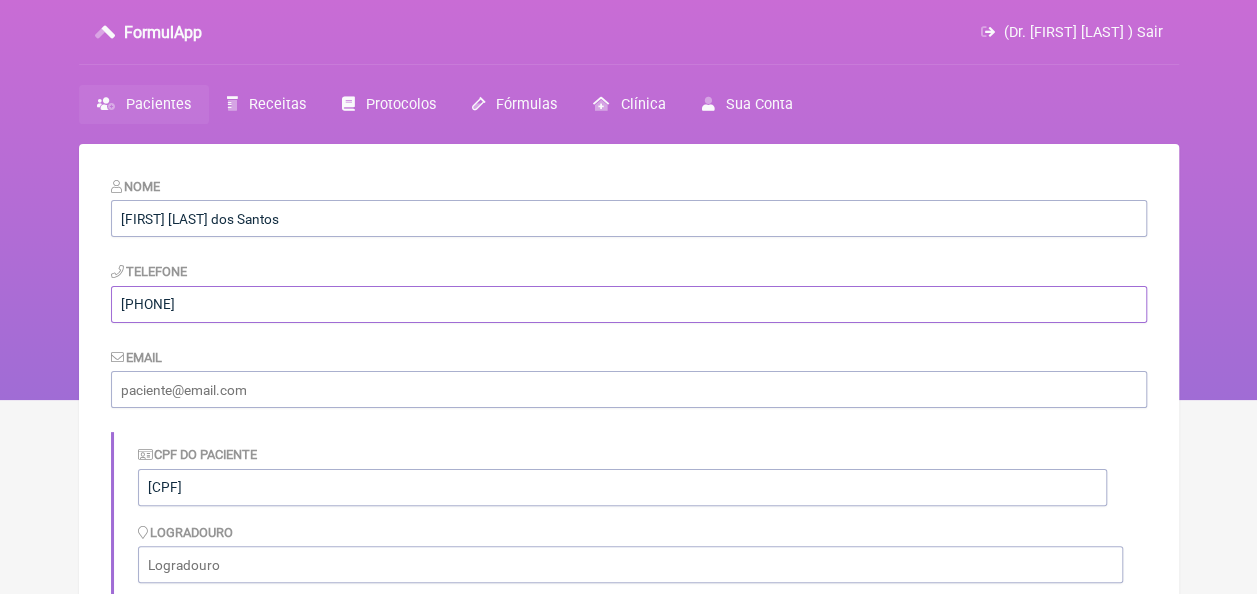 type on "[PHONE]" 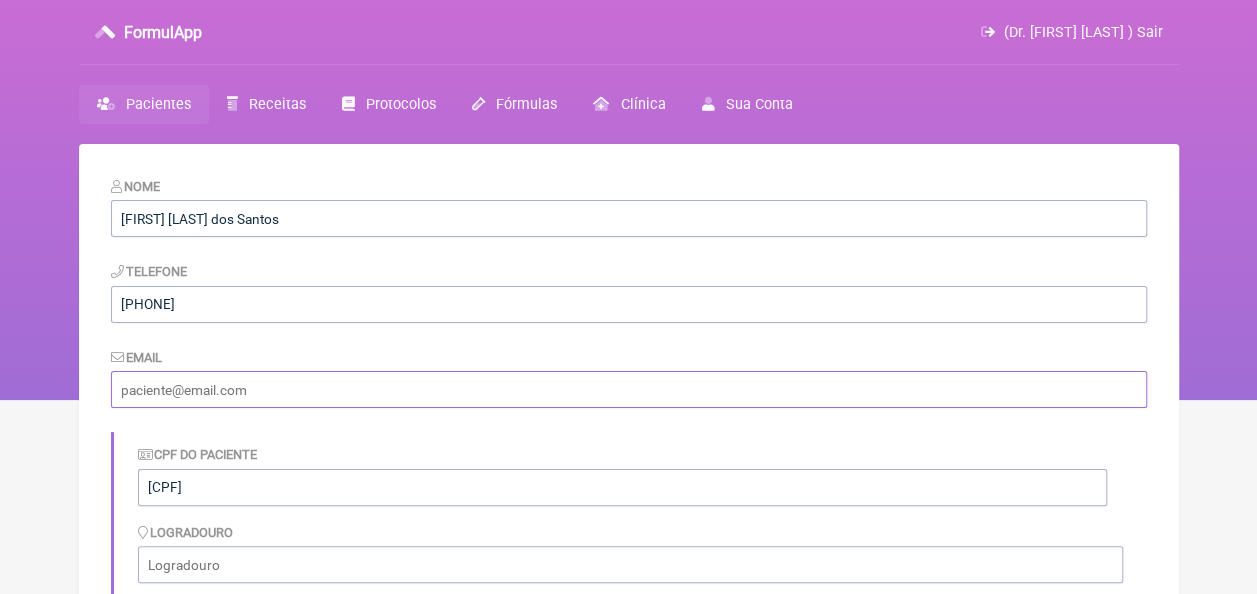 click at bounding box center (629, 389) 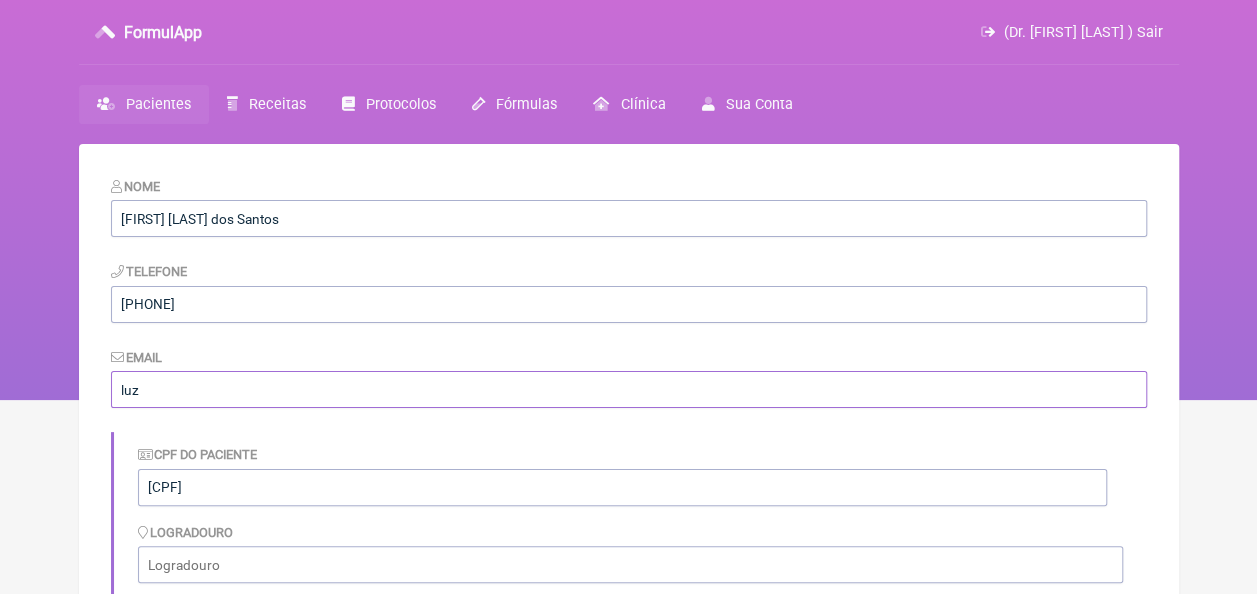 type on "[EMAIL]" 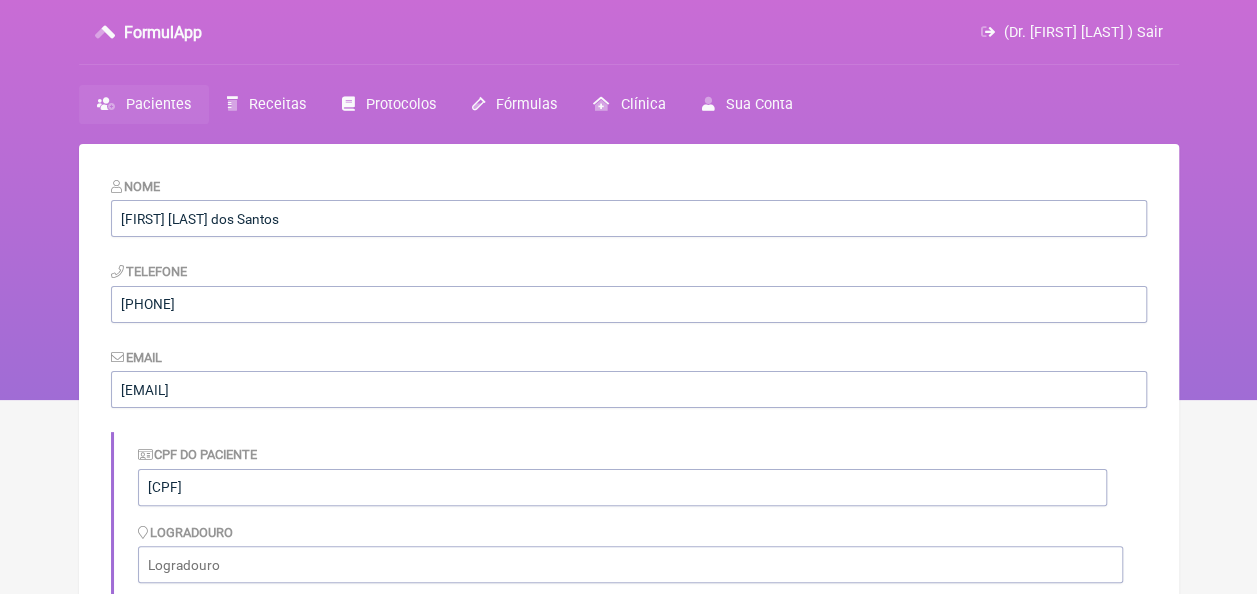 click on "Nome
[FIRST] [LAST] dos Santos
Telefone
[PHONE]
Email
[EMAIL]
CPF do Paciente
[CPF]
Logradouro
Cidade
[CITY]
UF
[STATE]
Observações
Salvar" at bounding box center (629, 583) 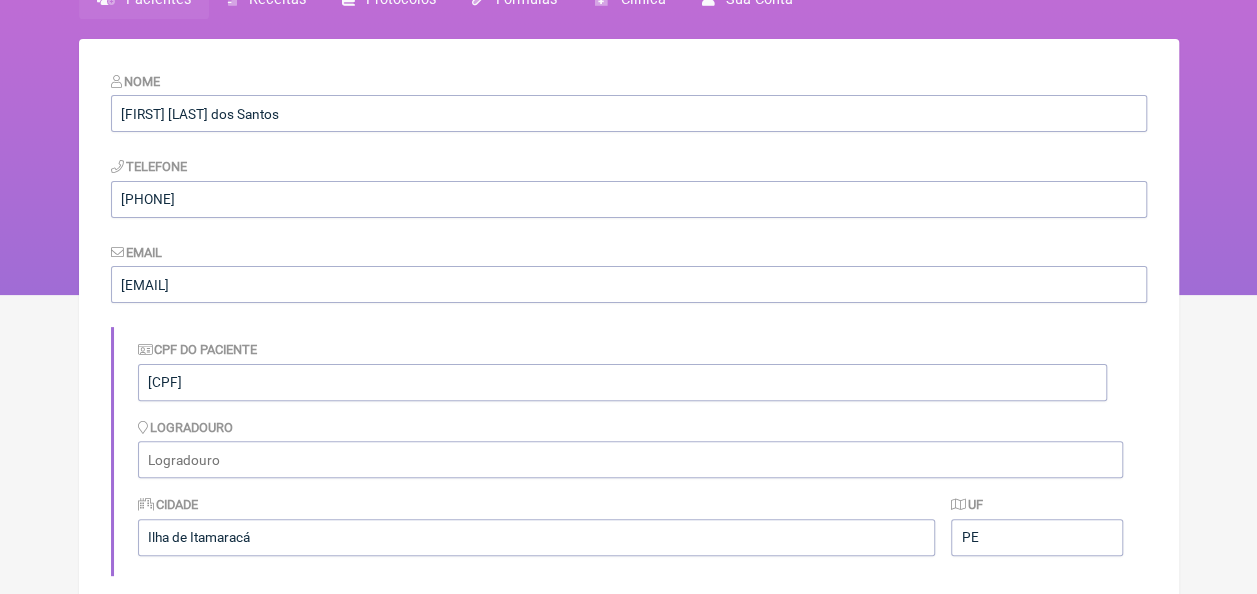 scroll, scrollTop: 300, scrollLeft: 0, axis: vertical 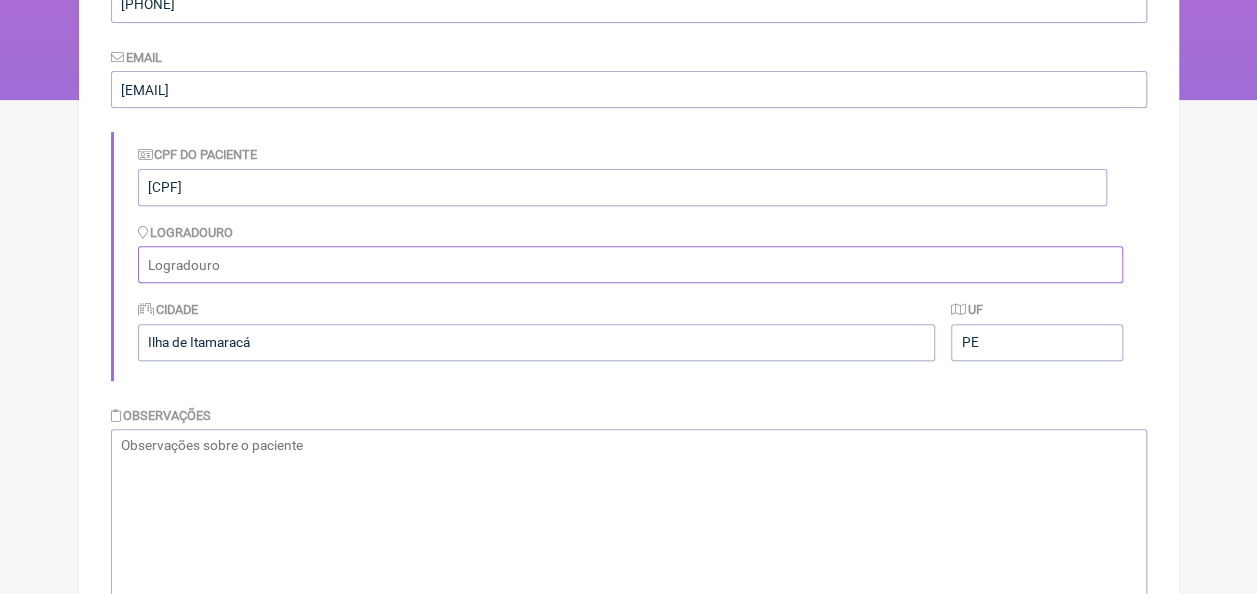 click at bounding box center (630, 264) 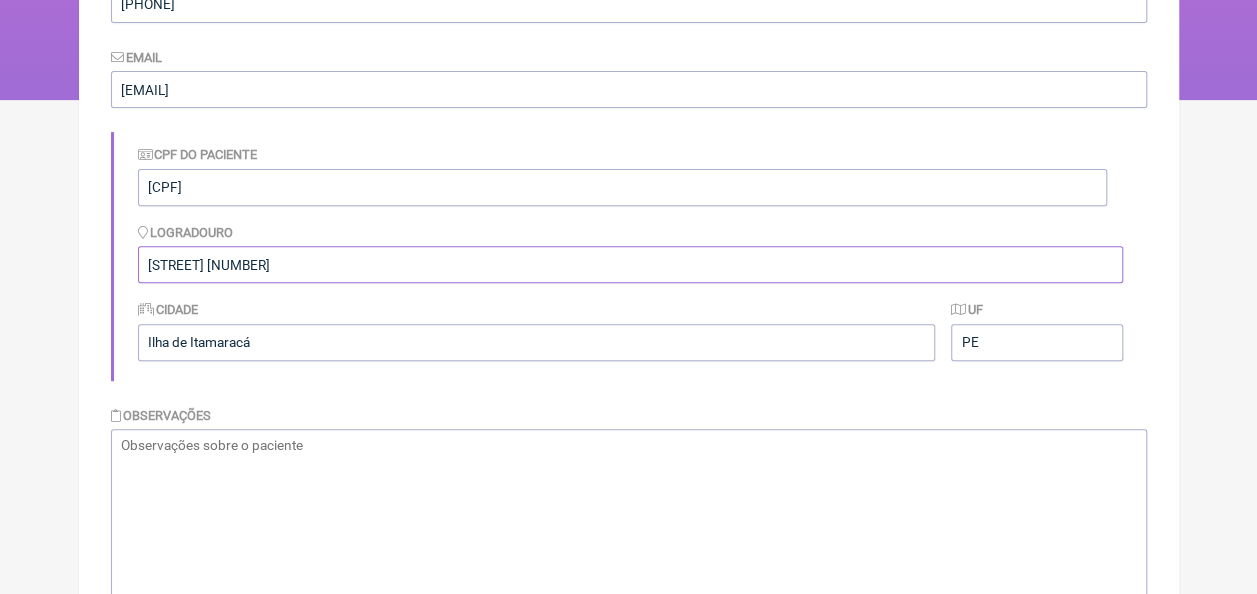 type on "Rua Prefeito Antônio Vilela n8" 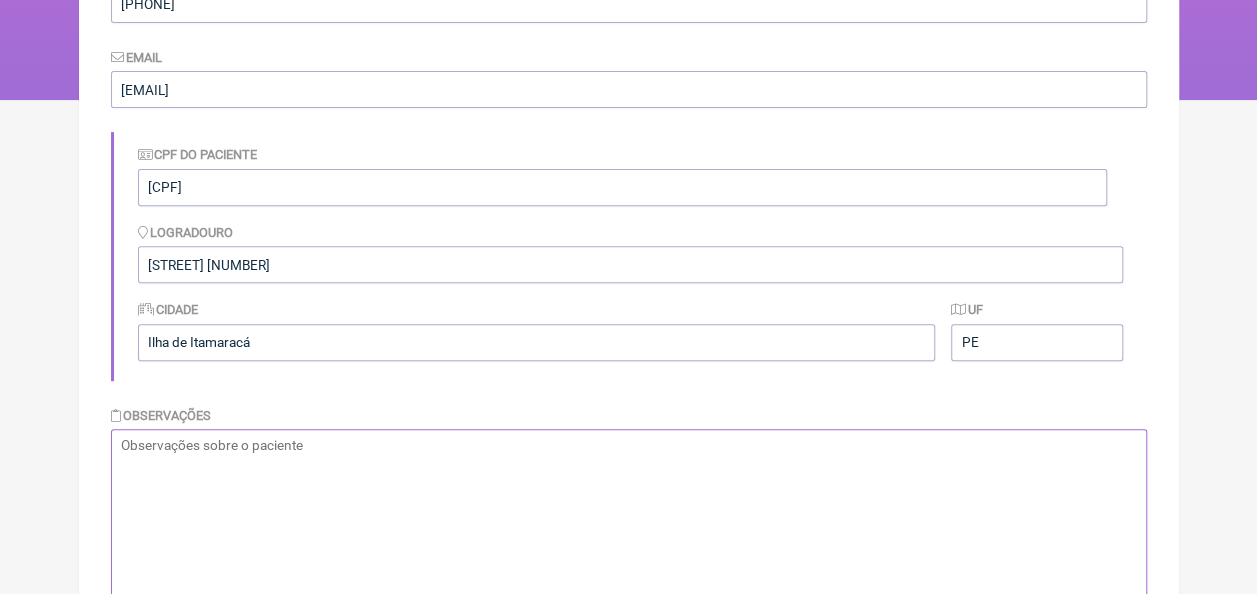click at bounding box center (629, 529) 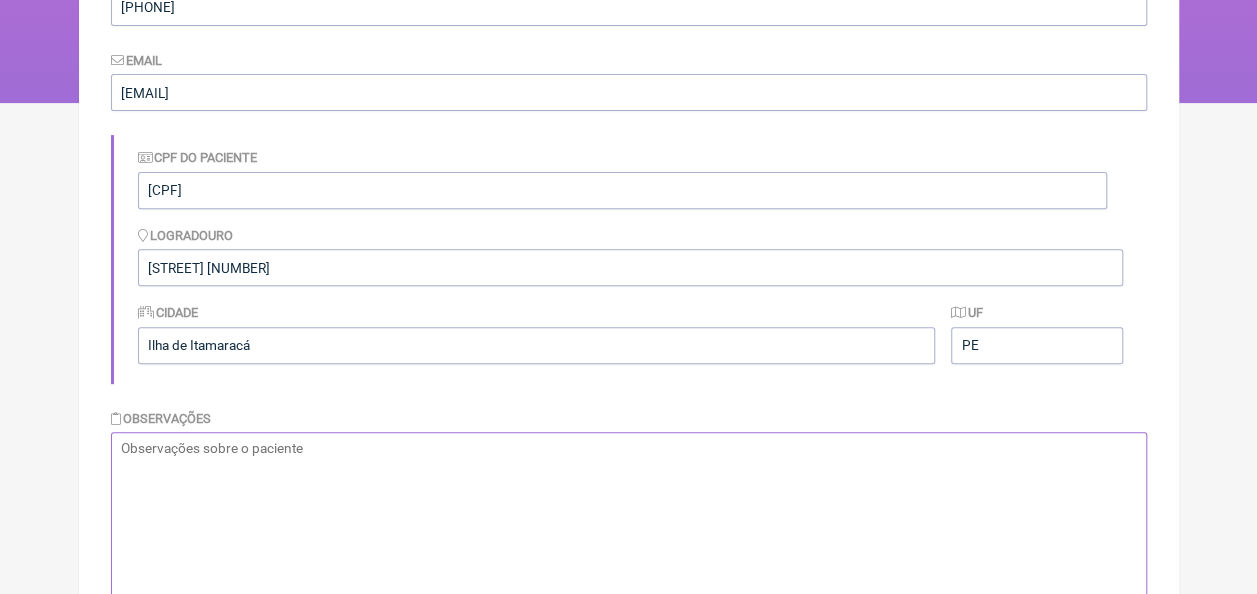 scroll, scrollTop: 200, scrollLeft: 0, axis: vertical 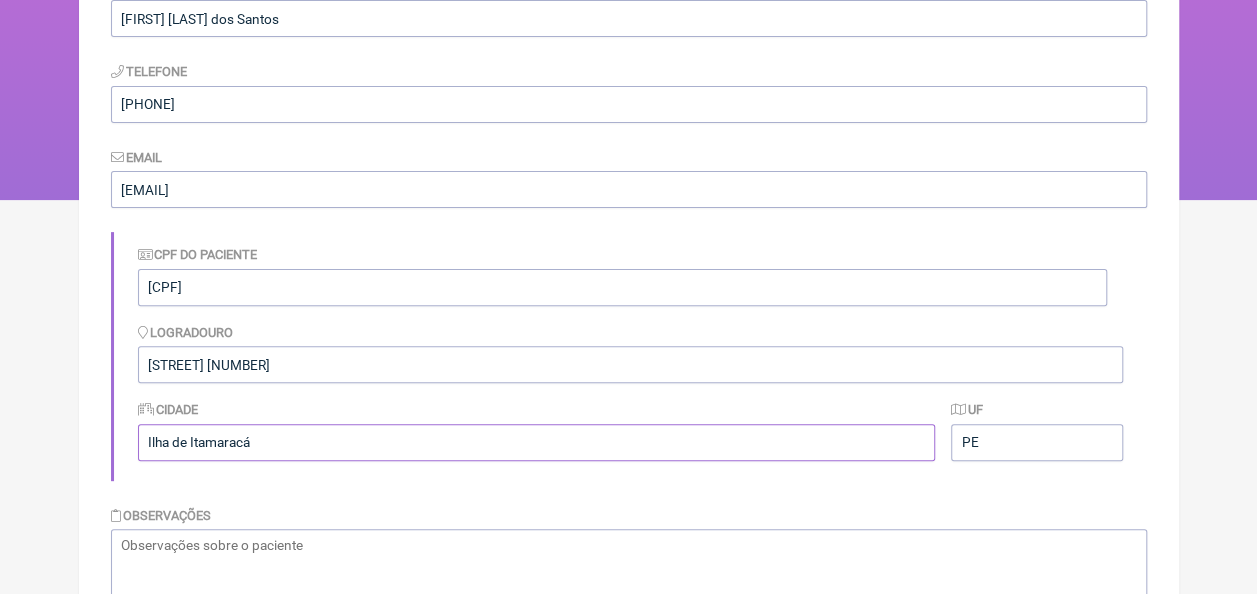 drag, startPoint x: 294, startPoint y: 436, endPoint x: 129, endPoint y: 448, distance: 165.43579 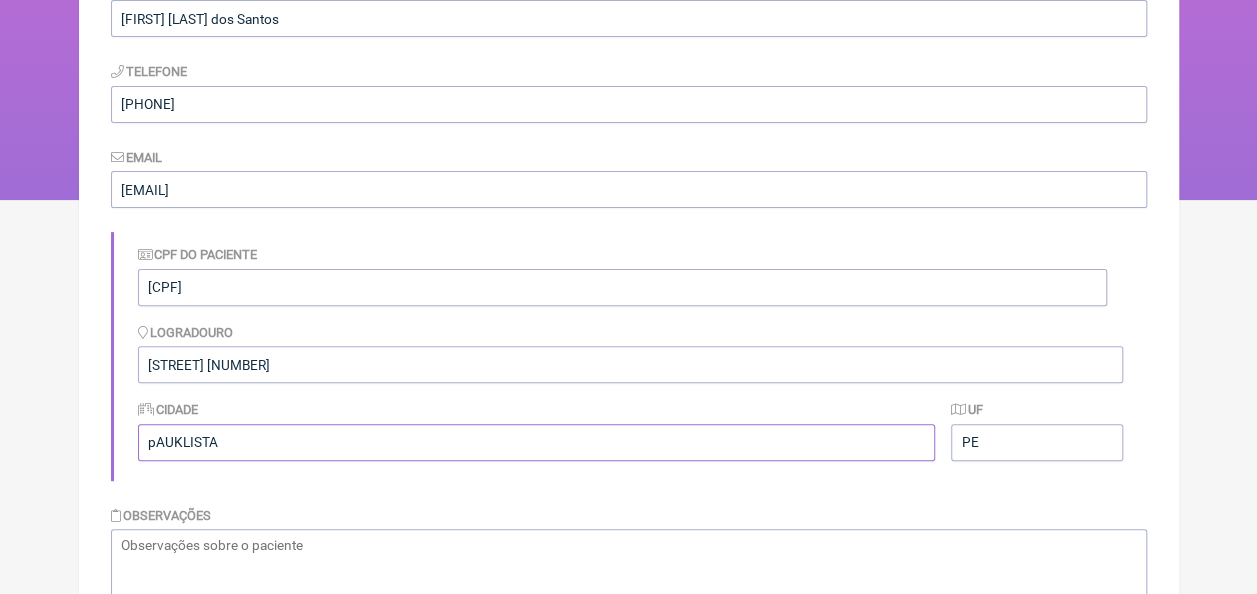 drag, startPoint x: 212, startPoint y: 447, endPoint x: 184, endPoint y: 458, distance: 30.083218 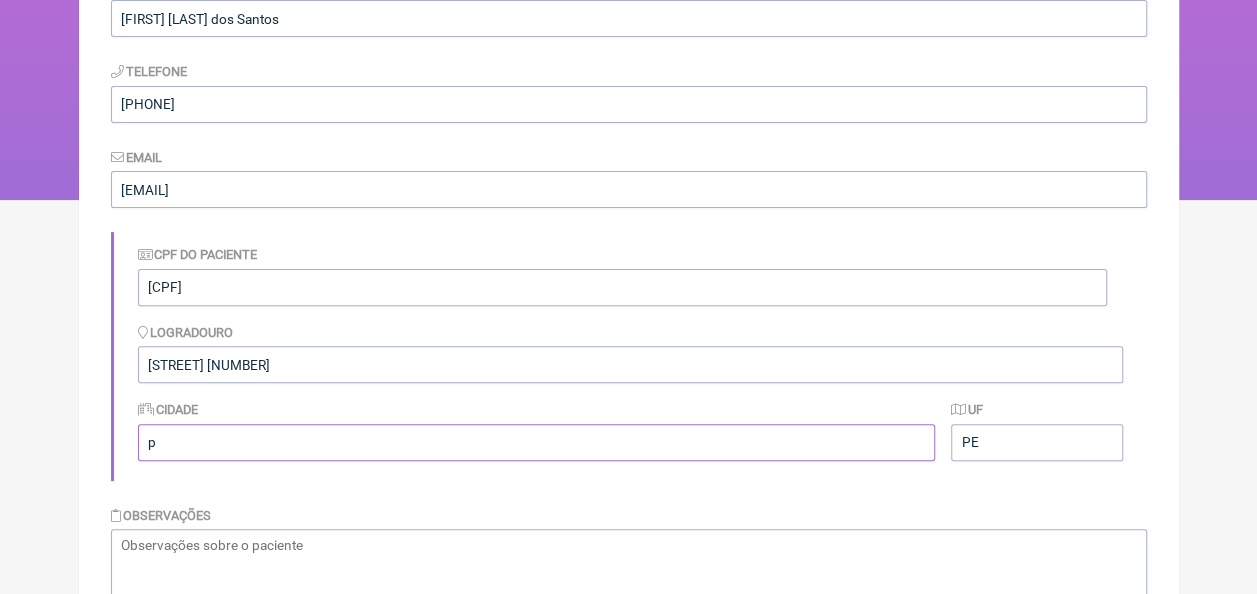 type on "Paulista" 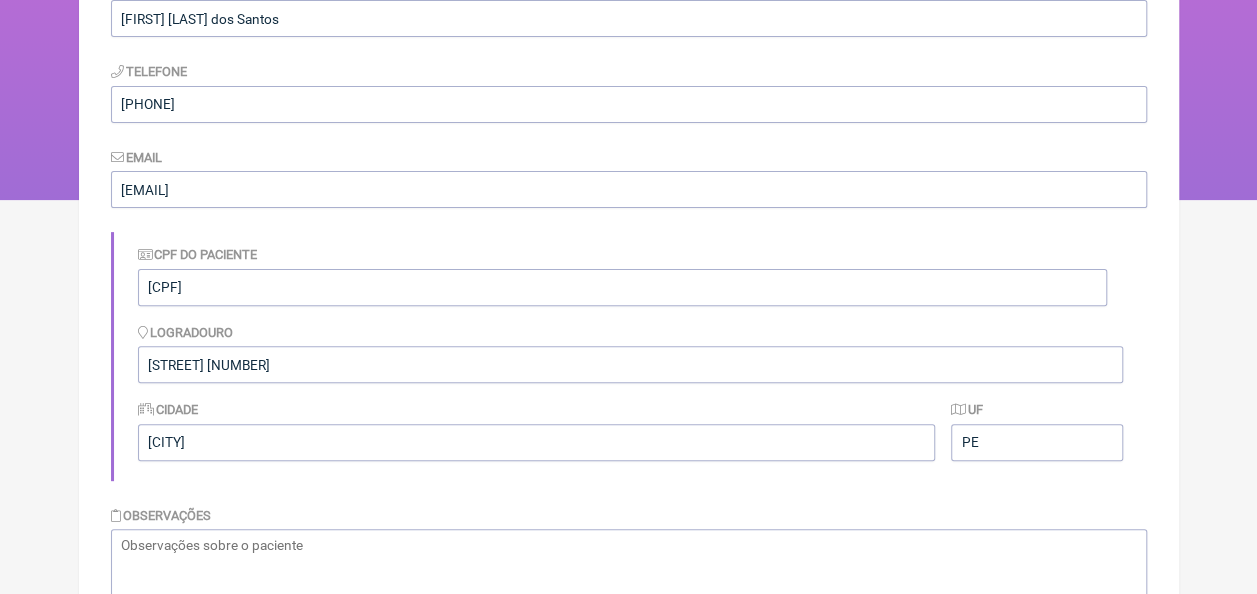 click on "Cidade
Paulista" at bounding box center (537, 429) 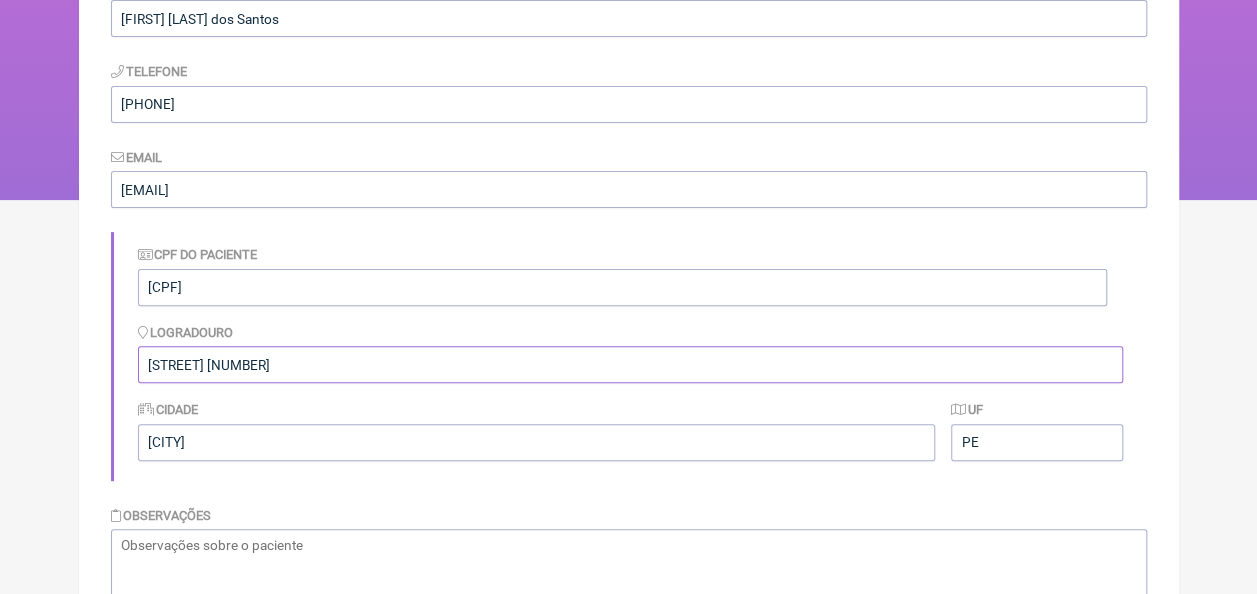 click on "Rua Prefeito Antônio Vilela n8" at bounding box center [630, 364] 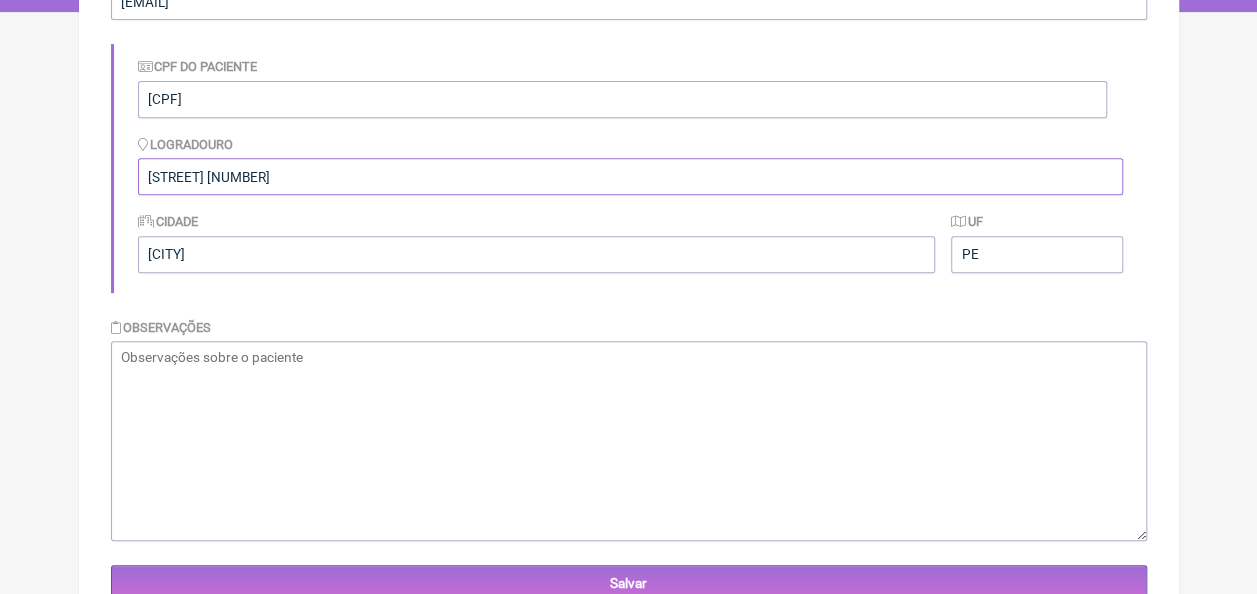 scroll, scrollTop: 400, scrollLeft: 0, axis: vertical 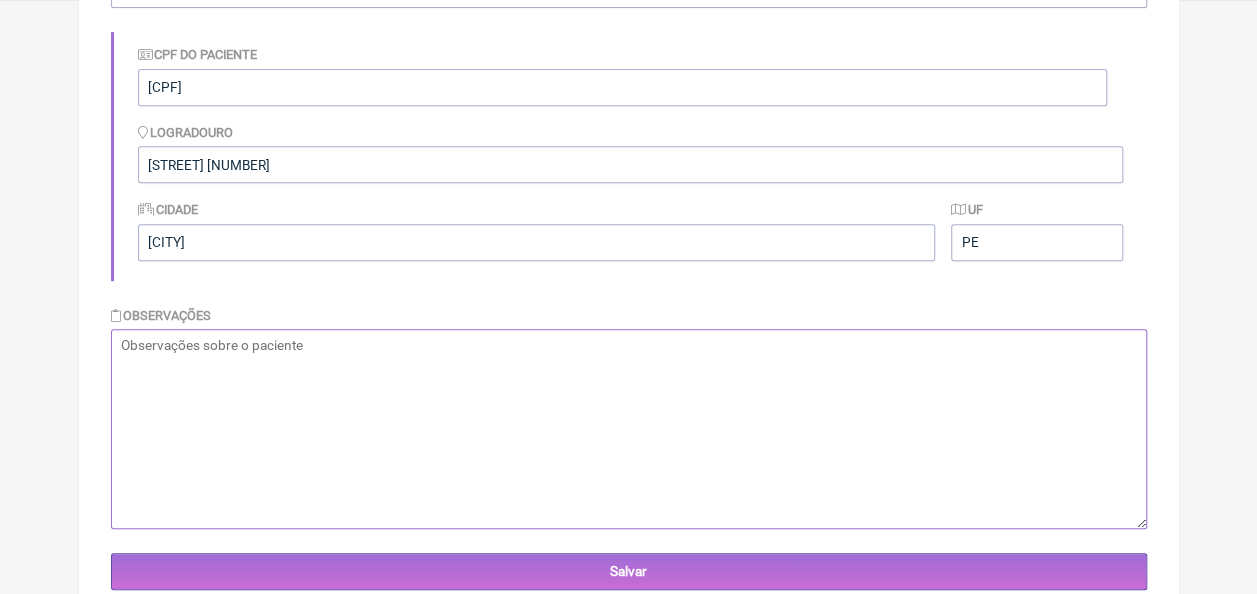 click at bounding box center [629, 429] 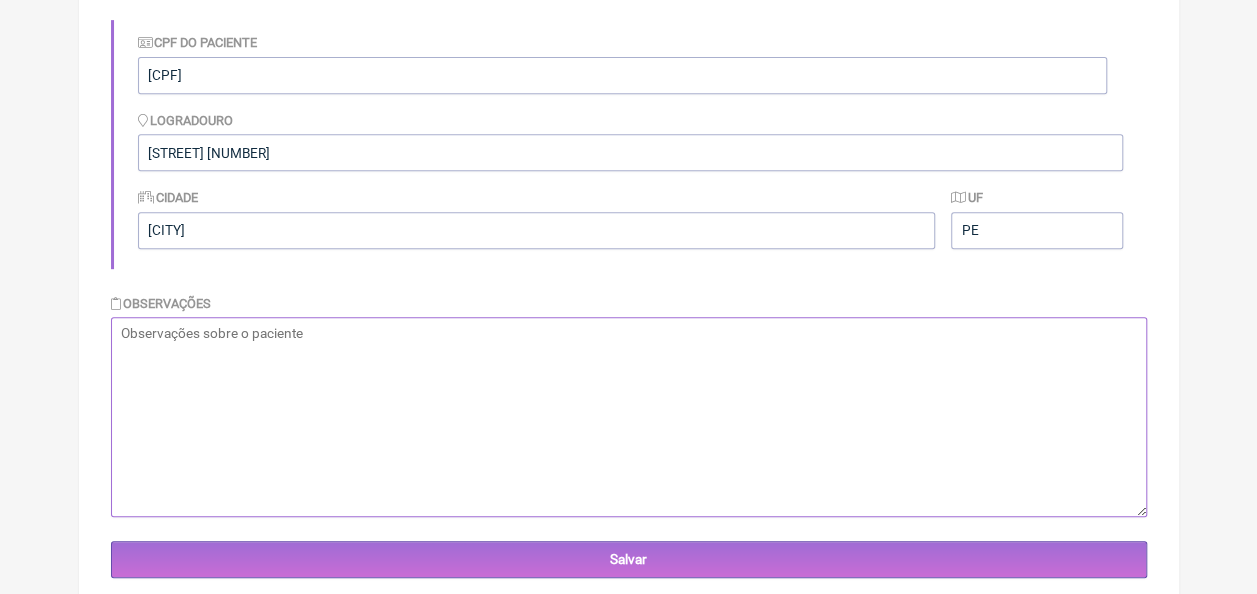 scroll, scrollTop: 461, scrollLeft: 0, axis: vertical 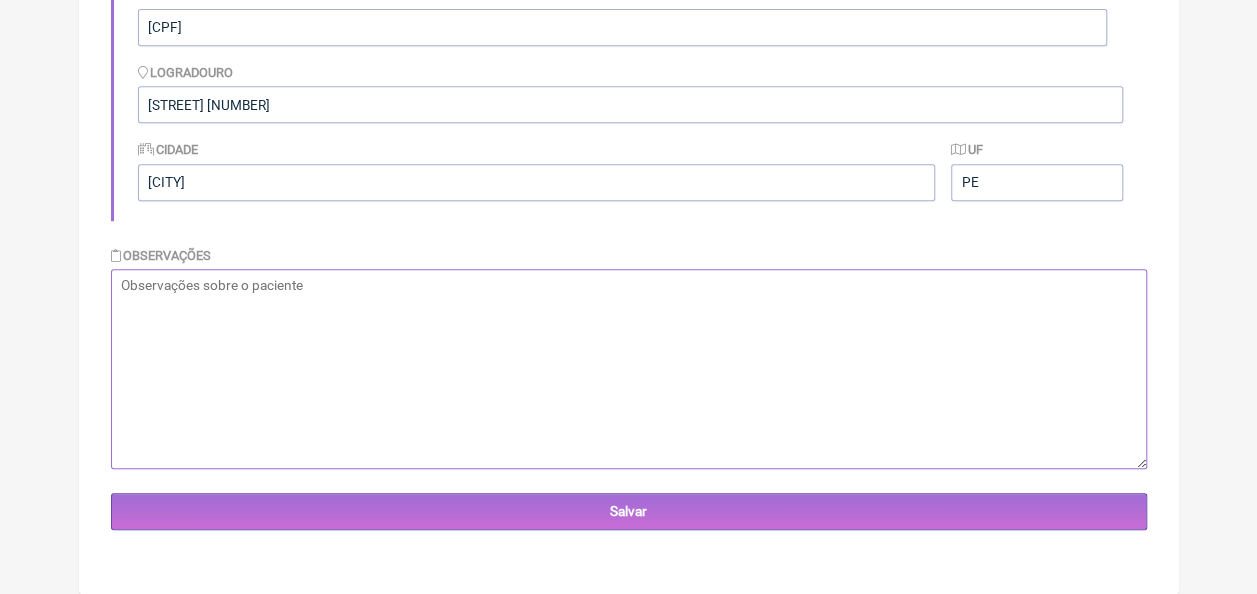click at bounding box center [629, 369] 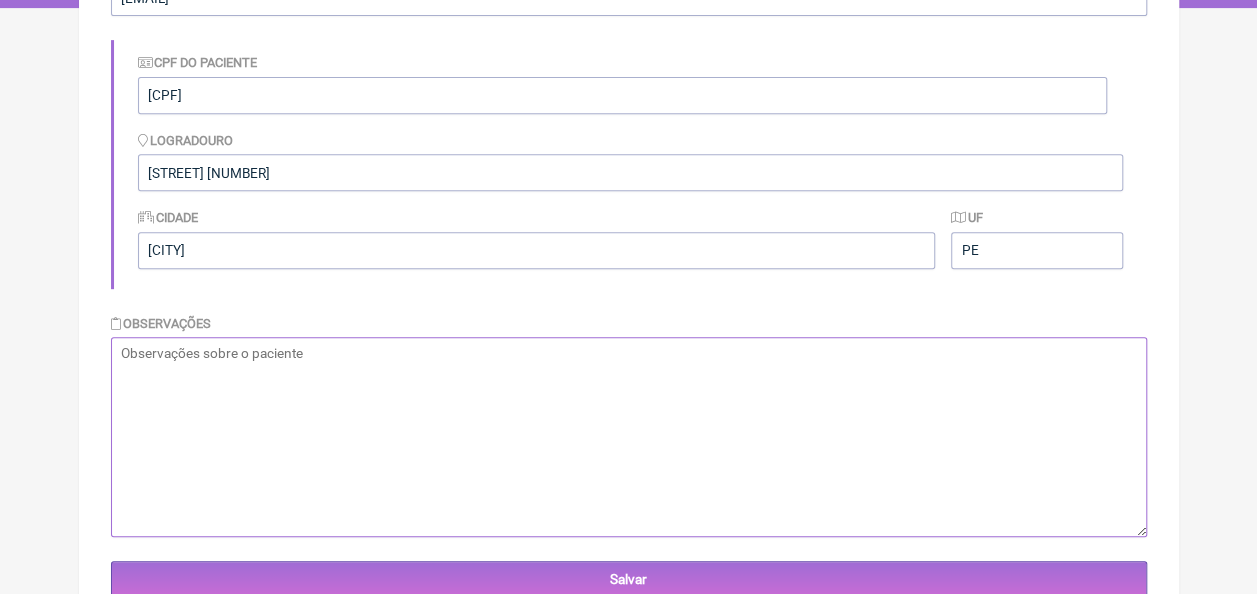 scroll, scrollTop: 361, scrollLeft: 0, axis: vertical 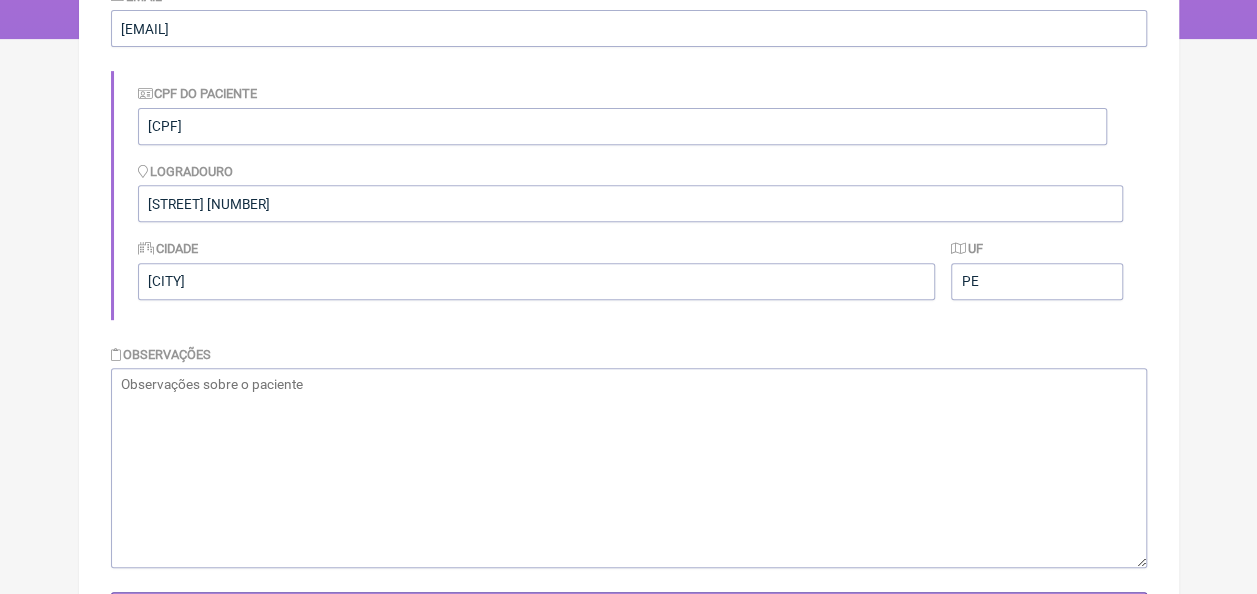 click on "Cidade
Paulista
UF
PE" at bounding box center (630, 268) 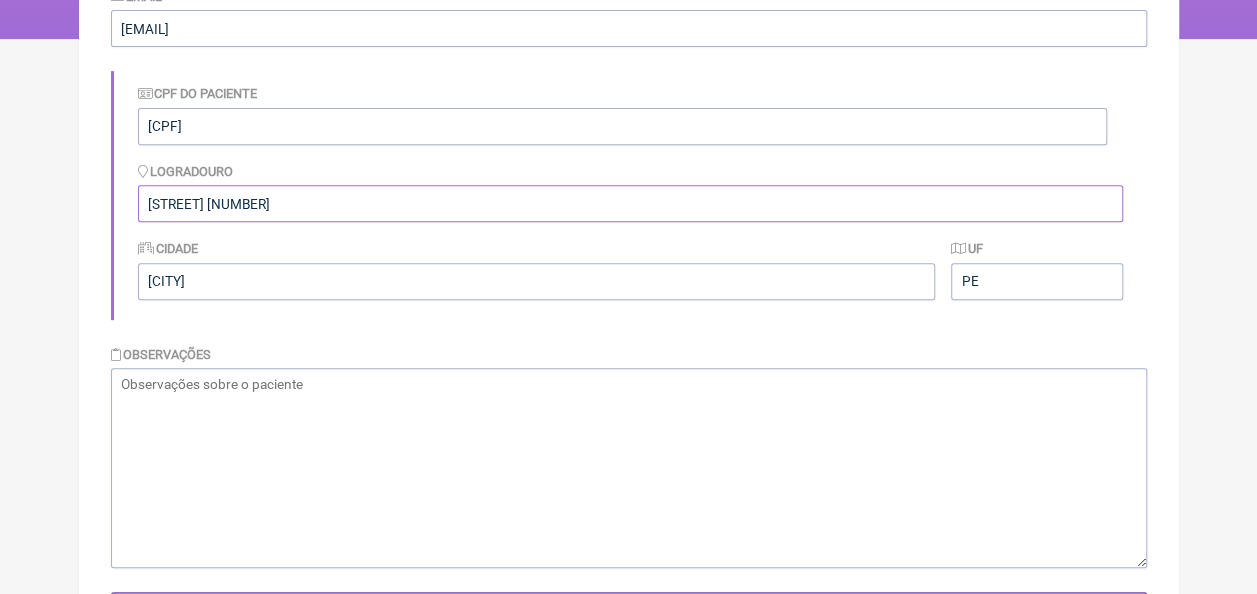 click on "Rua Prefeito Antônio Vilela n8" at bounding box center [630, 203] 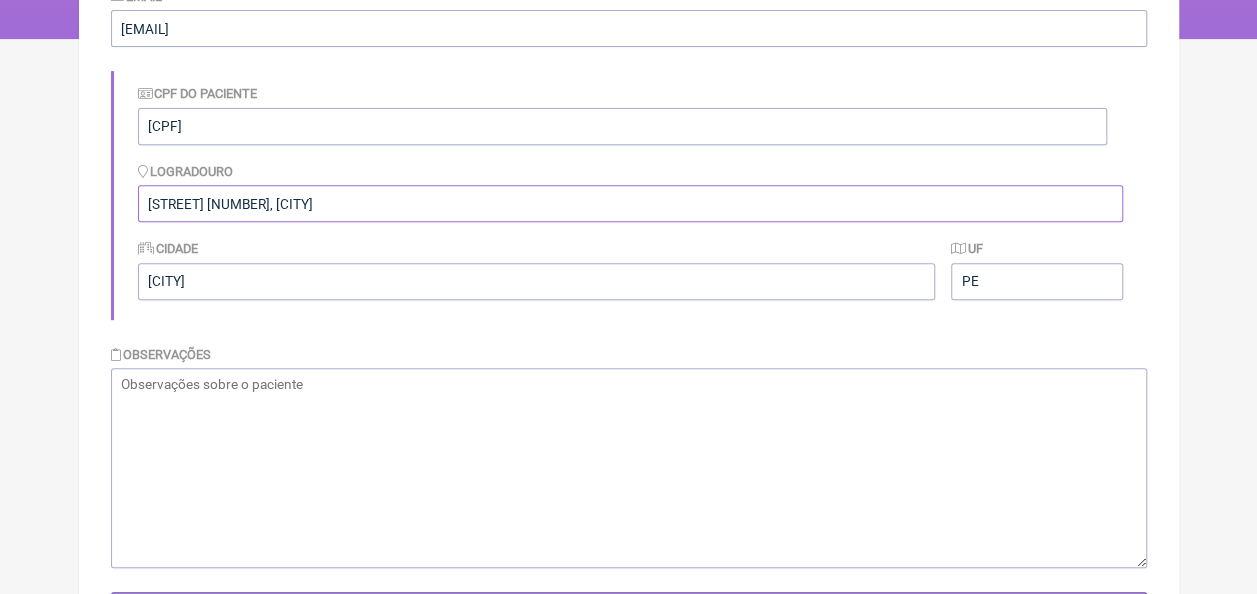 click on "Rua Prefeito Antônio Vilela n8, pARAYTIBE" at bounding box center (630, 203) 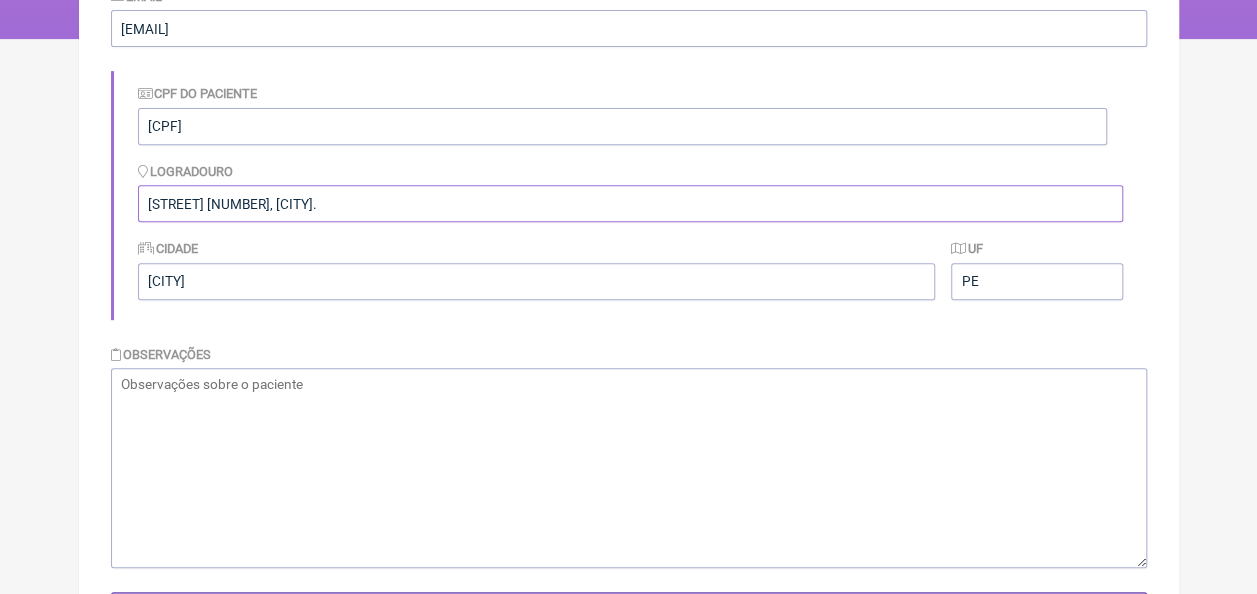 type on "Rua Prefeito Antônio Vilela n8, Paratibe." 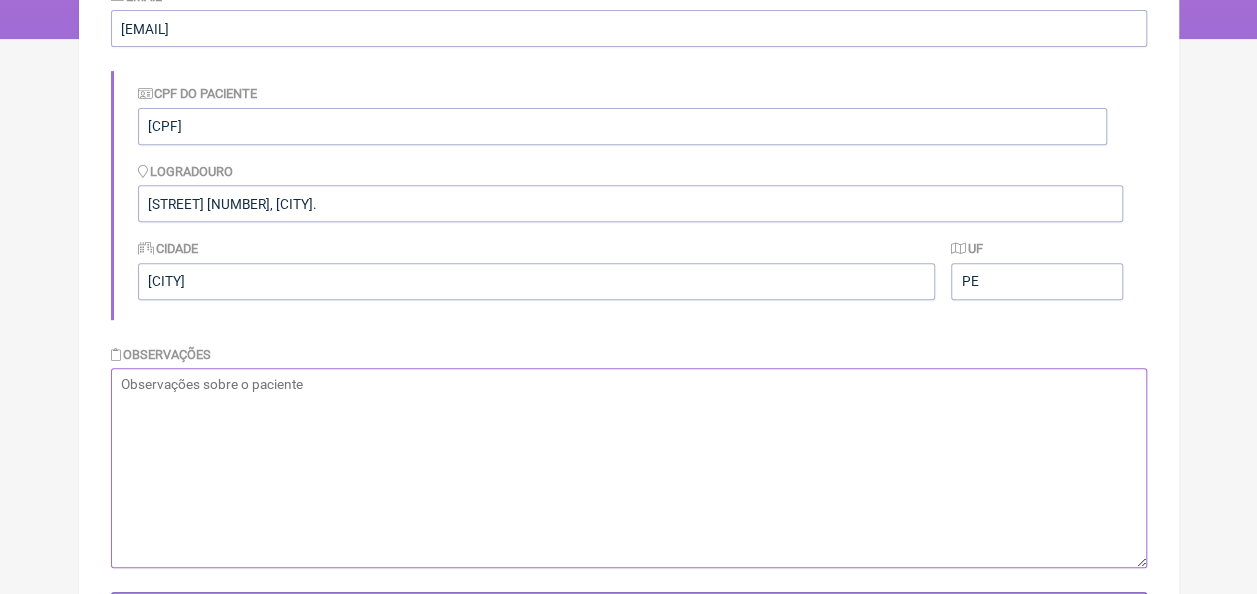 click at bounding box center (629, 468) 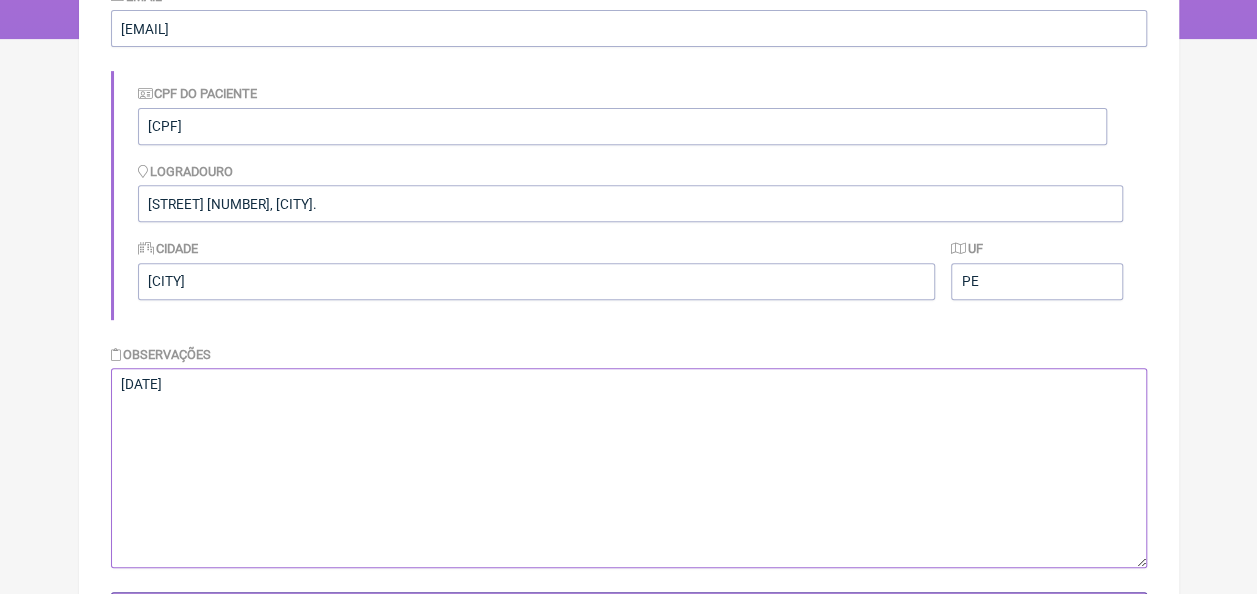 click on "04/12/2003" at bounding box center [629, 468] 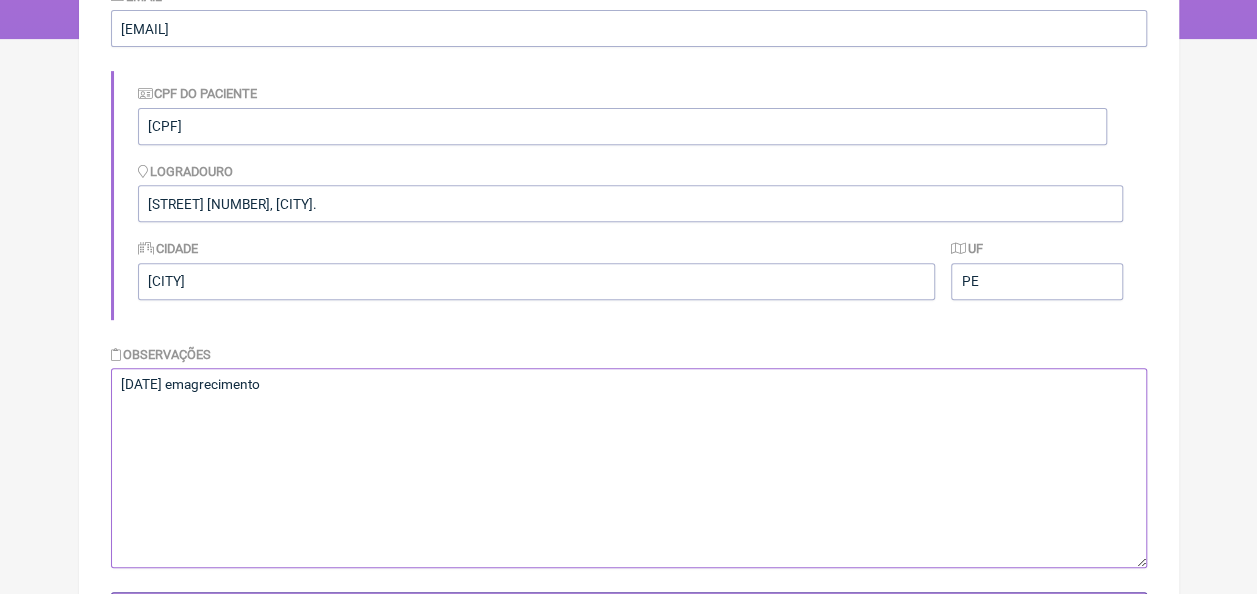 click on "04/12/2003 emagrecimento" at bounding box center (629, 468) 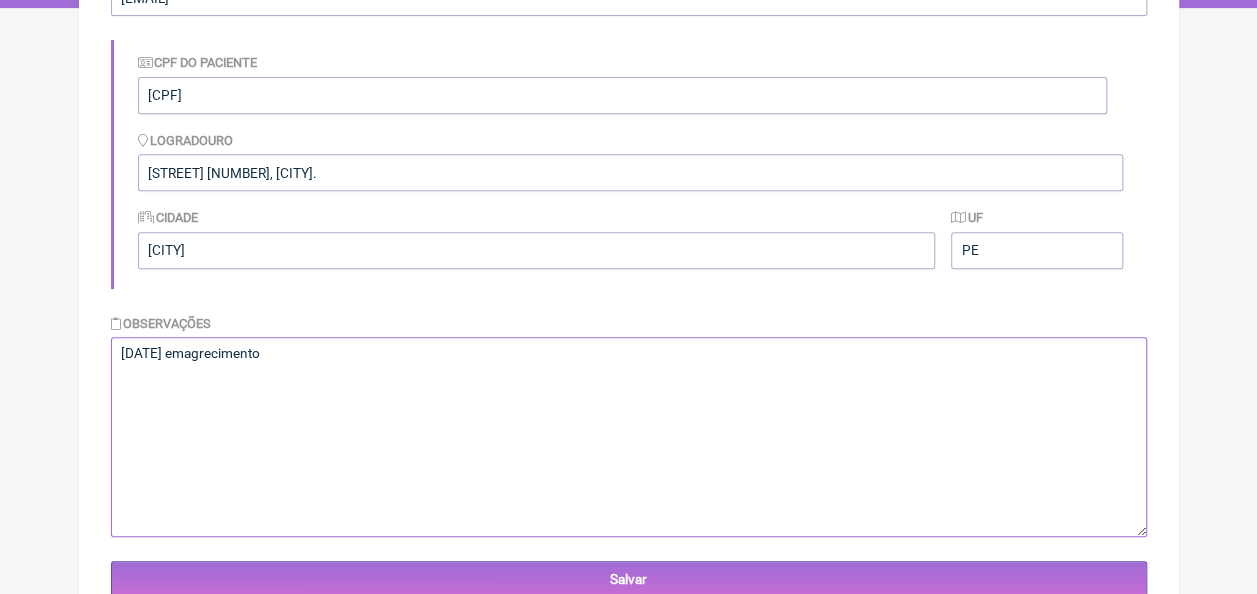 scroll, scrollTop: 361, scrollLeft: 0, axis: vertical 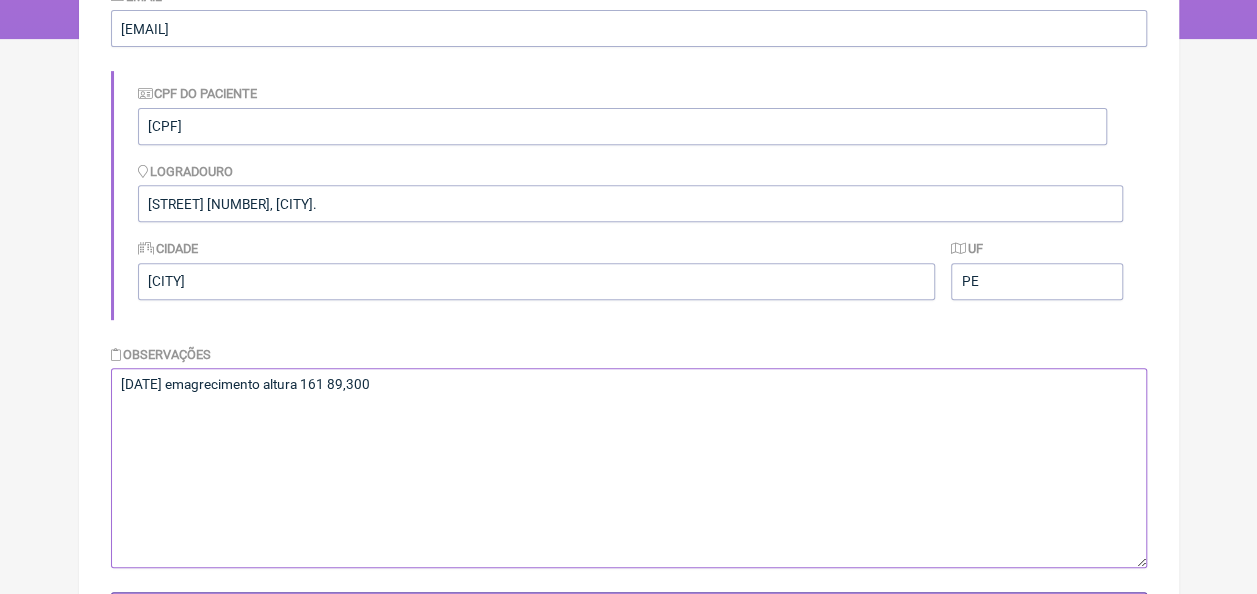 click on "04/12/2003 emagrecimento altura 161 89,300" at bounding box center [629, 468] 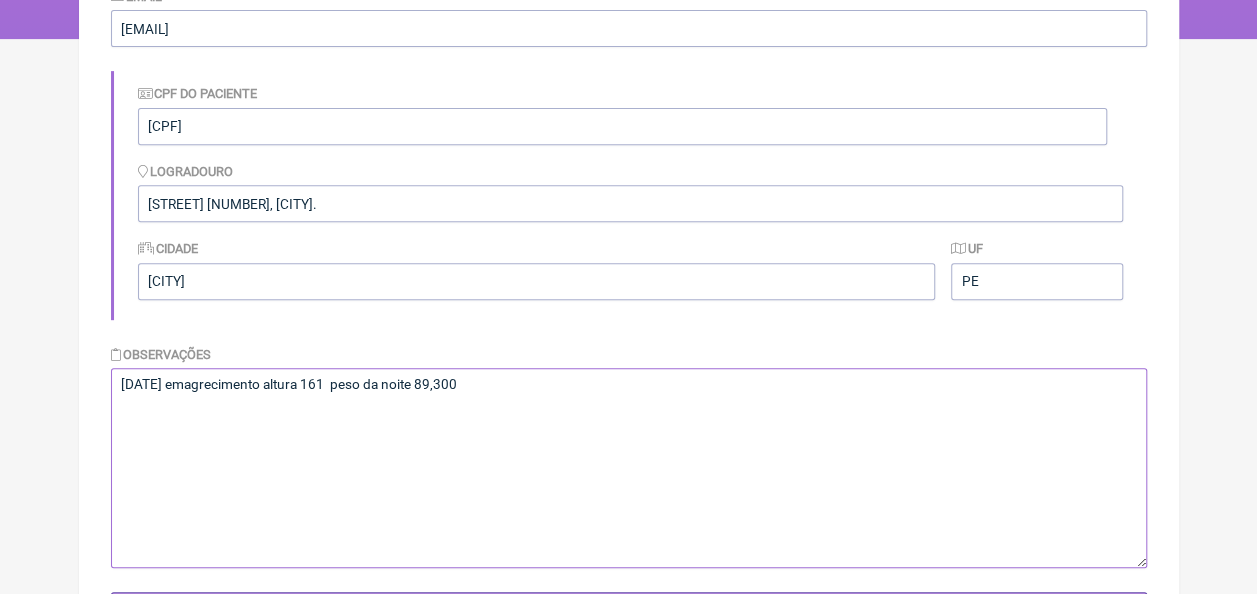 scroll, scrollTop: 461, scrollLeft: 0, axis: vertical 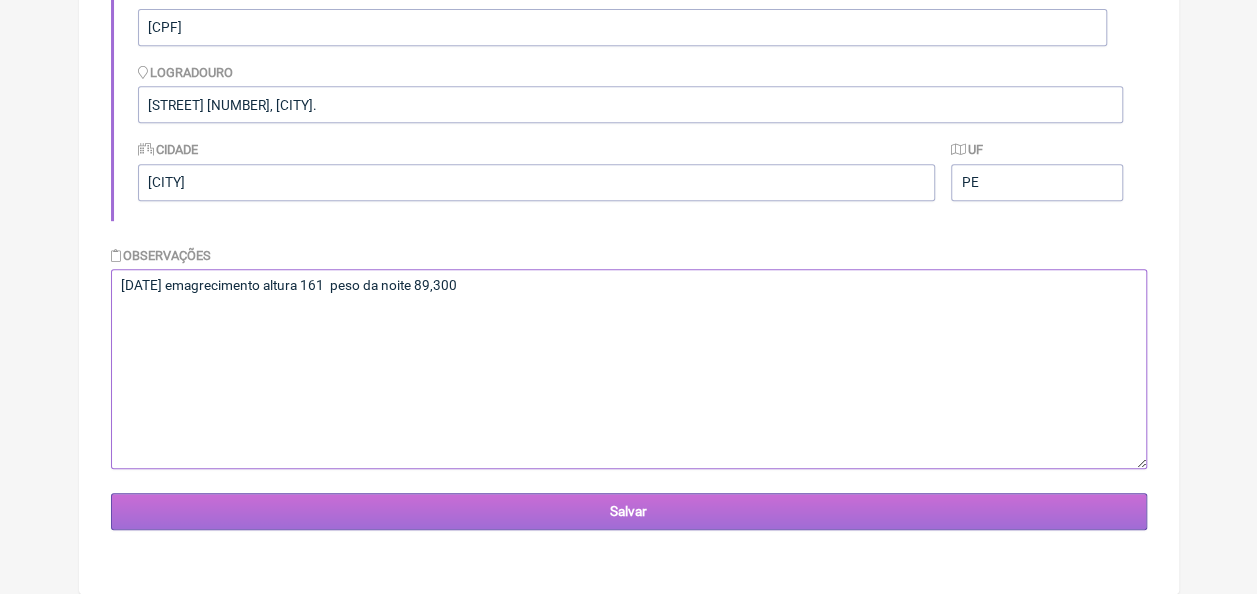 type on "04/12/2003 emagrecimento altura 161  peso da noite 89,300" 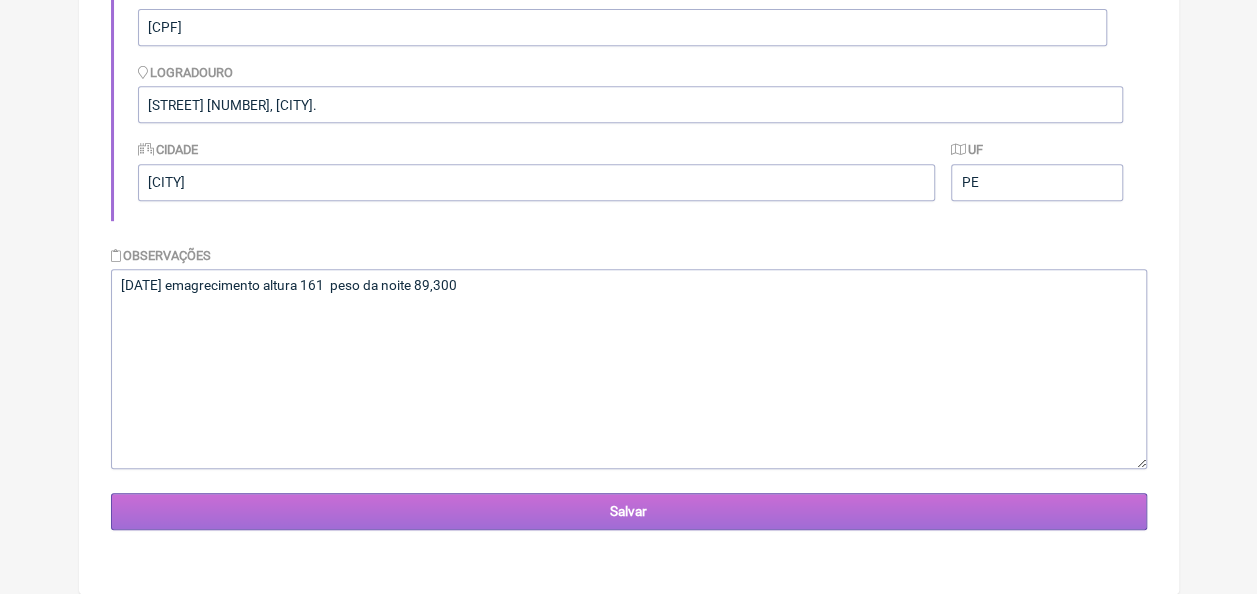 click on "Salvar" at bounding box center (629, 511) 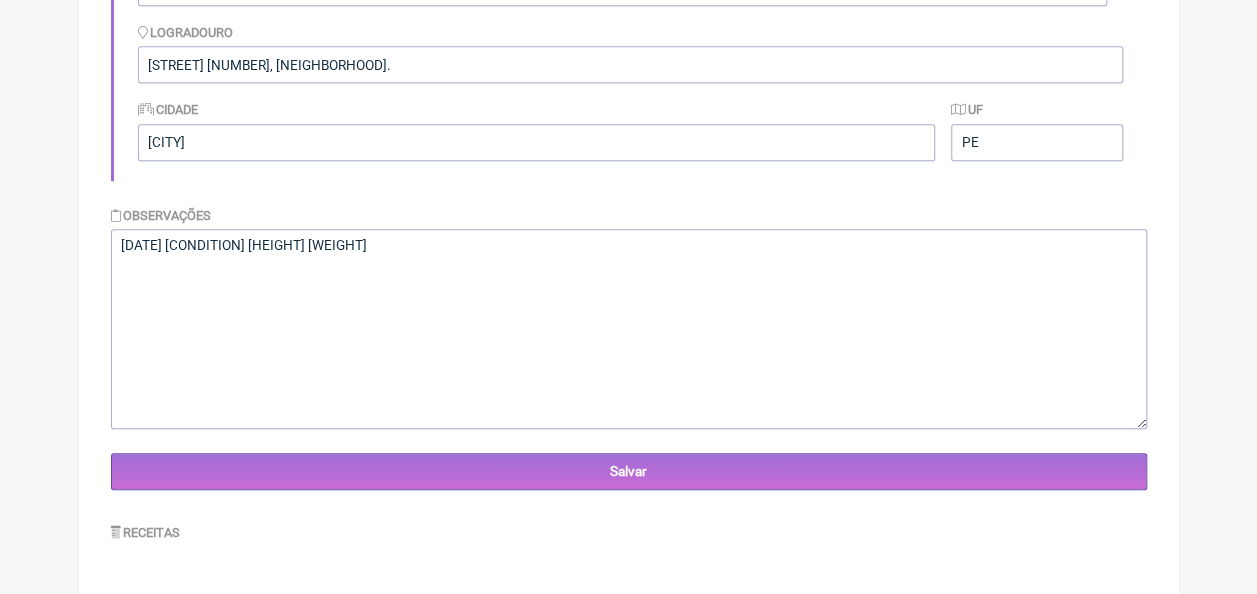 scroll, scrollTop: 510, scrollLeft: 0, axis: vertical 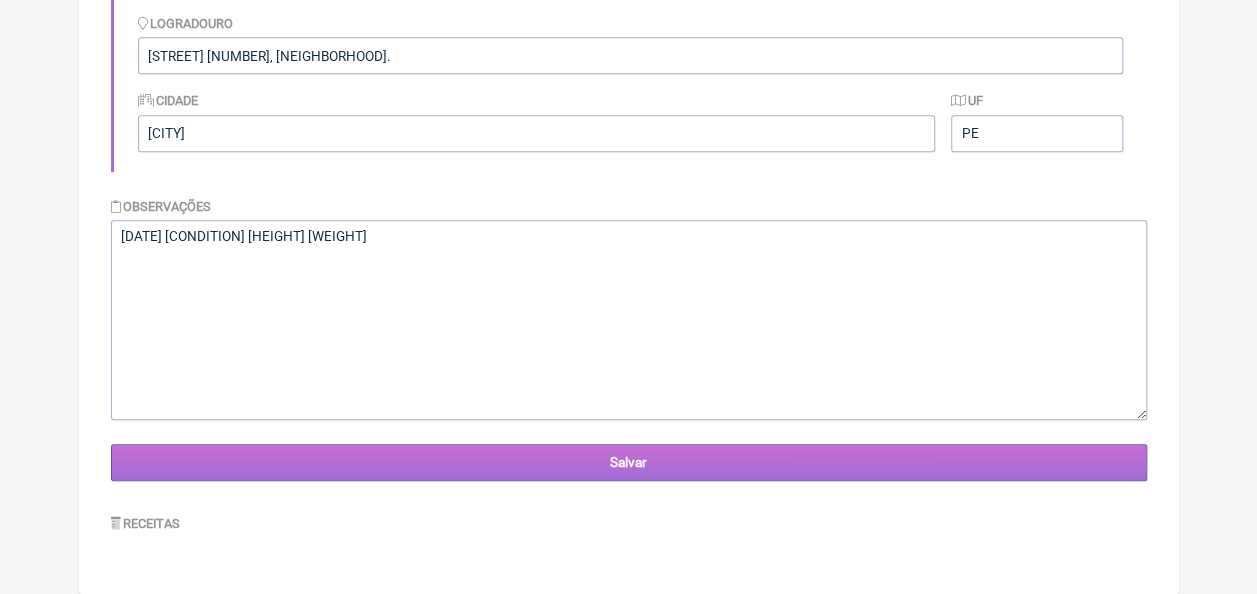 click on "Salvar" at bounding box center (629, 462) 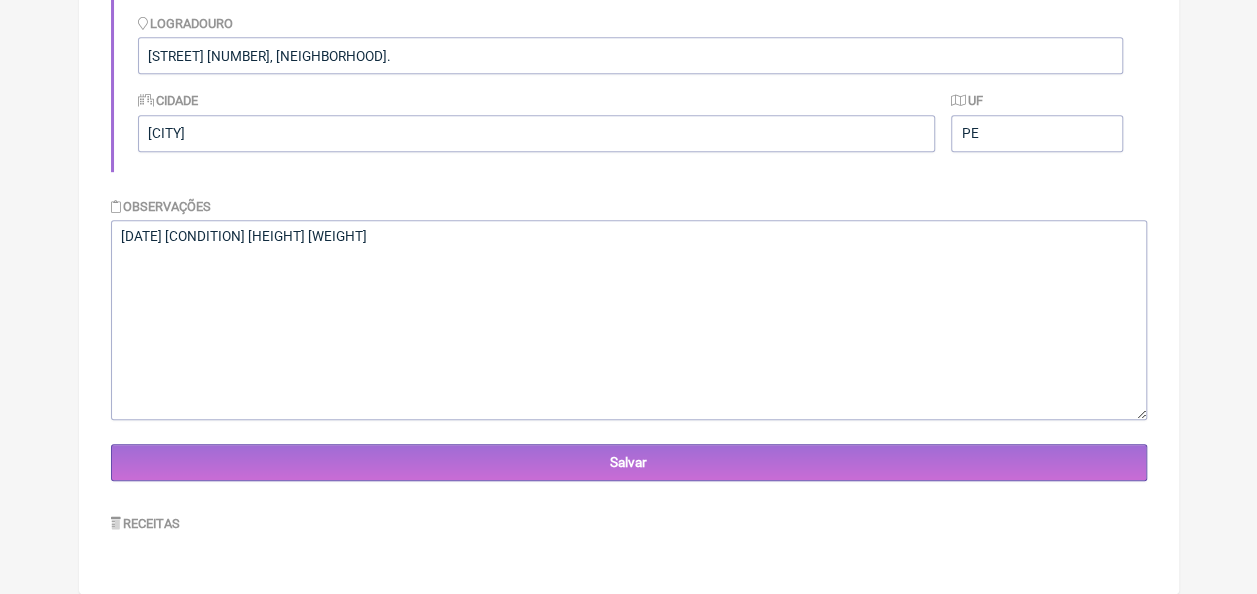 scroll, scrollTop: 508, scrollLeft: 0, axis: vertical 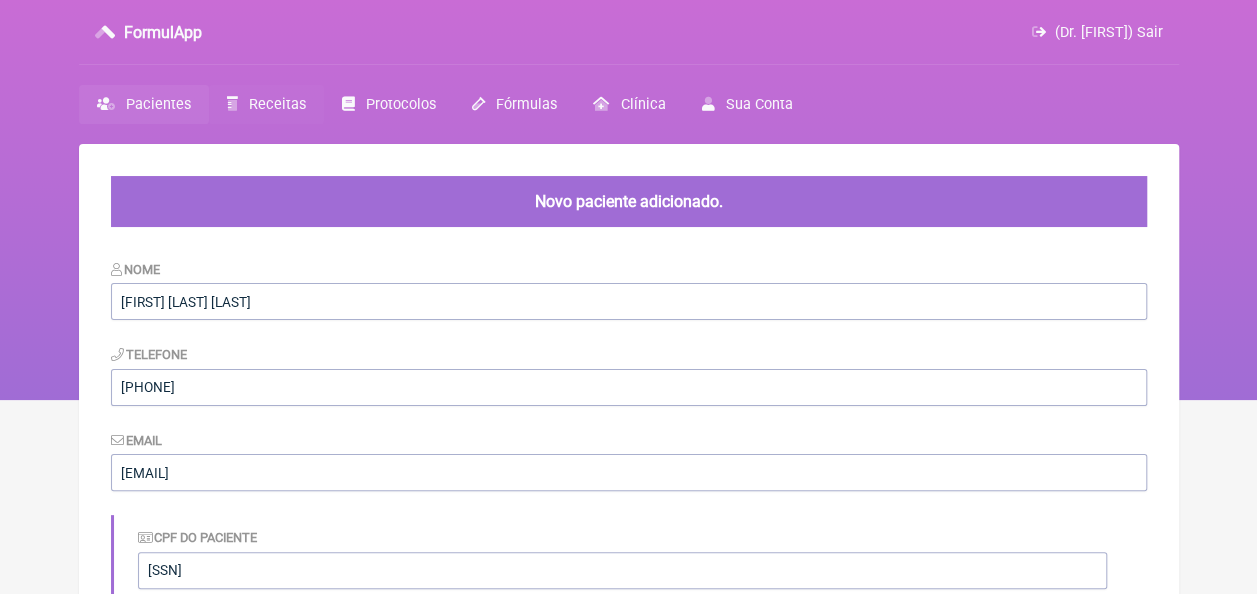 click on "Receitas" at bounding box center [277, 104] 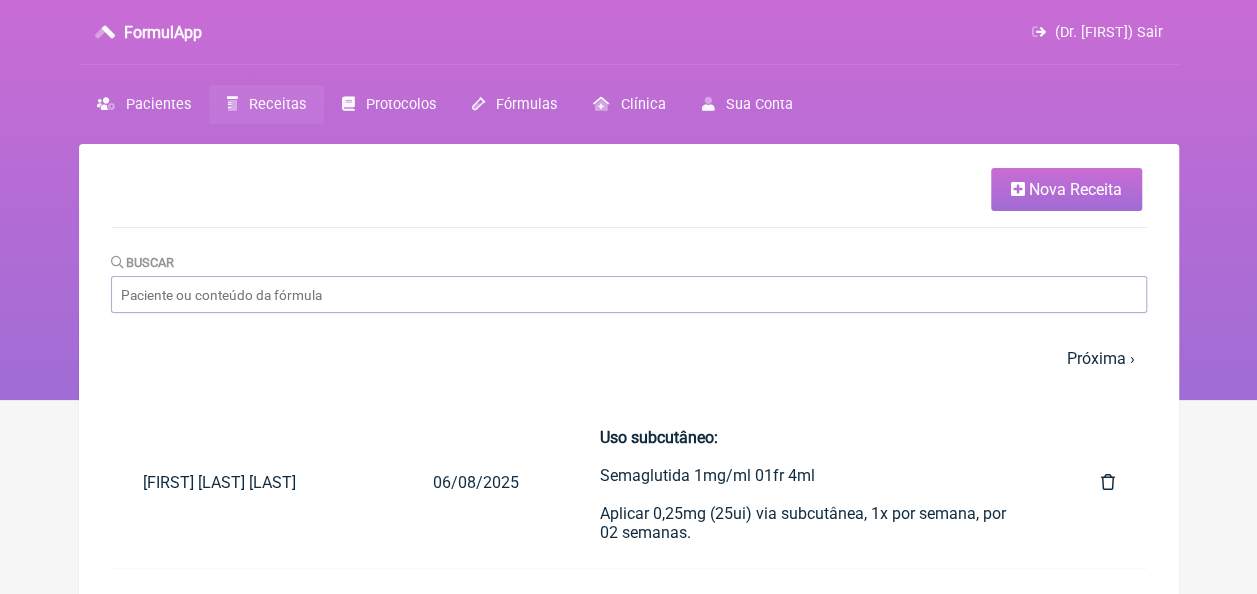 click on "Nova Receita" at bounding box center [1075, 189] 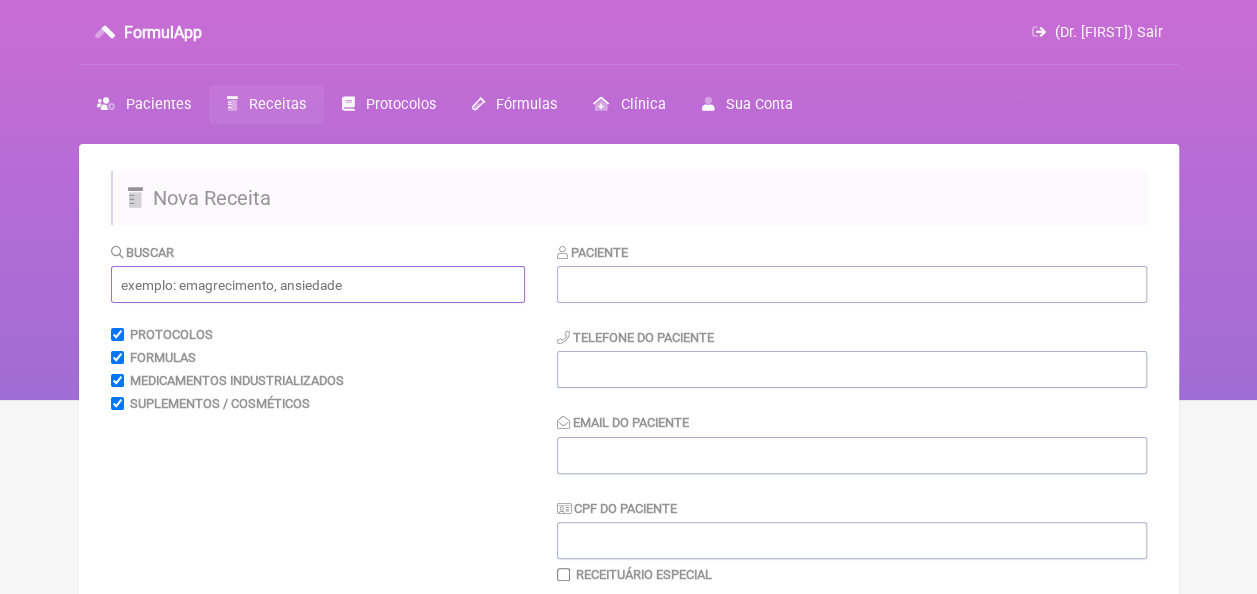 click at bounding box center [318, 284] 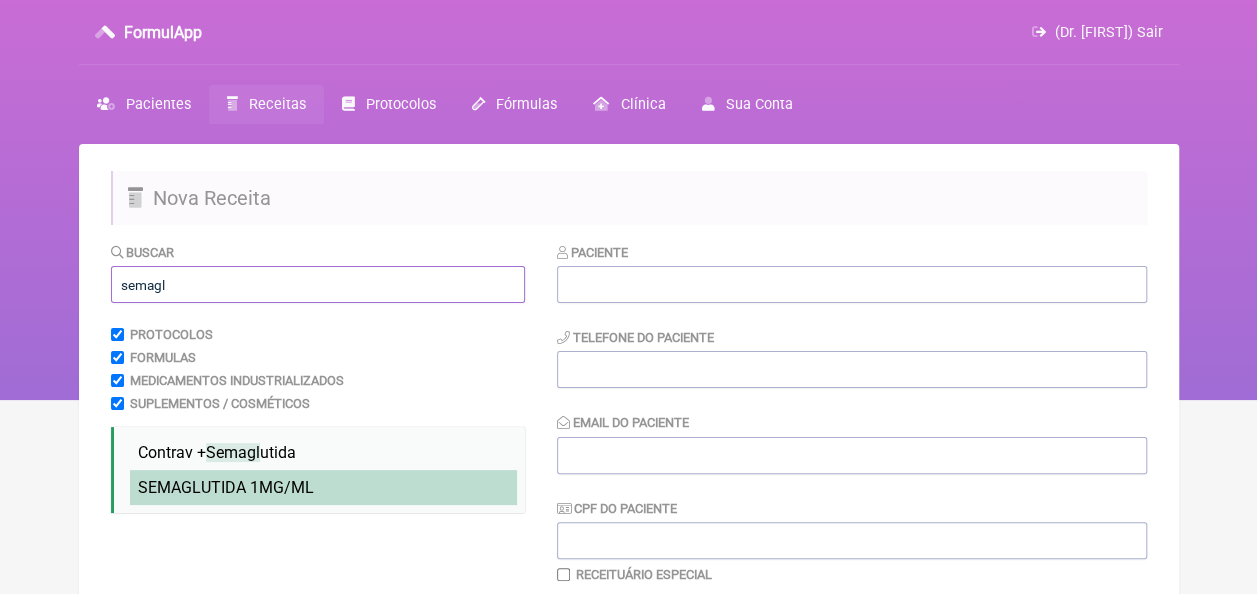 type on "semagl" 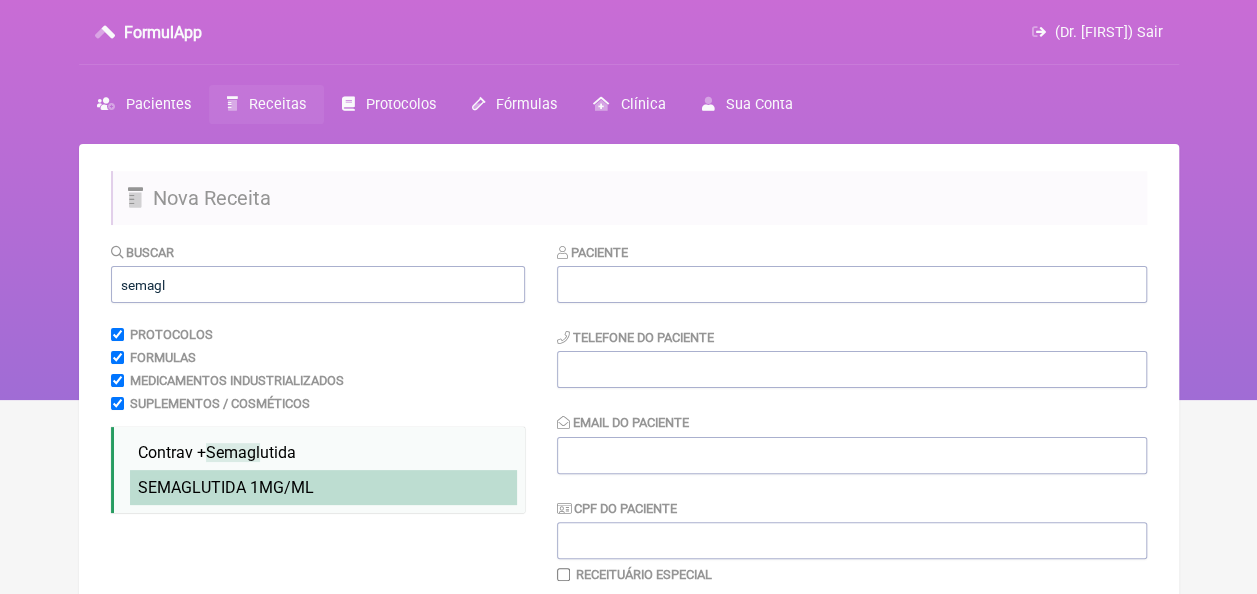 click on "SEMAGL UTIDA 1MG/ML" at bounding box center [226, 487] 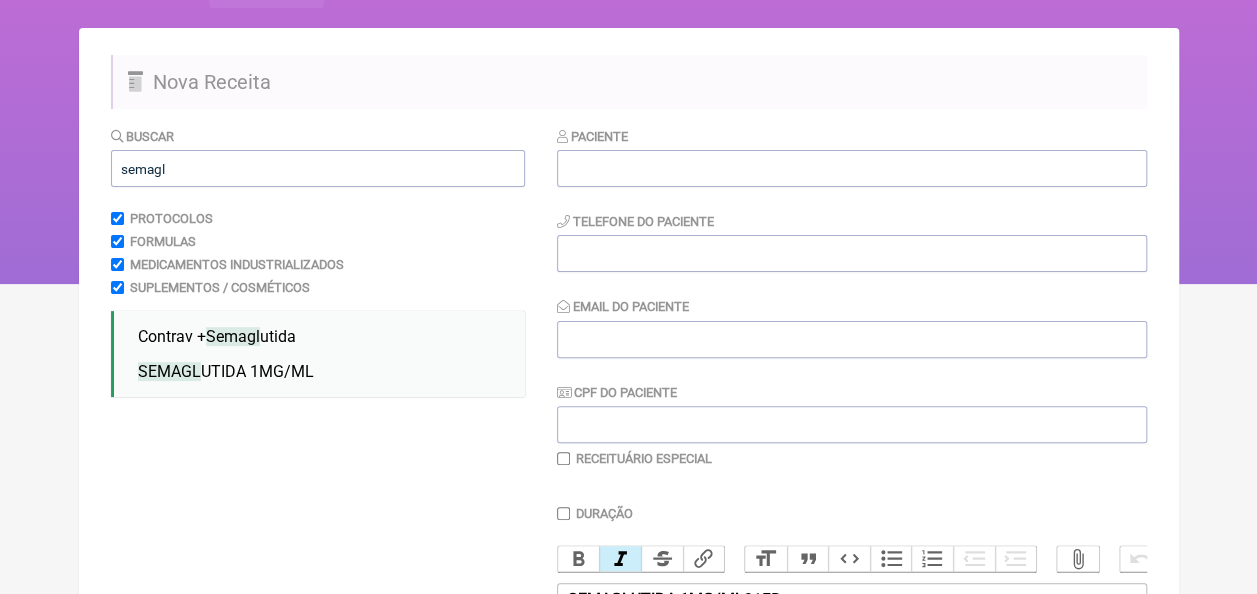 scroll, scrollTop: 502, scrollLeft: 0, axis: vertical 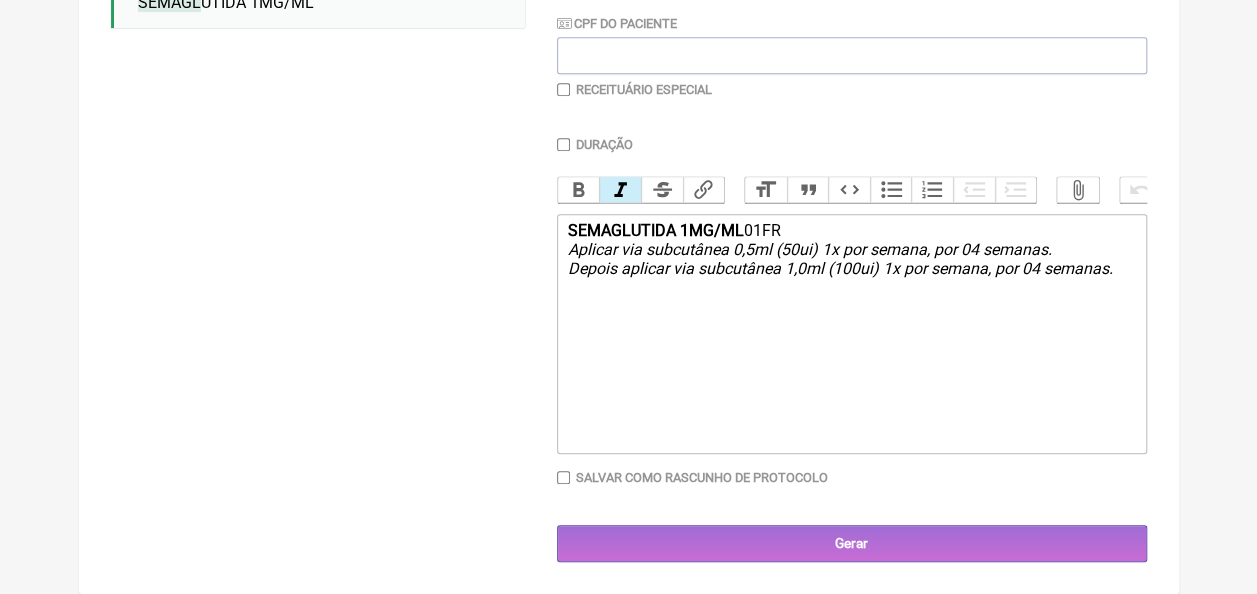 click on "SEMAGLUTIDA 1MG/ML  01FR Aplicar via subcutânea 0,5ml (50ui) 1x por semana, por 04 semanas.  Depois aplicar via subcutânea 1,0ml (100ui) 1x por semana, por 04 semanas." 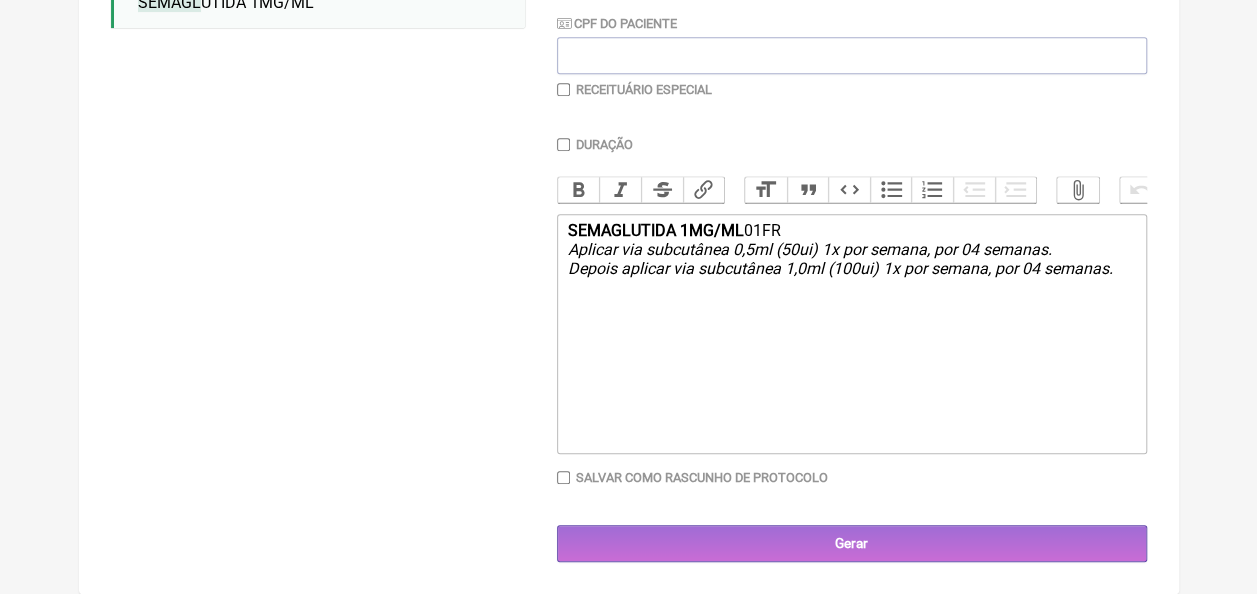 type on "<div><strong>SEMAGLUTIDA 1MG/ML </strong>01FR<br><br><em>Aplicar via subcutânea 0,5ml (50ui) 1x por semana, por 04 semanas.&nbsp;<br>Depois aplicar via subcutânea 1,0ml (100ui) 1x por semana, por 04 semanas.&nbsp; &nbsp;<br></em><br></div>" 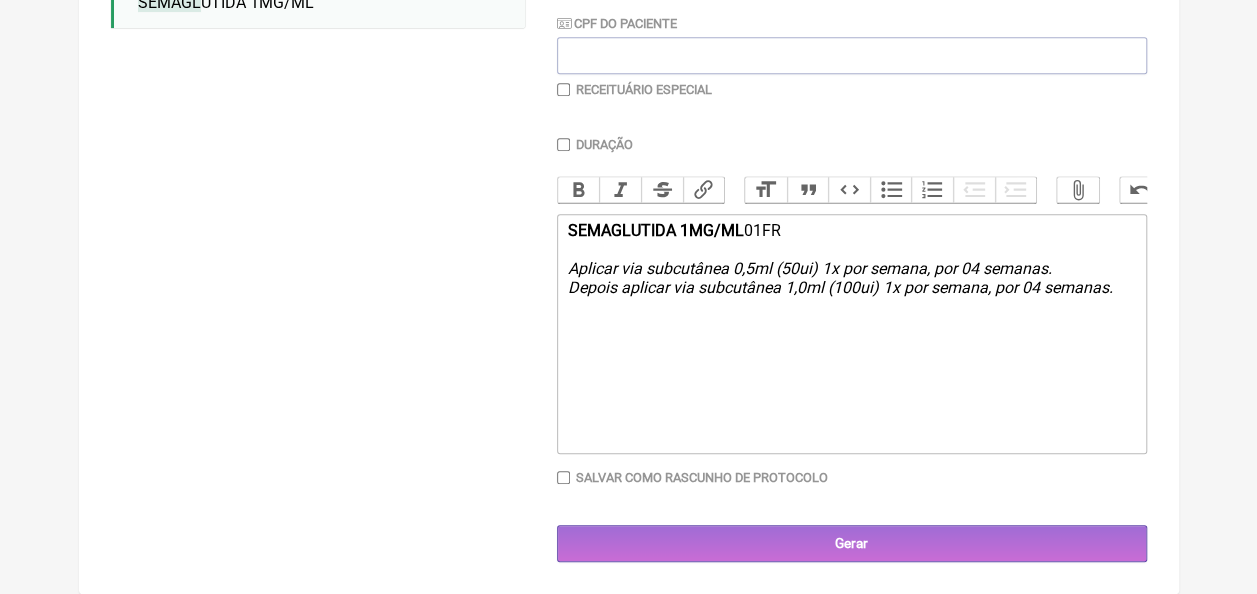 click at bounding box center (563, 89) 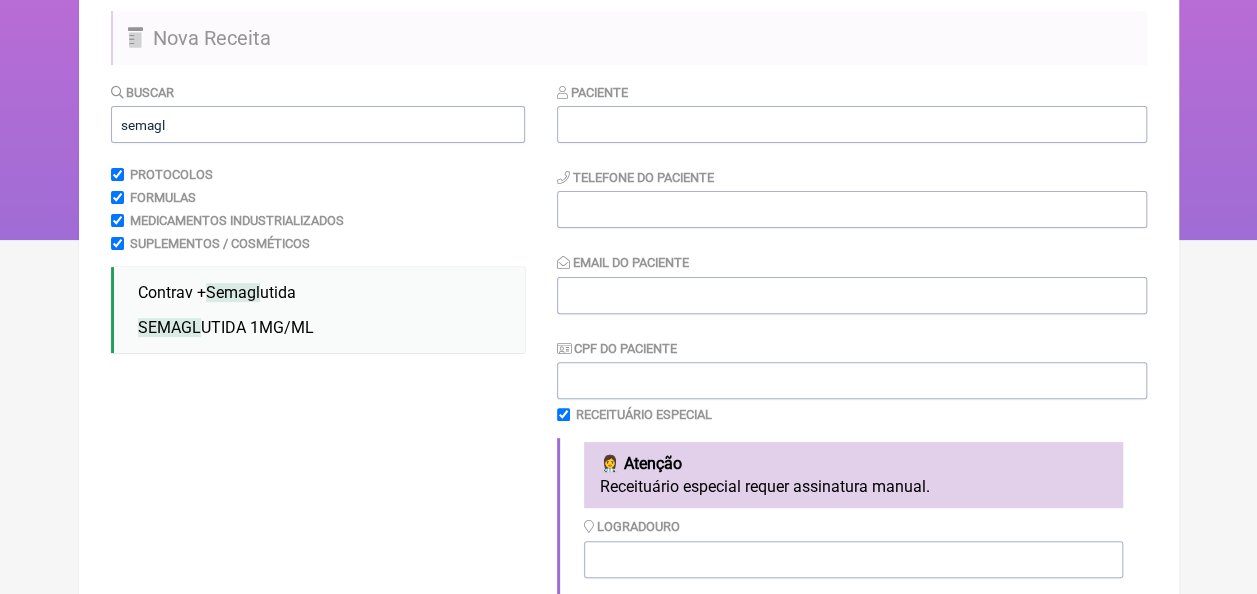 scroll, scrollTop: 158, scrollLeft: 0, axis: vertical 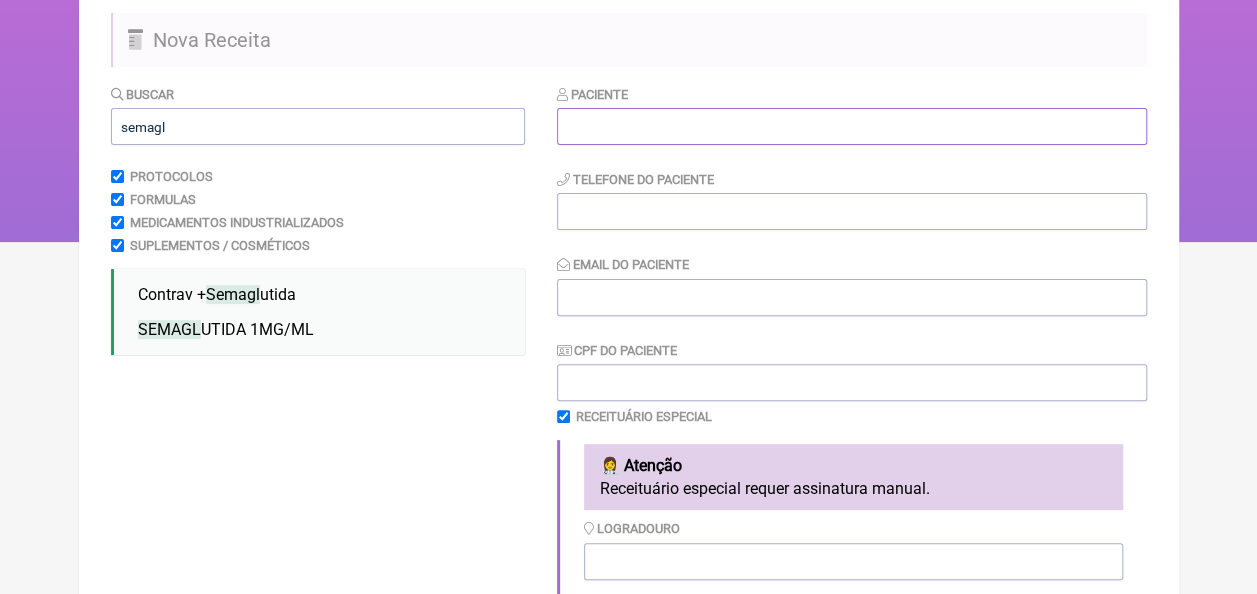 click at bounding box center [852, 126] 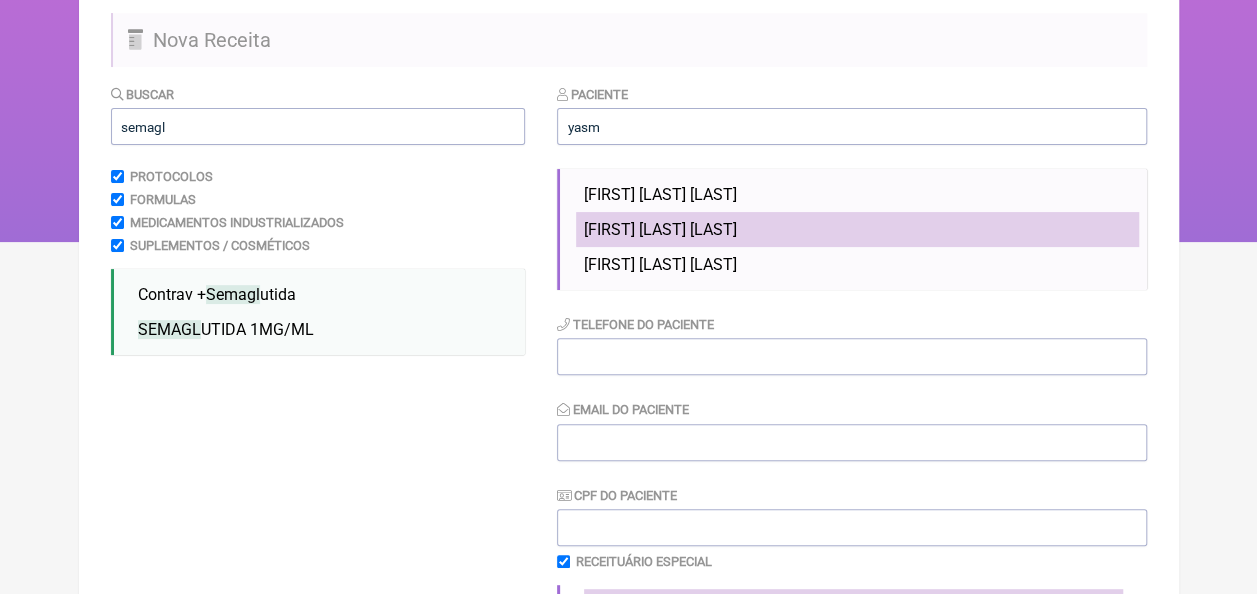 click on "[FIRST] [LAST] dos Santos" at bounding box center (660, 229) 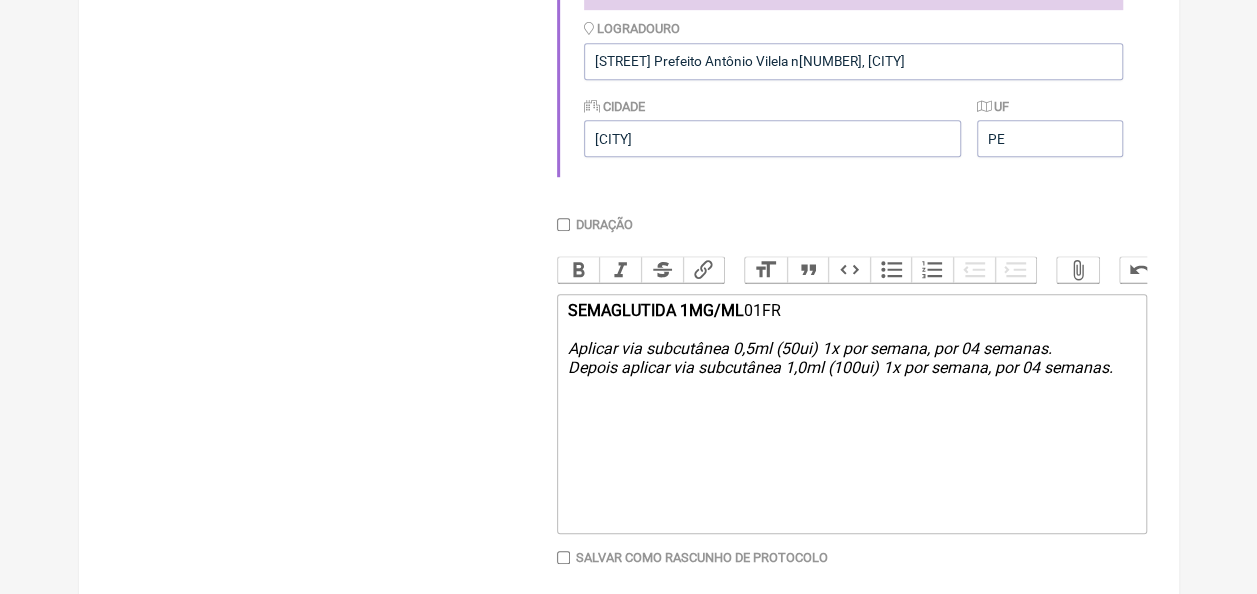scroll, scrollTop: 758, scrollLeft: 0, axis: vertical 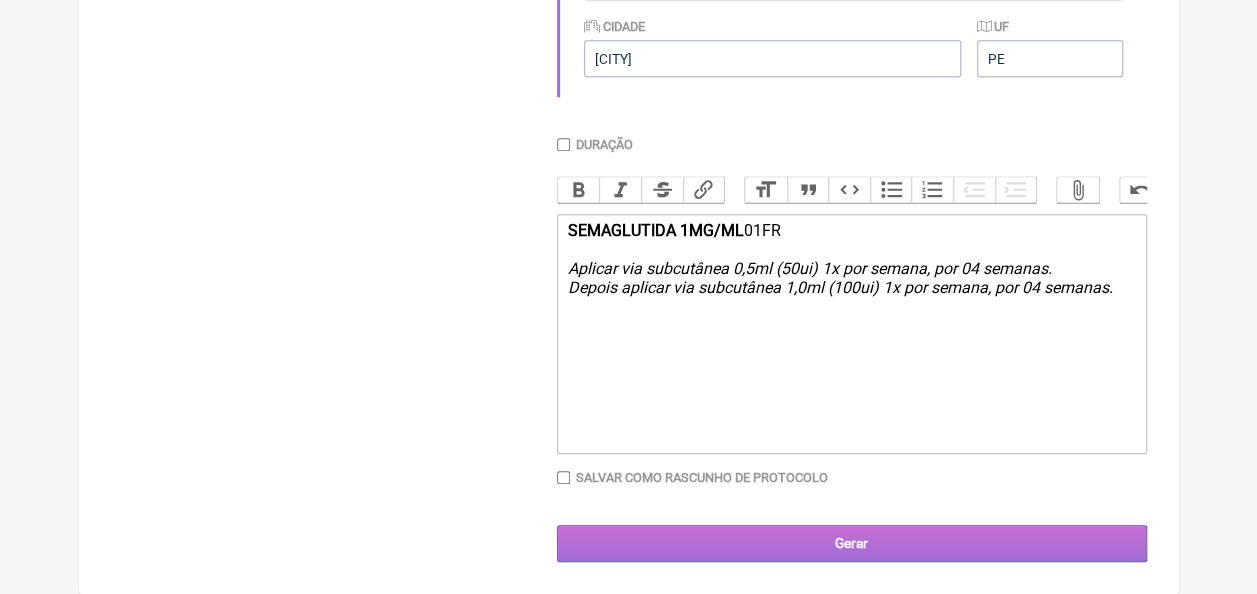 click on "Gerar" at bounding box center [852, 543] 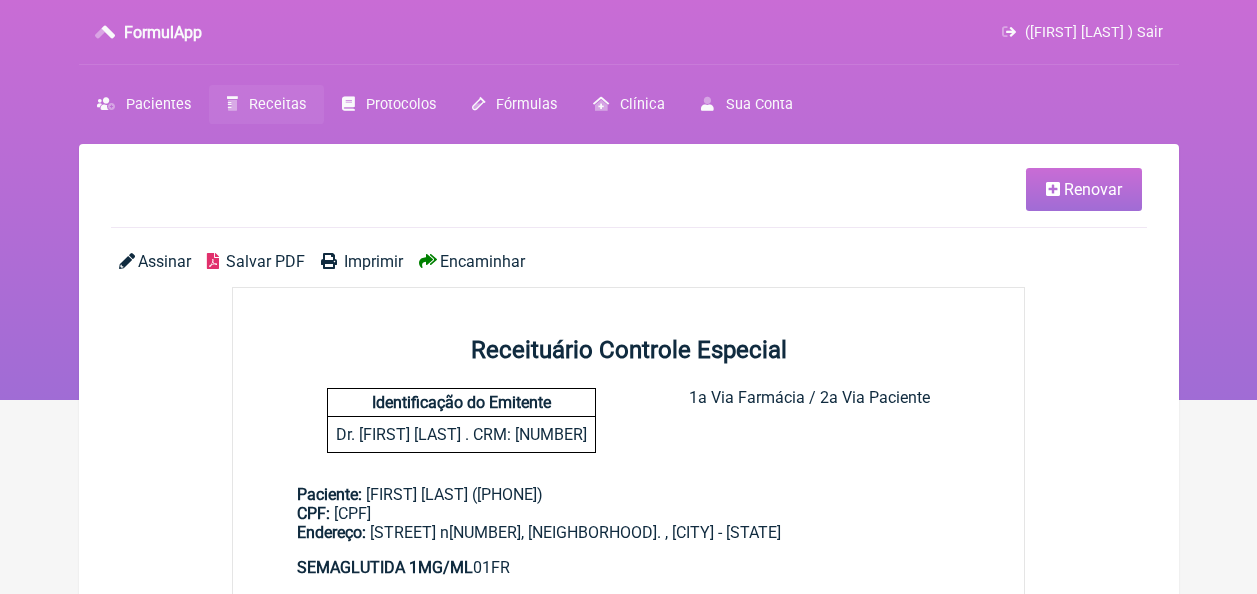 scroll, scrollTop: 0, scrollLeft: 0, axis: both 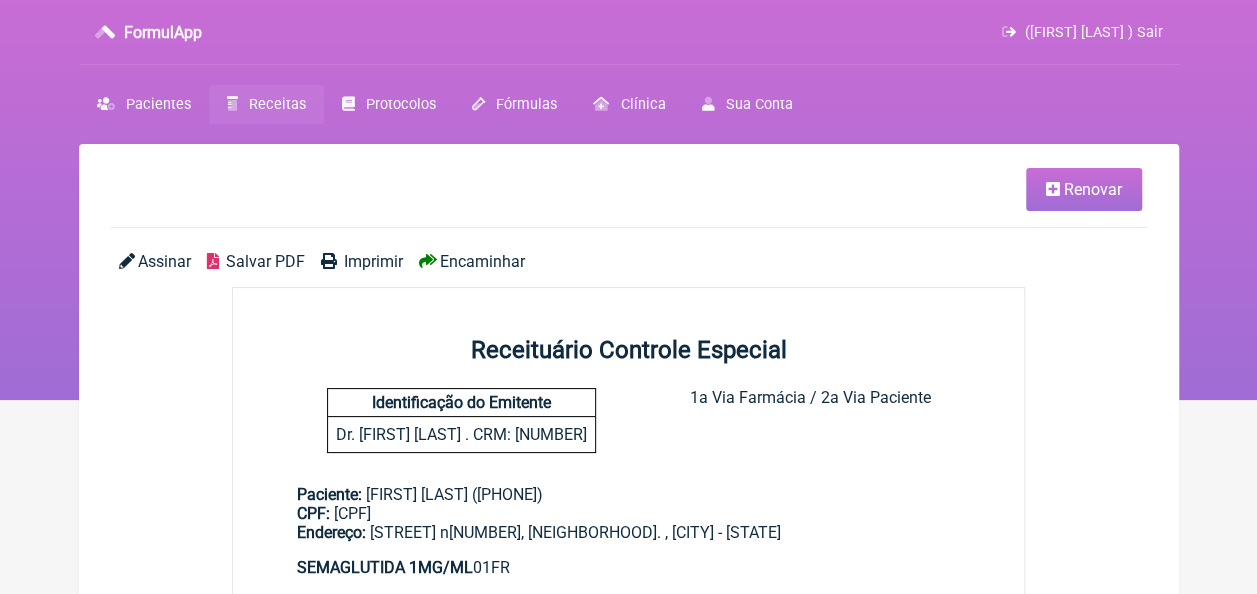 click on "Salvar PDF" at bounding box center (265, 261) 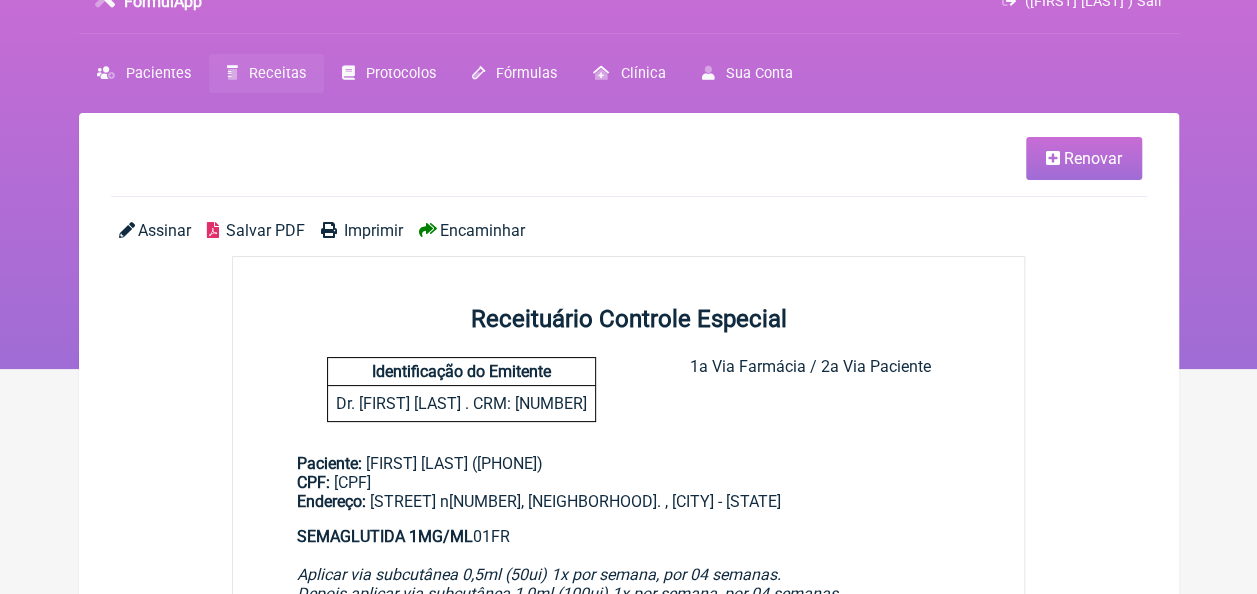 scroll, scrollTop: 0, scrollLeft: 0, axis: both 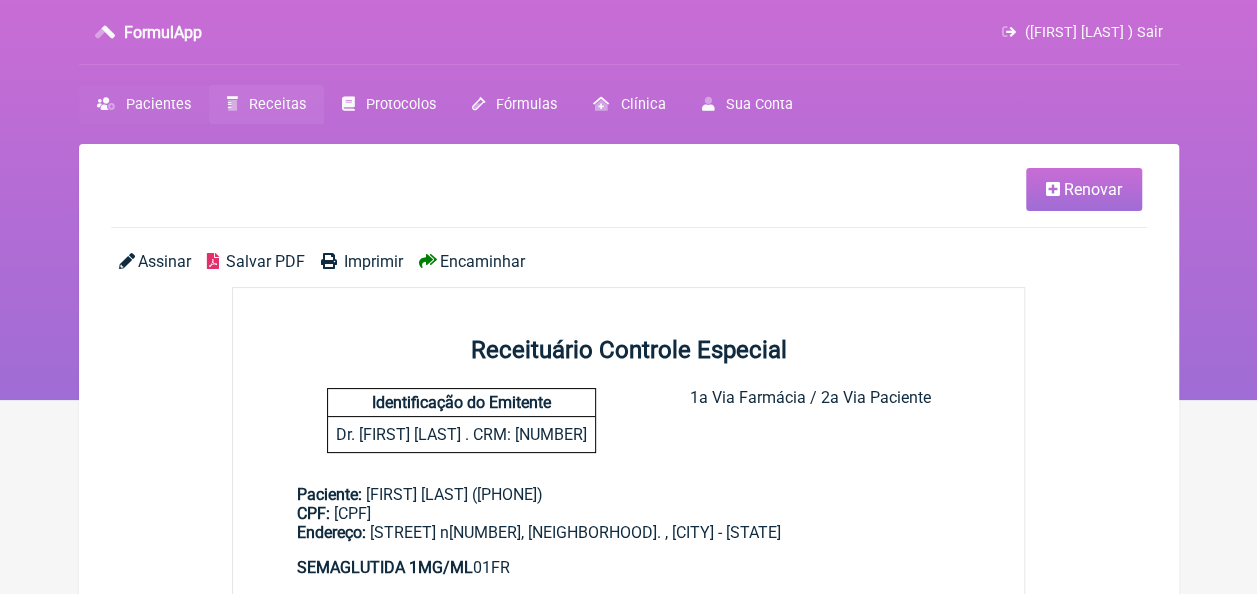click on "Pacientes" at bounding box center [158, 104] 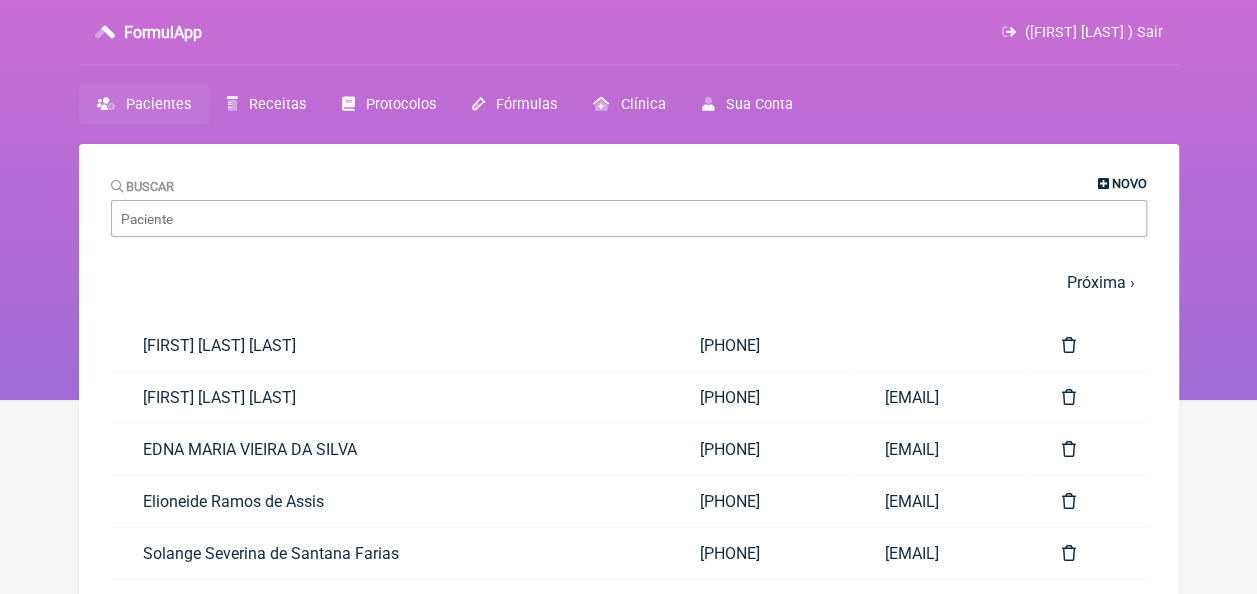 click on "Novo" at bounding box center [1129, 183] 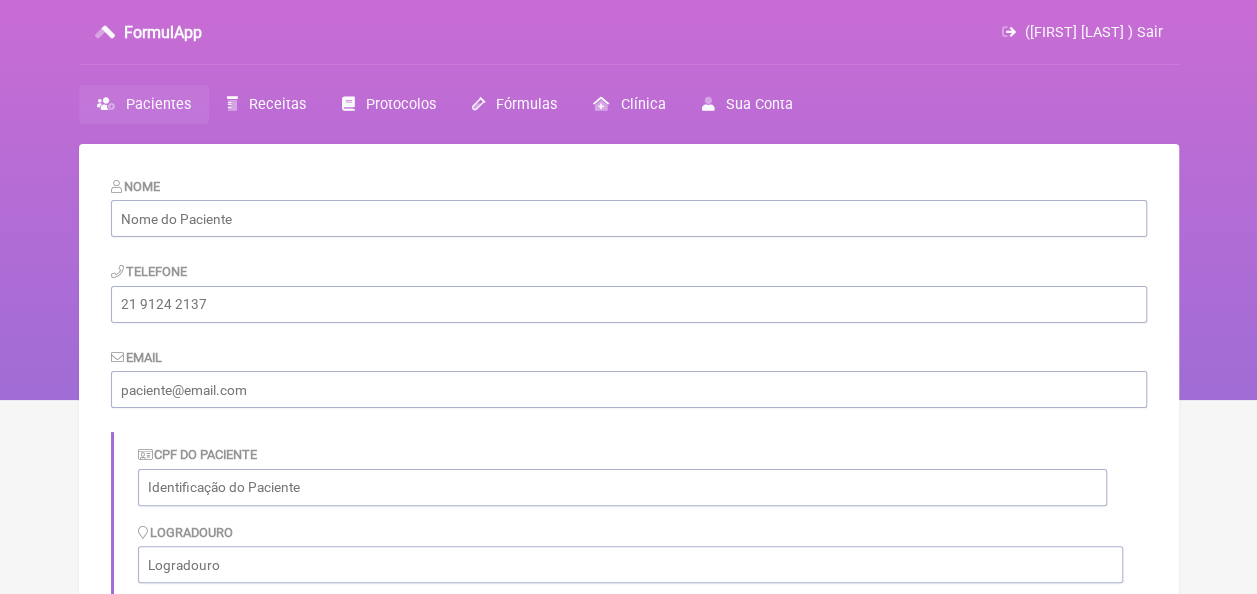 drag, startPoint x: 260, startPoint y: 243, endPoint x: 256, endPoint y: 233, distance: 10.770329 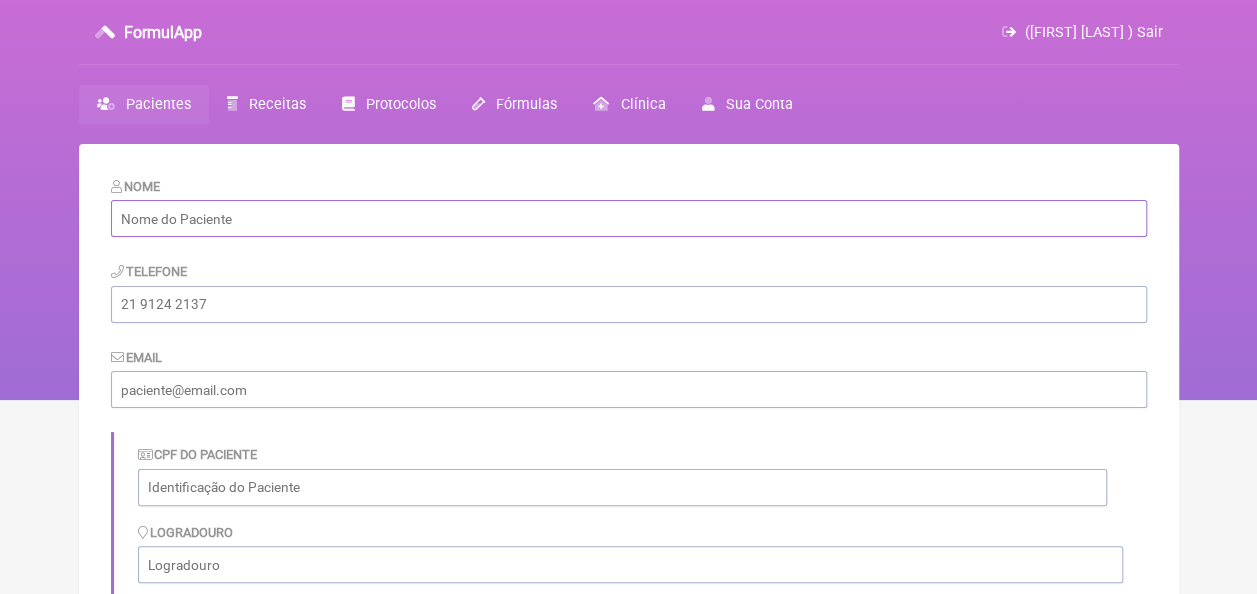 drag, startPoint x: 244, startPoint y: 210, endPoint x: 202, endPoint y: 216, distance: 42.426407 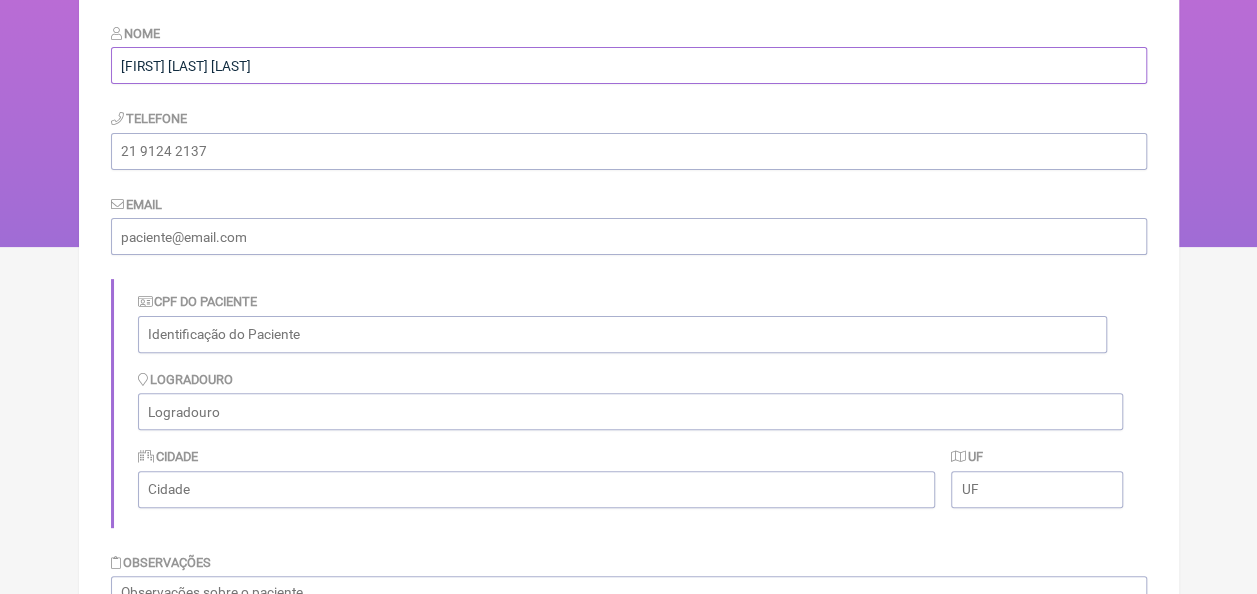 scroll, scrollTop: 461, scrollLeft: 0, axis: vertical 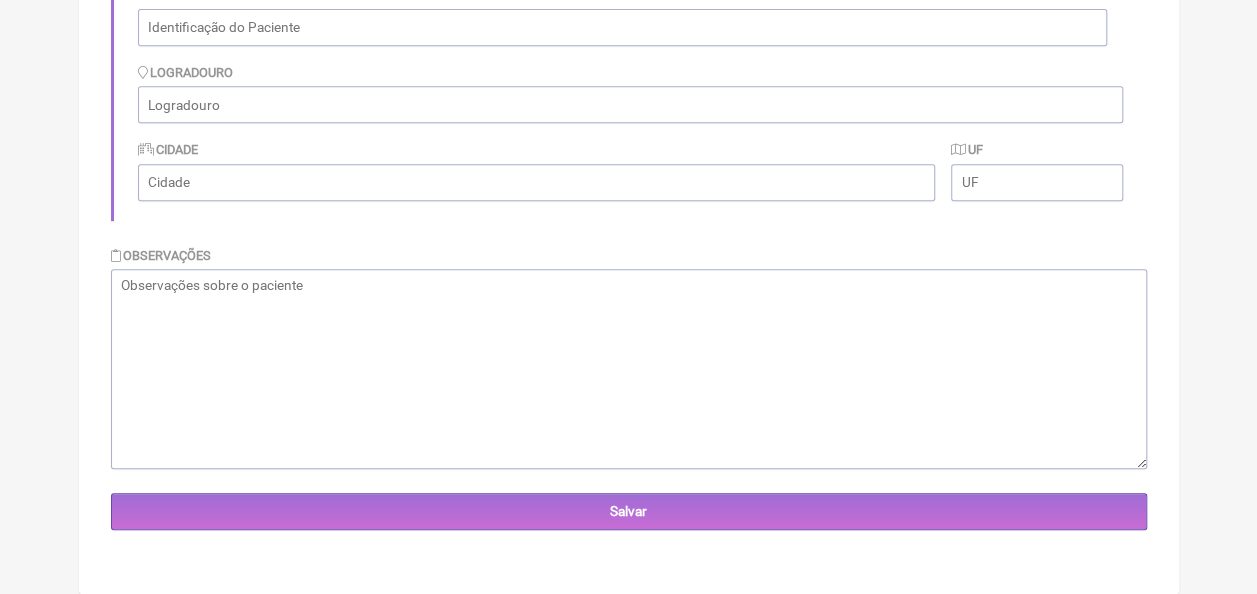 type on "[FIRST] [LAST] [LAST]" 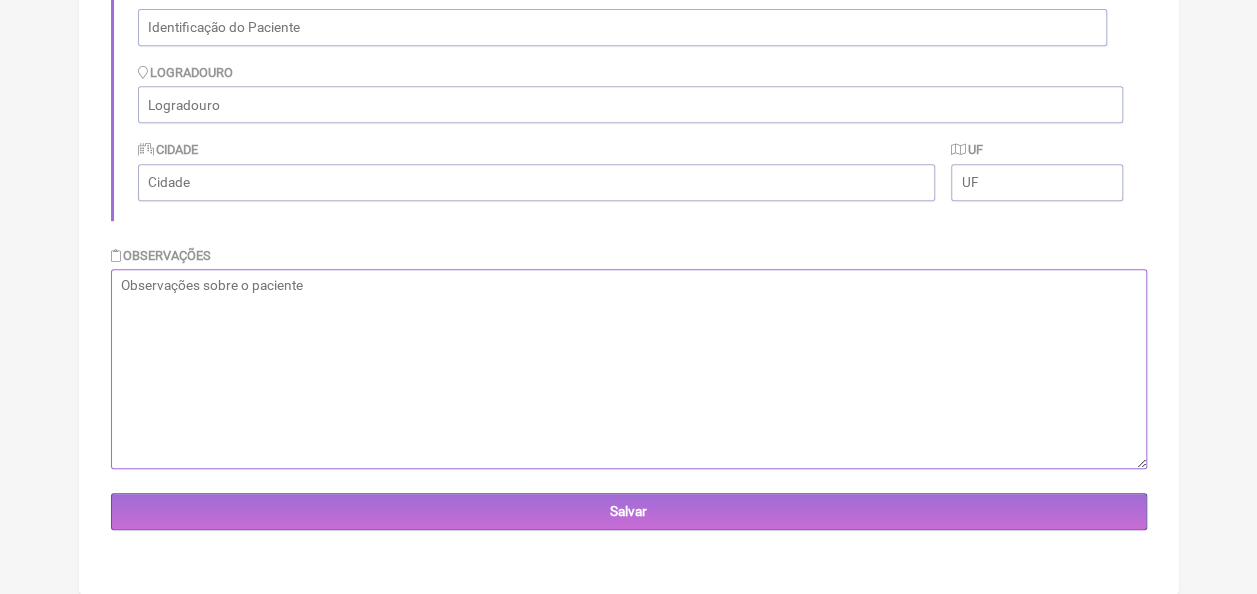 click at bounding box center (629, 369) 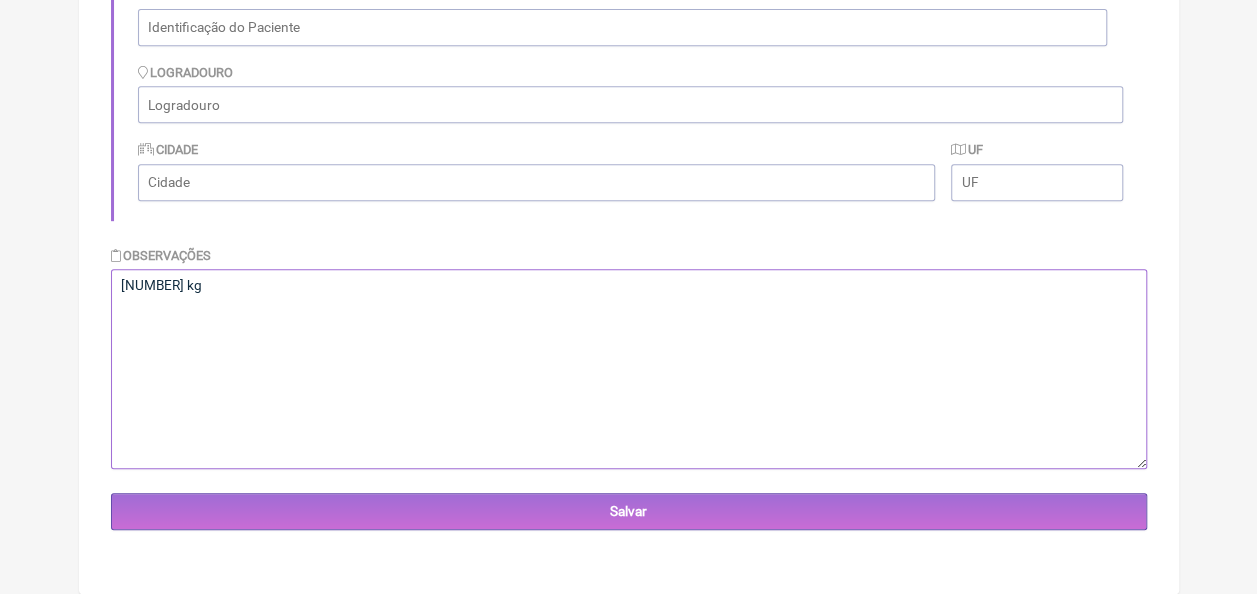 click on "68 kg" at bounding box center (629, 369) 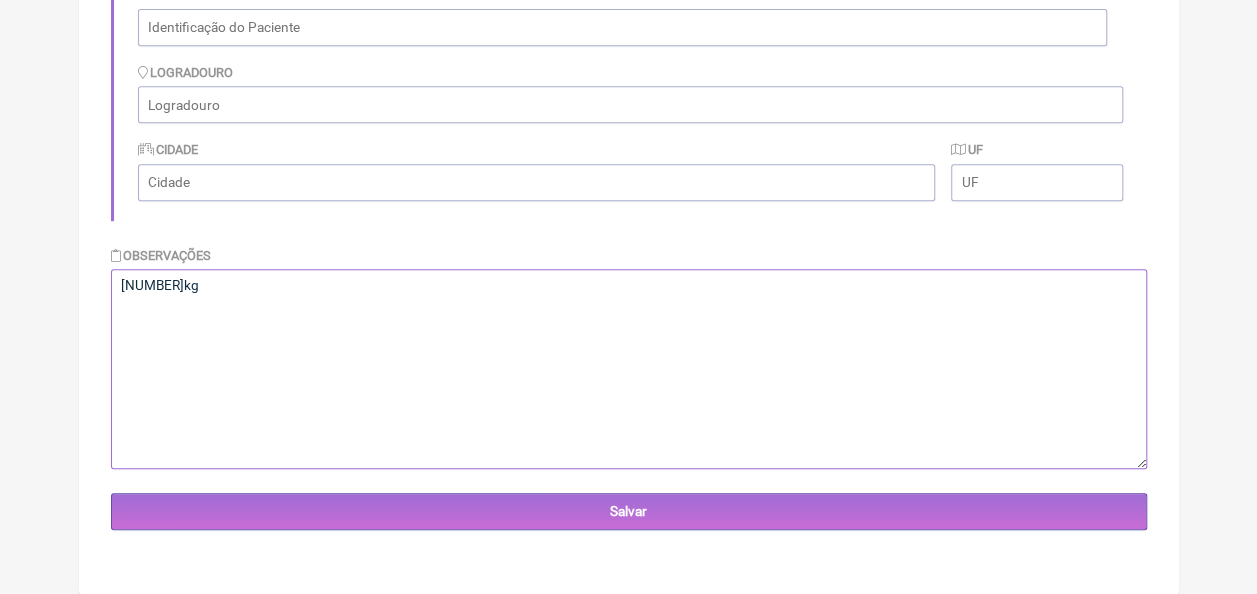click on "68kg" at bounding box center (629, 369) 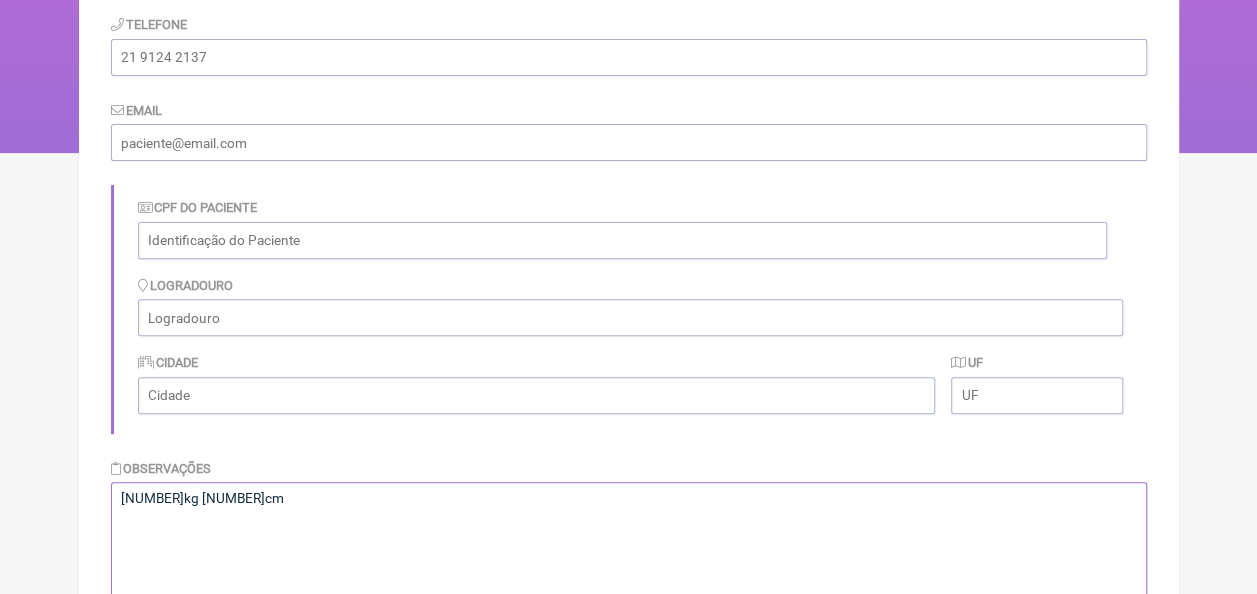 scroll, scrollTop: 0, scrollLeft: 0, axis: both 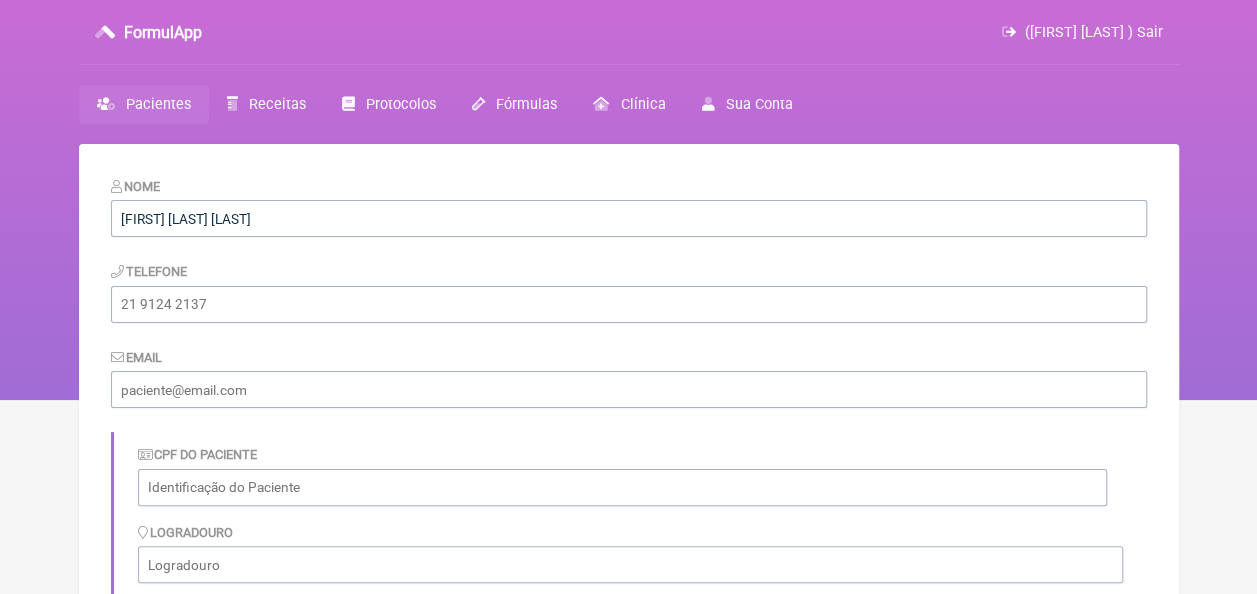 type on "68kg 152cm" 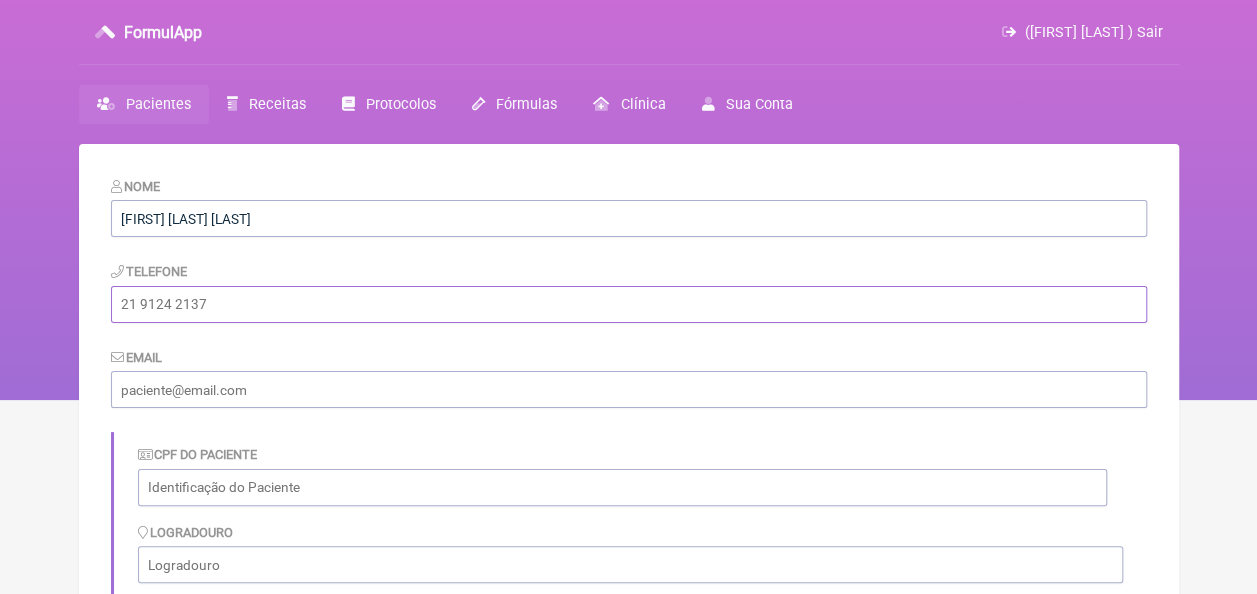 click at bounding box center [629, 304] 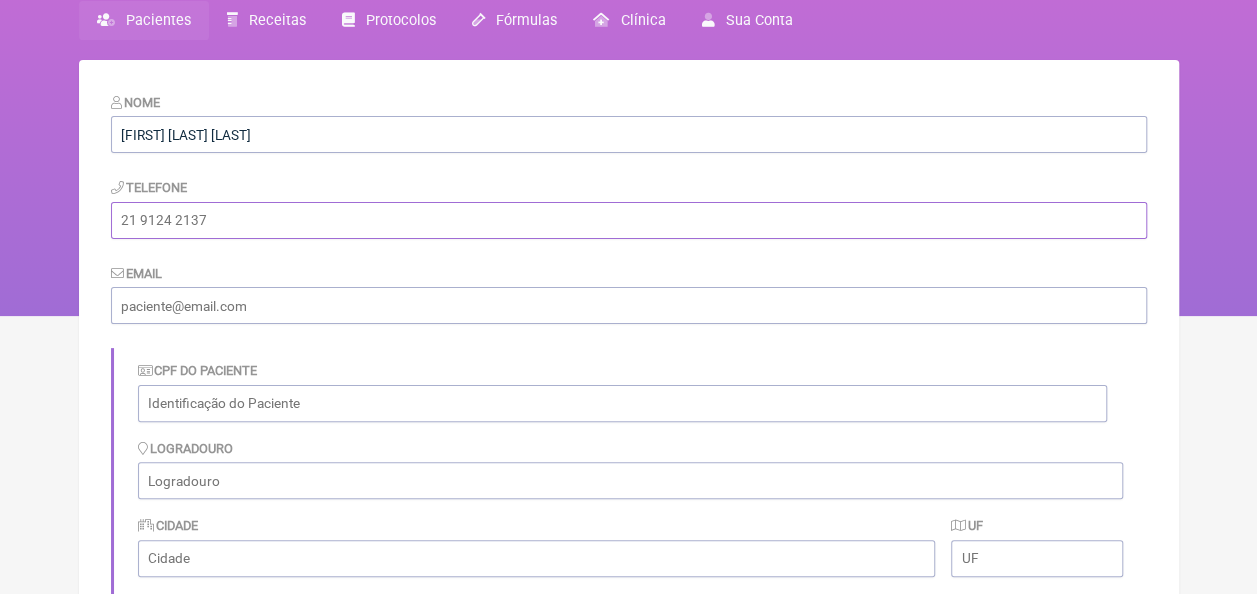 scroll, scrollTop: 200, scrollLeft: 0, axis: vertical 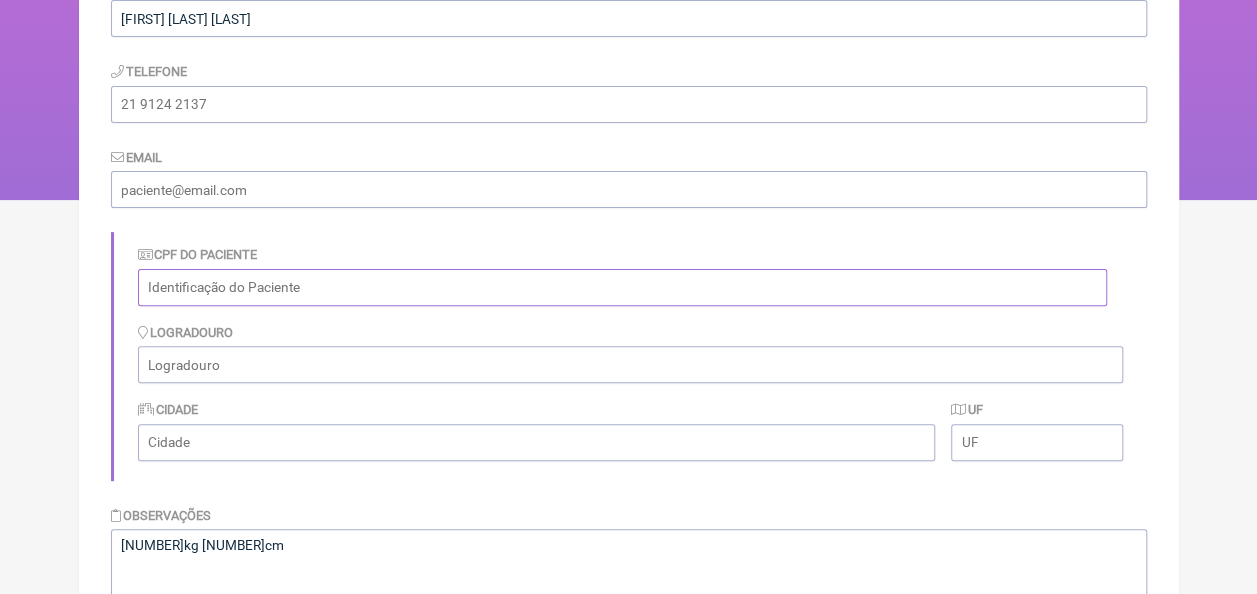paste on "519.383.404-34" 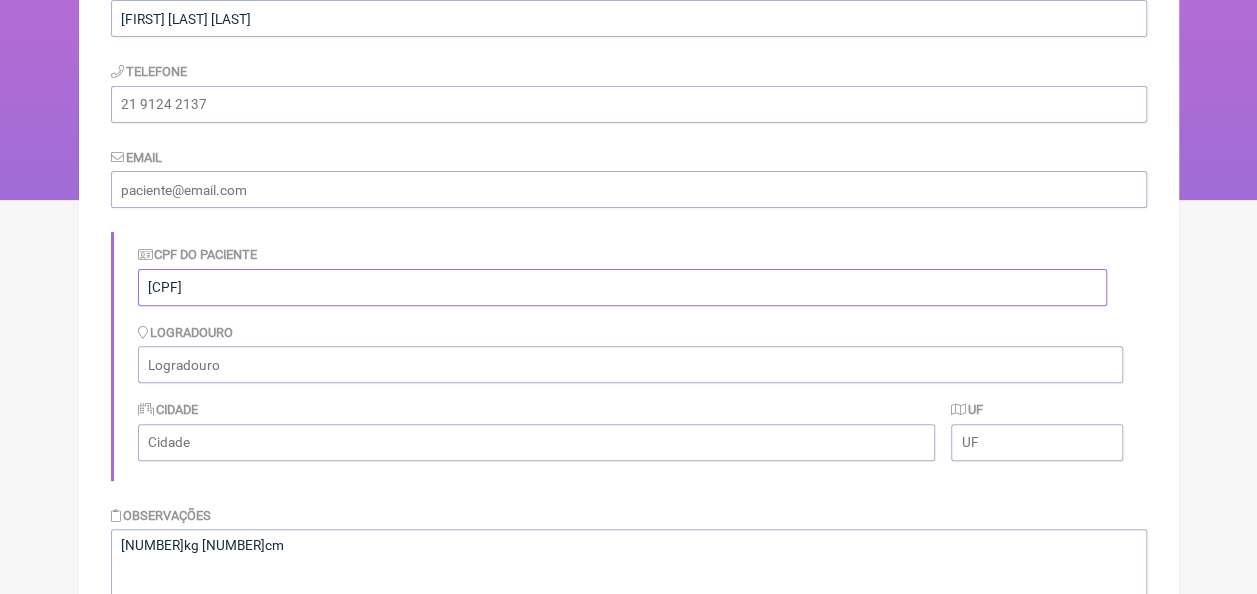 type on "519.383.404-34" 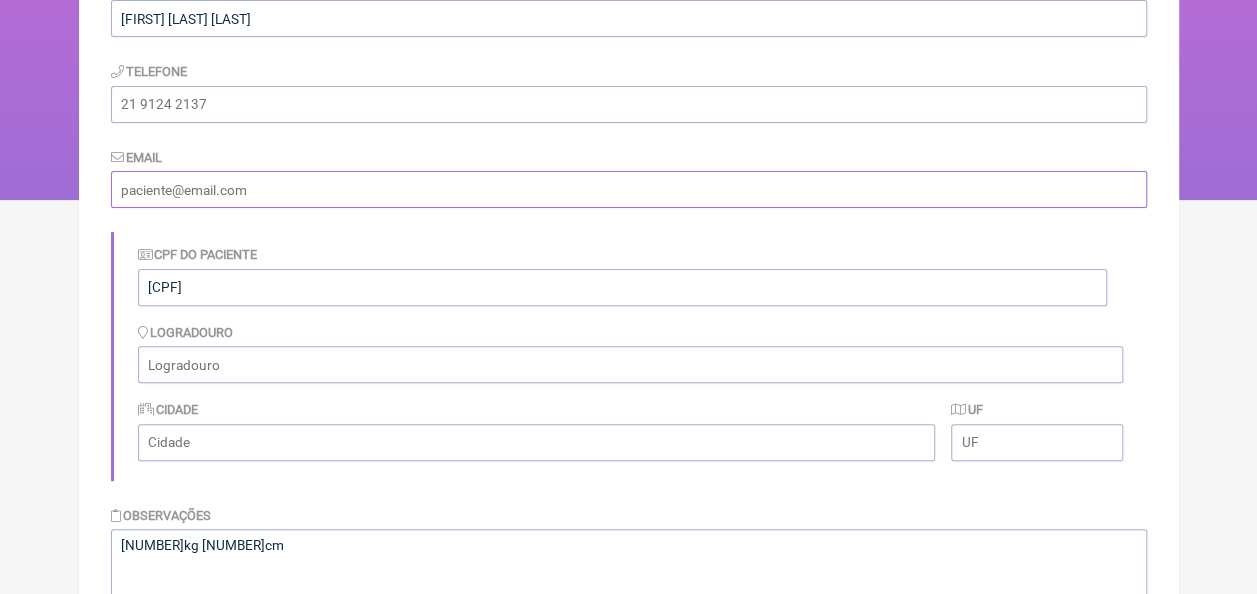 click at bounding box center [629, 189] 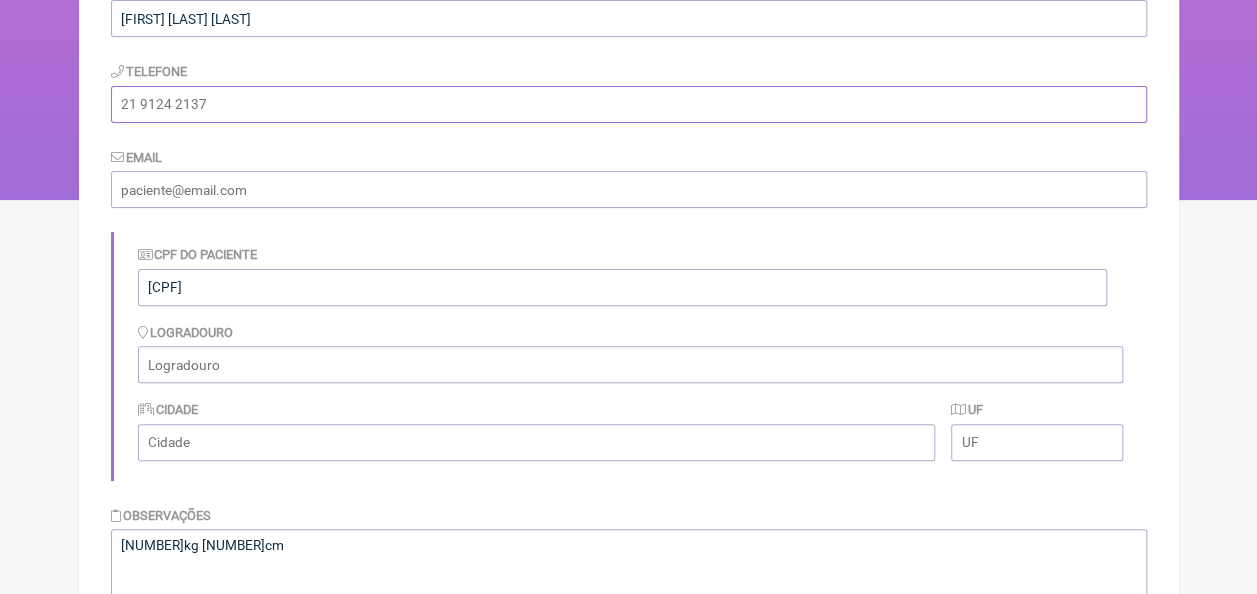 click at bounding box center [629, 104] 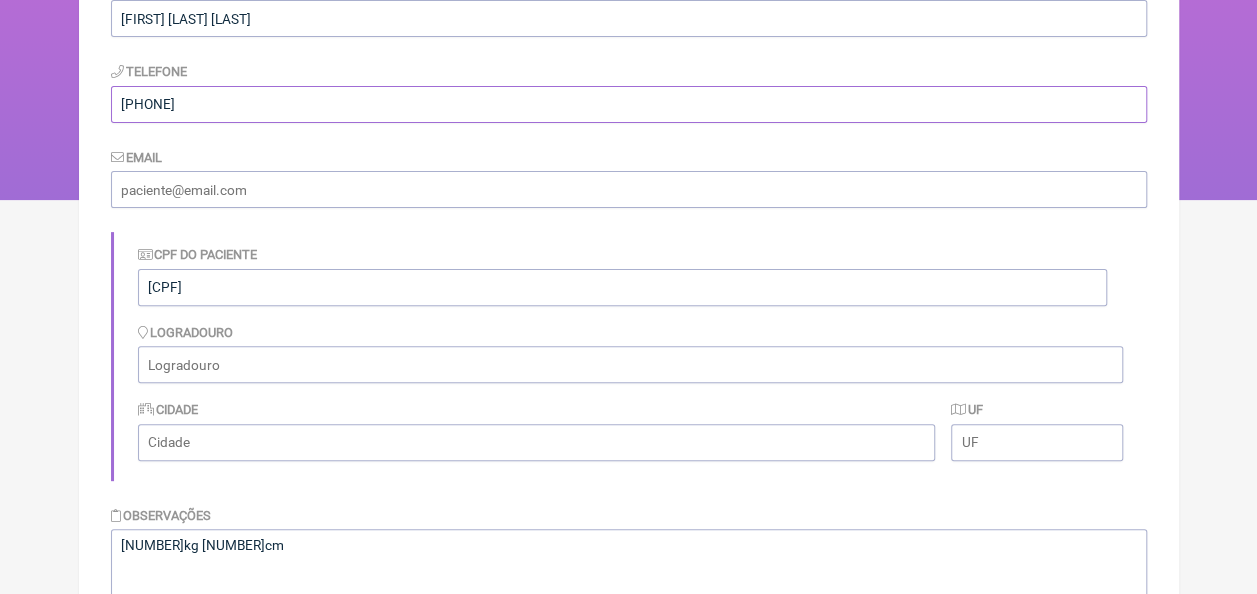 type on "81 99269-0255" 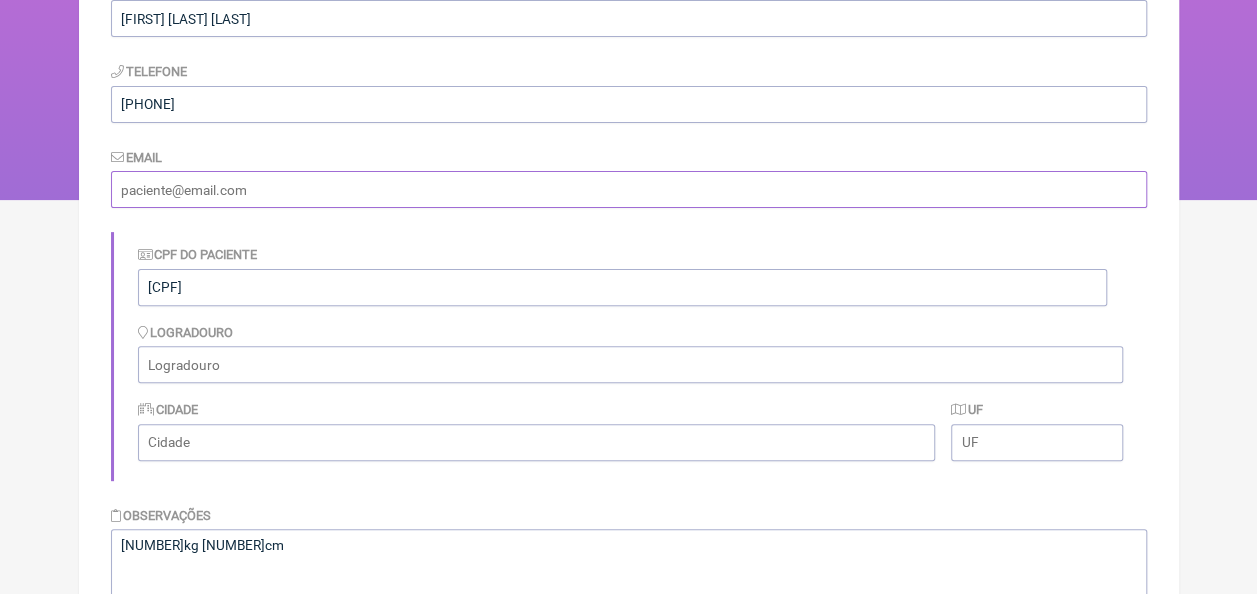 click at bounding box center [629, 189] 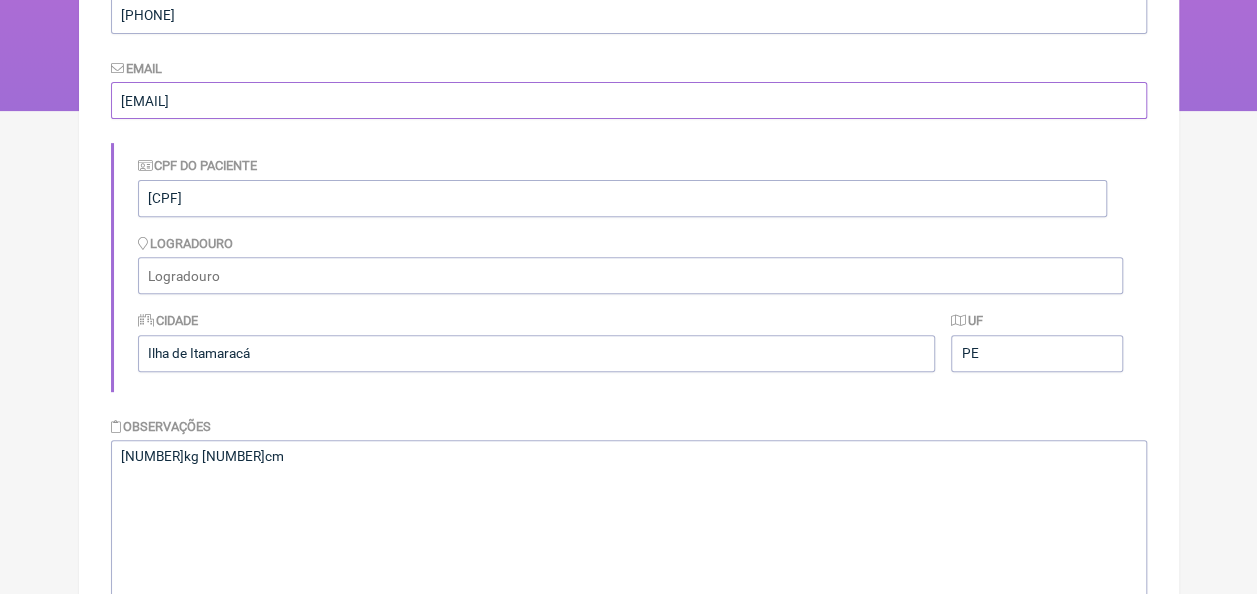 scroll, scrollTop: 400, scrollLeft: 0, axis: vertical 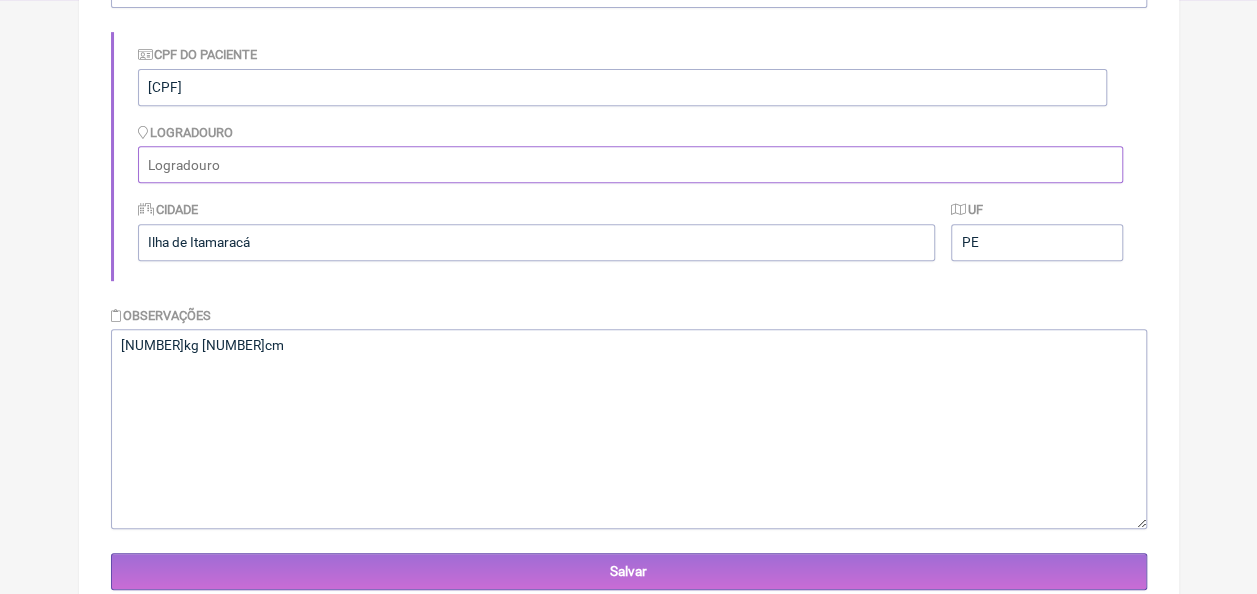 paste on "Rua Primavera, bonfim- Igarassu" 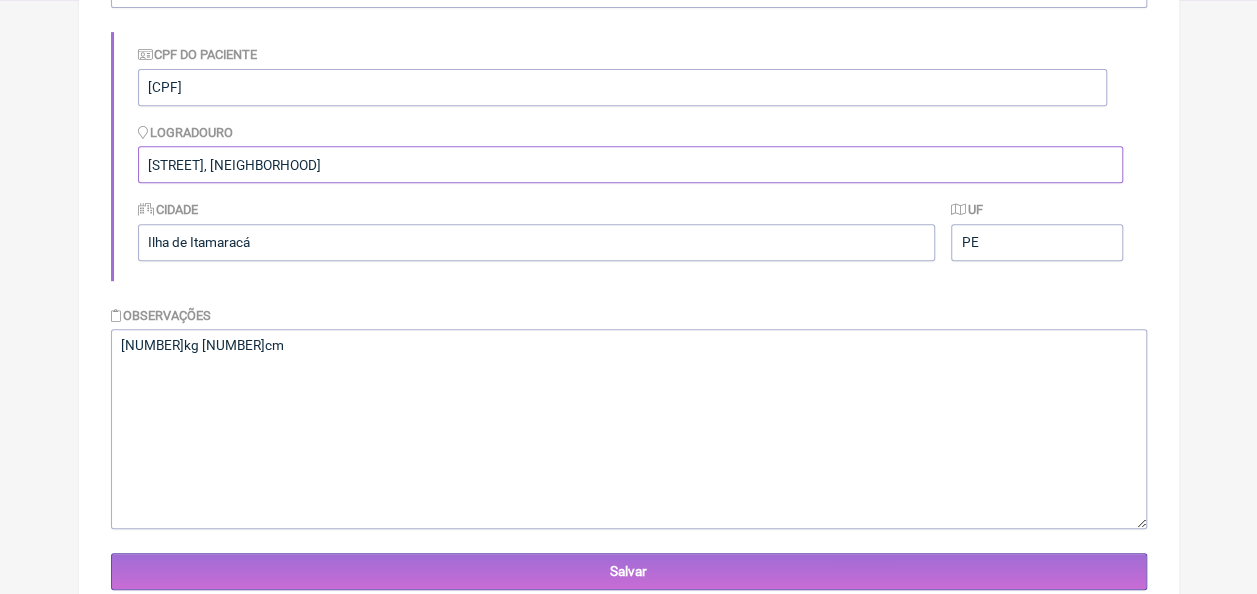type on "Rua Primavera, bonfim- Igarassu" 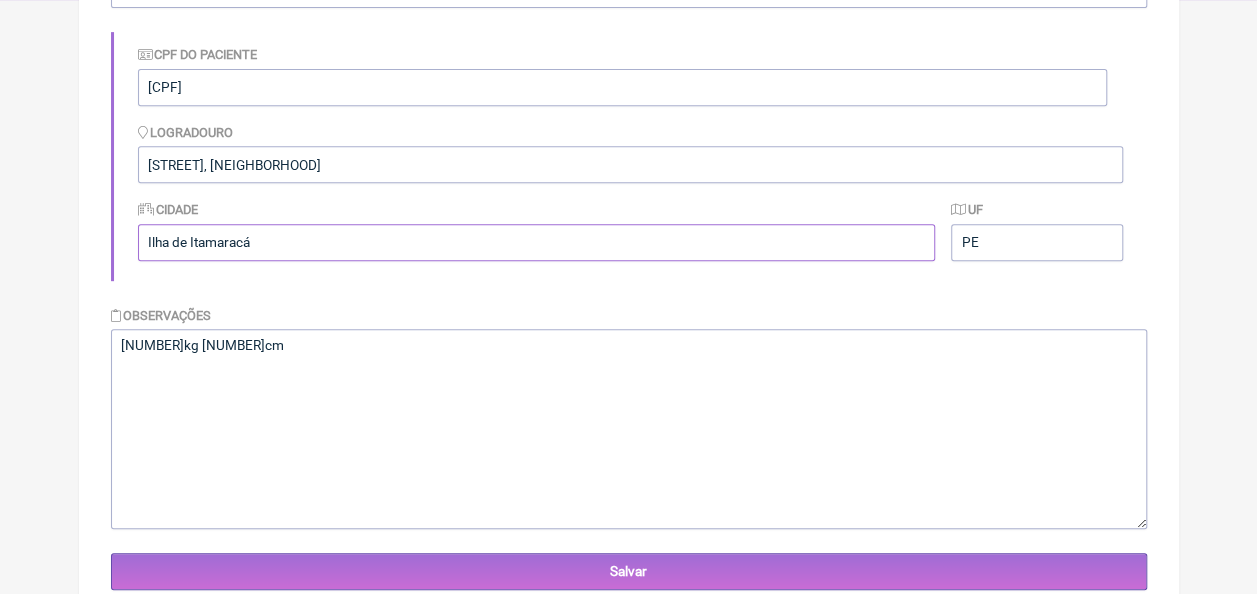 click on "Ilha de Itamaracá" at bounding box center (537, 242) 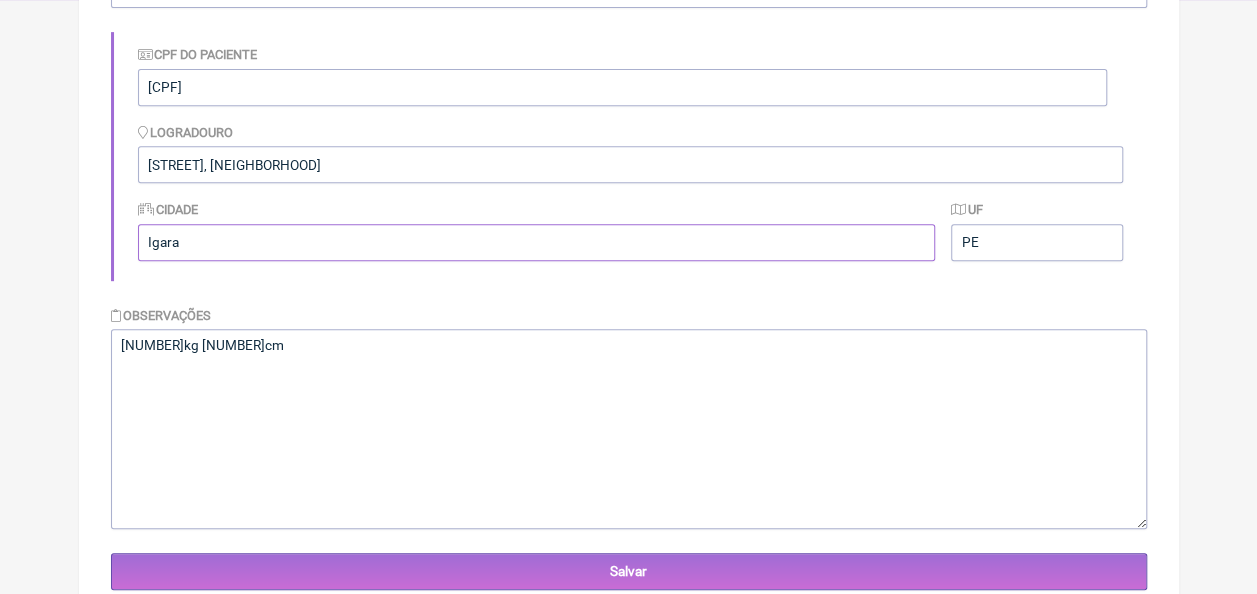 type on "Igarassu" 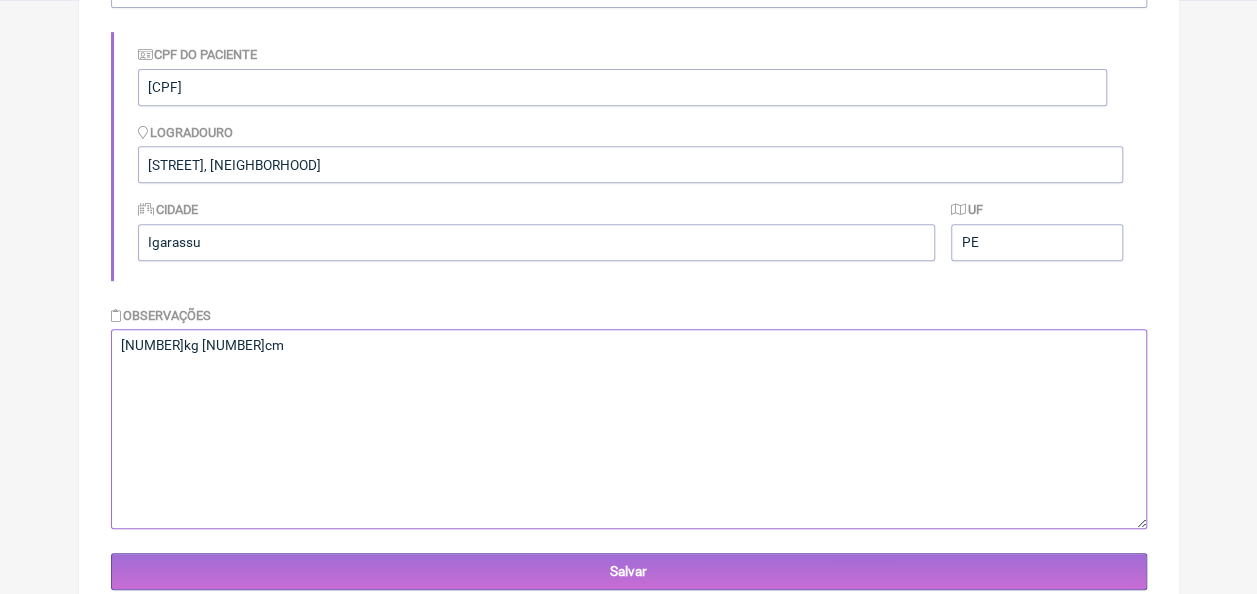click on "68kg 152cm" at bounding box center (629, 429) 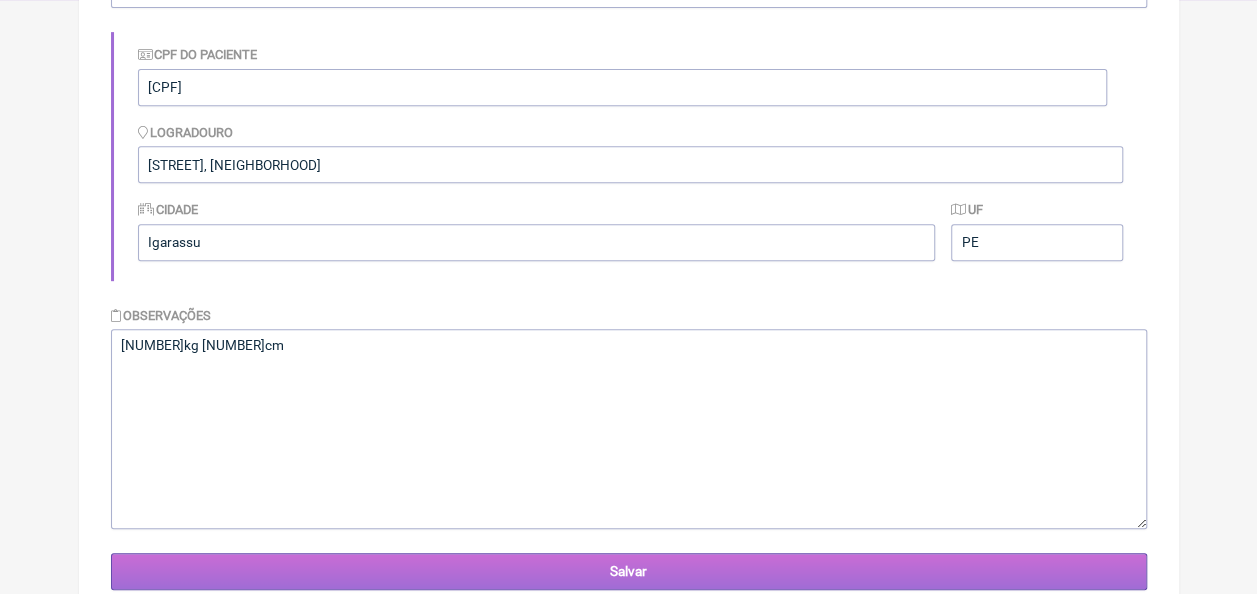 click on "Salvar" at bounding box center (629, 571) 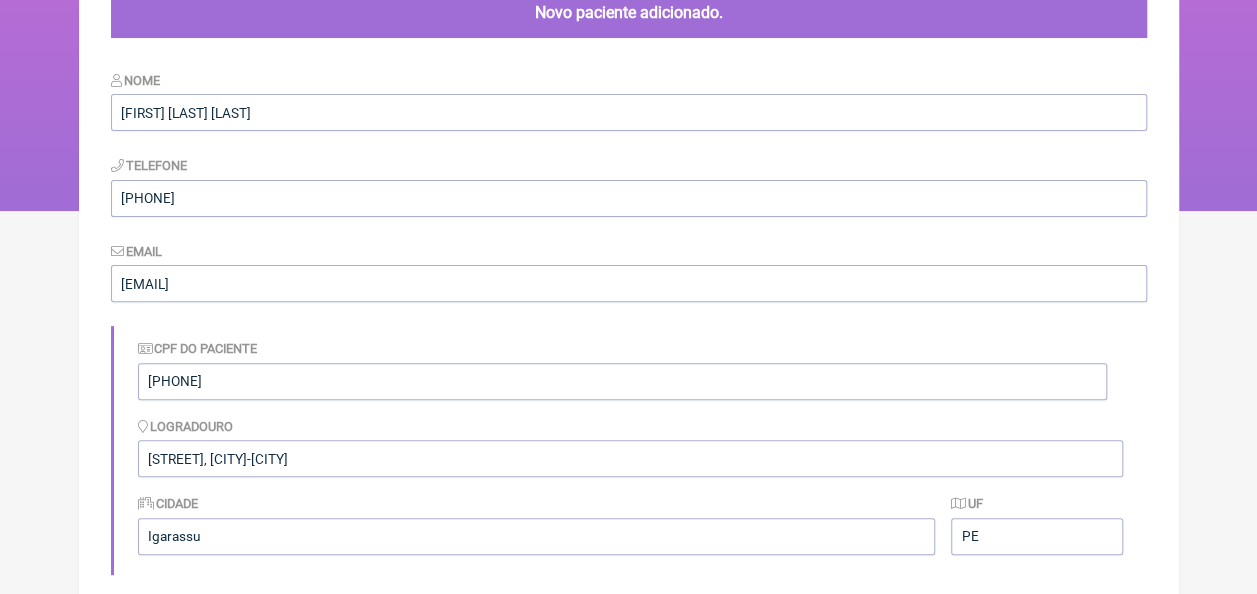 scroll, scrollTop: 200, scrollLeft: 0, axis: vertical 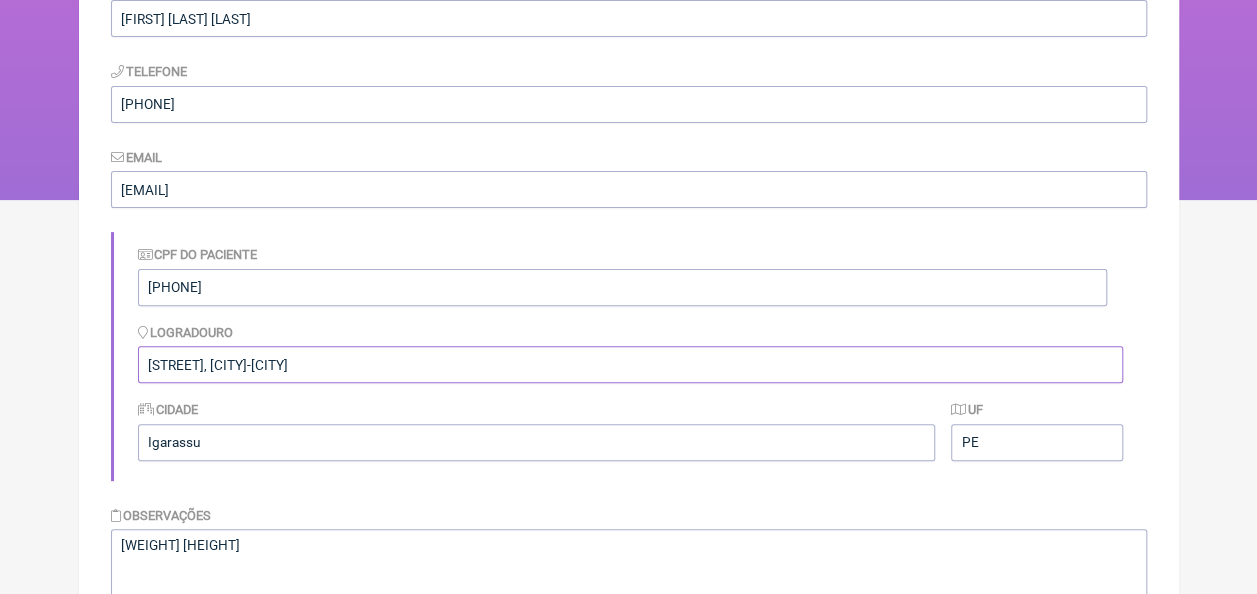 click on "Rua Primavera, bonfim- Igarassu" at bounding box center [630, 364] 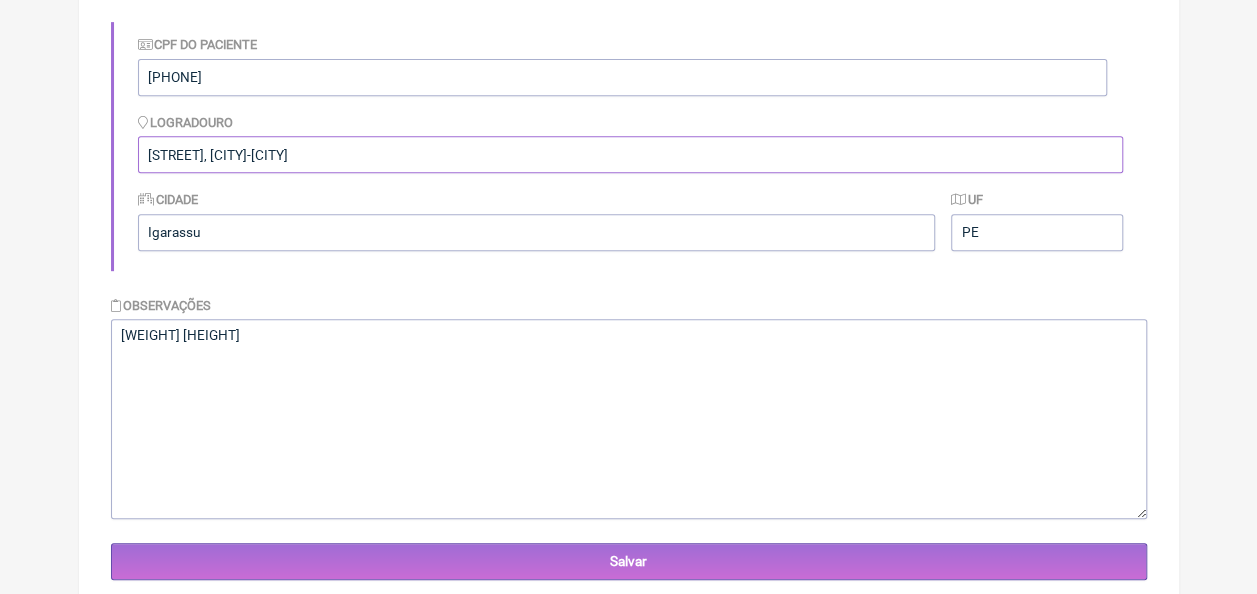scroll, scrollTop: 510, scrollLeft: 0, axis: vertical 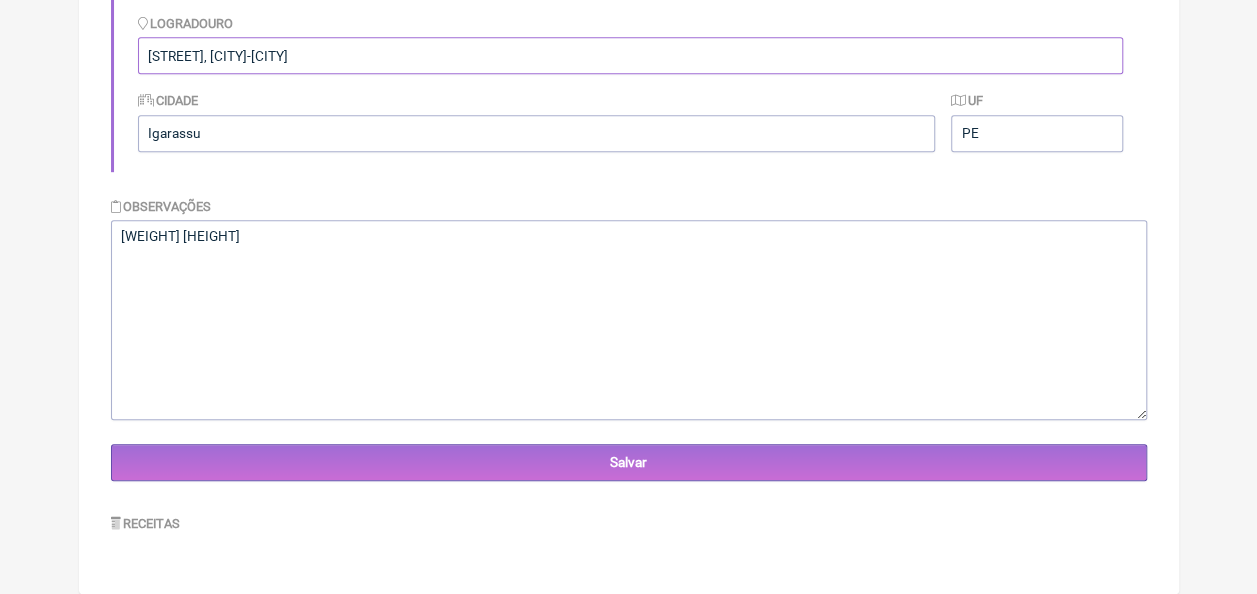 type on "[STREET], [NEIGHBORHOOD] - [CITY]" 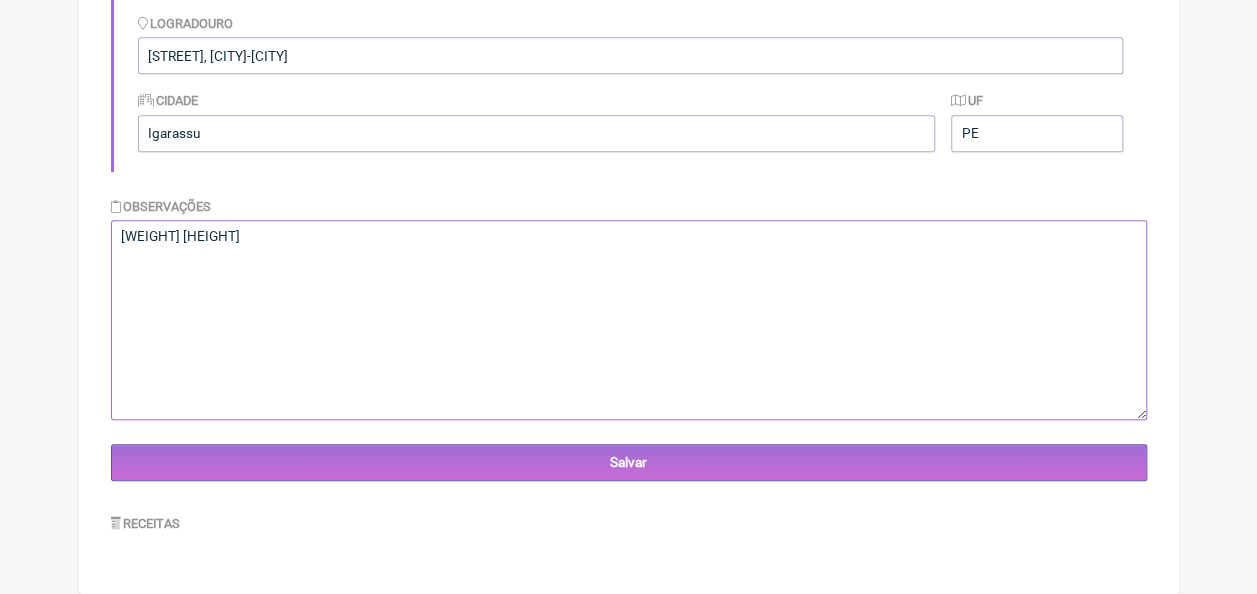 click on "68kg 152cm" at bounding box center (629, 320) 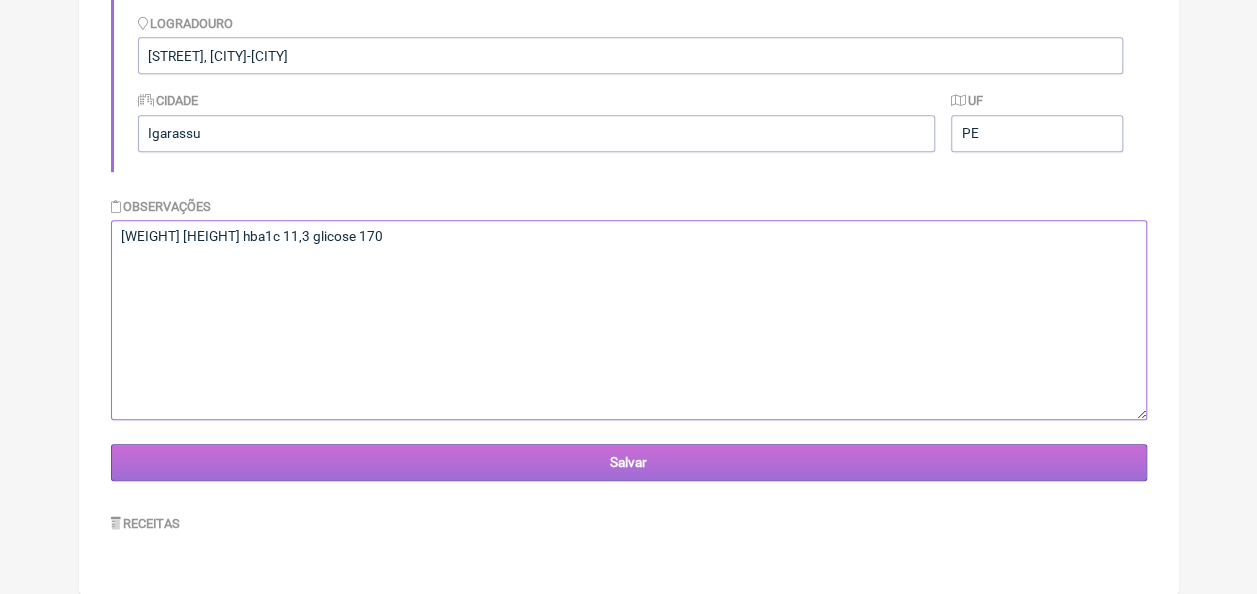 type on "[WEIGHT] [HEIGHT] hba1c [PERCENTAGE] glicose [GLUCOSE]" 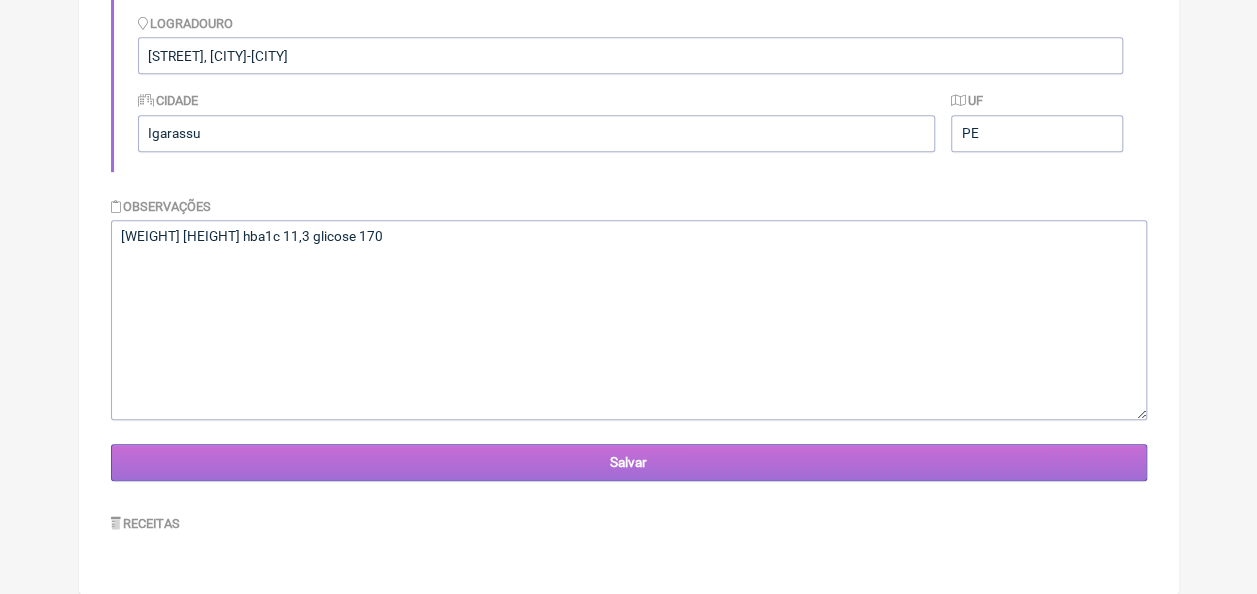 click on "Salvar" at bounding box center (629, 462) 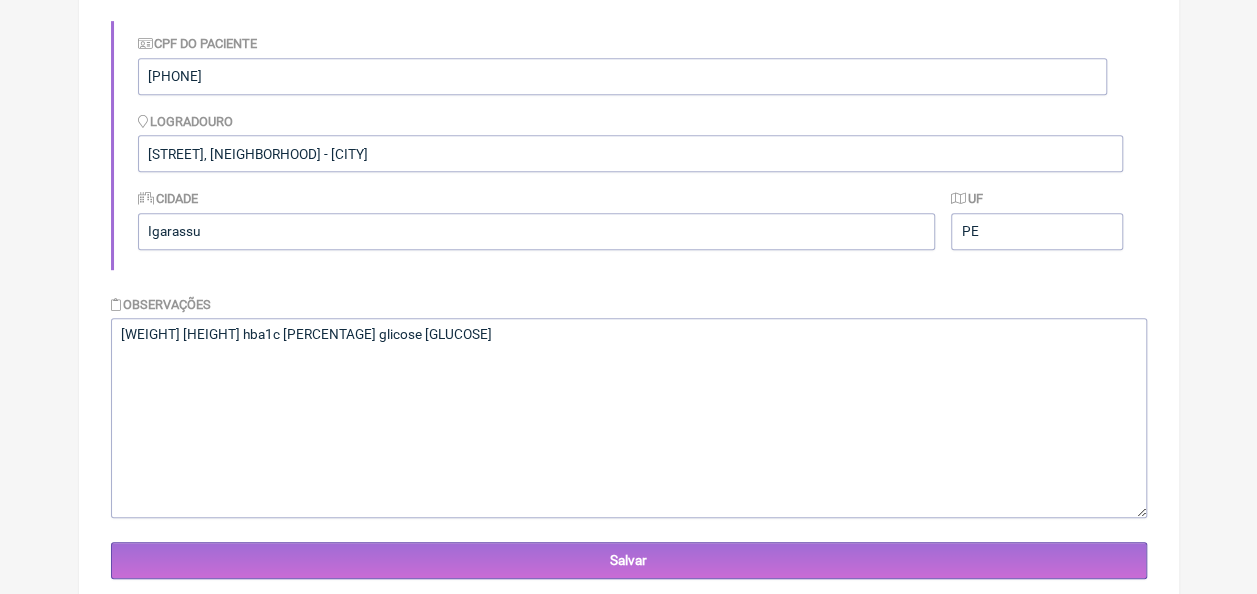scroll, scrollTop: 500, scrollLeft: 0, axis: vertical 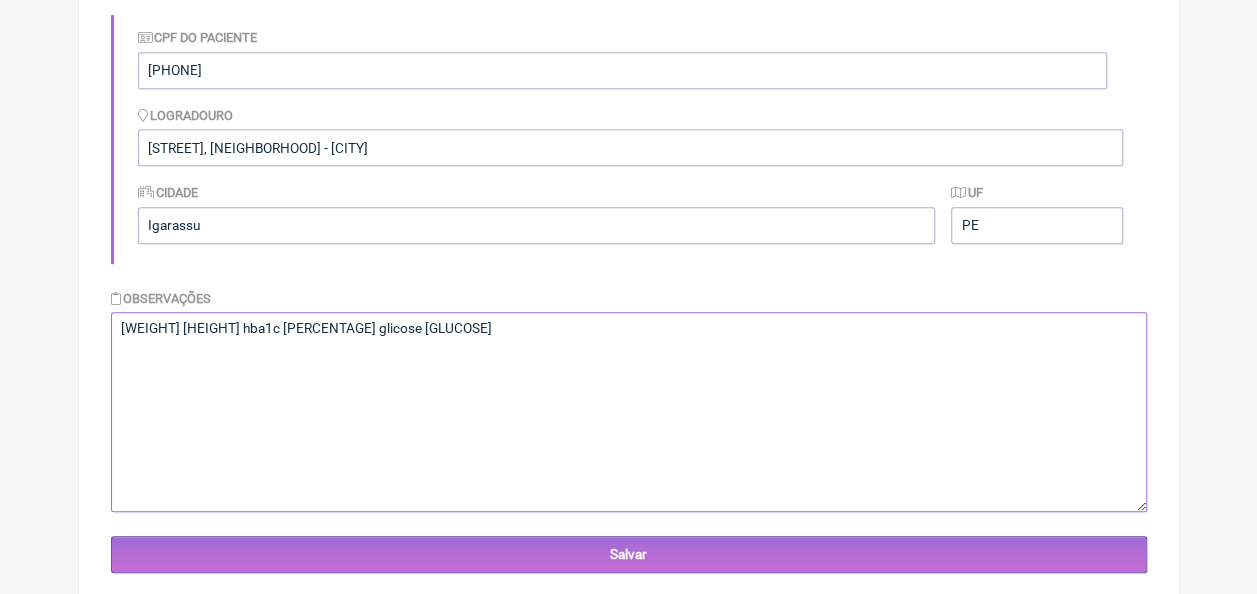 click on "[WEIGHT] [HEIGHT] hba1c [PERCENTAGE] glicose [GLUCOSE]" at bounding box center (629, 412) 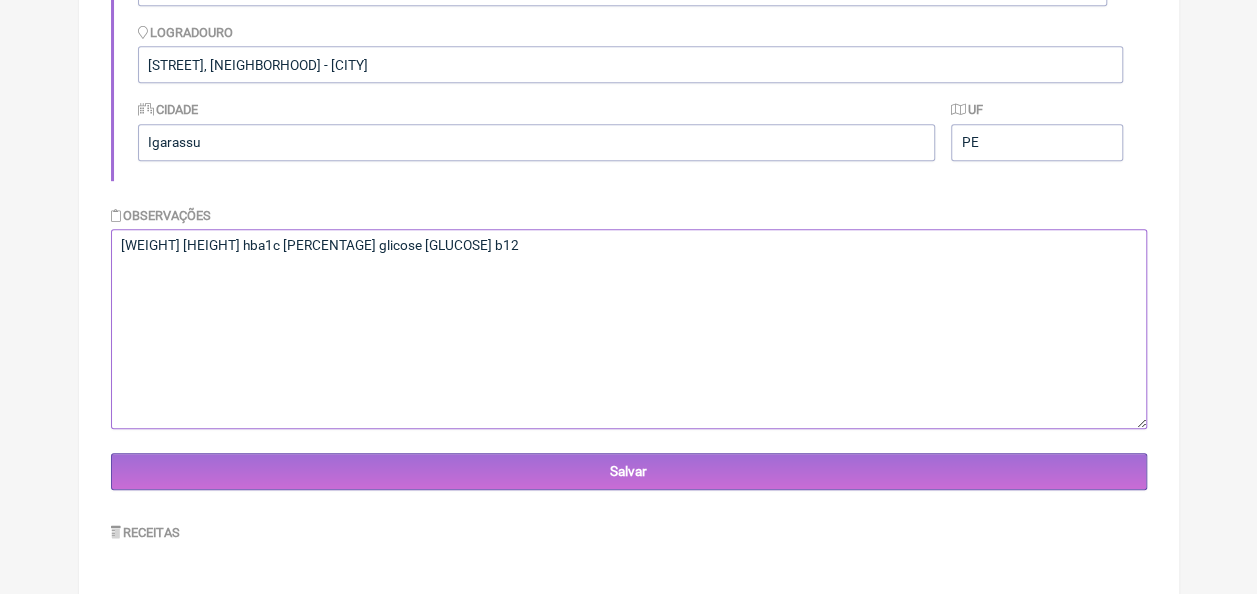 scroll, scrollTop: 416, scrollLeft: 0, axis: vertical 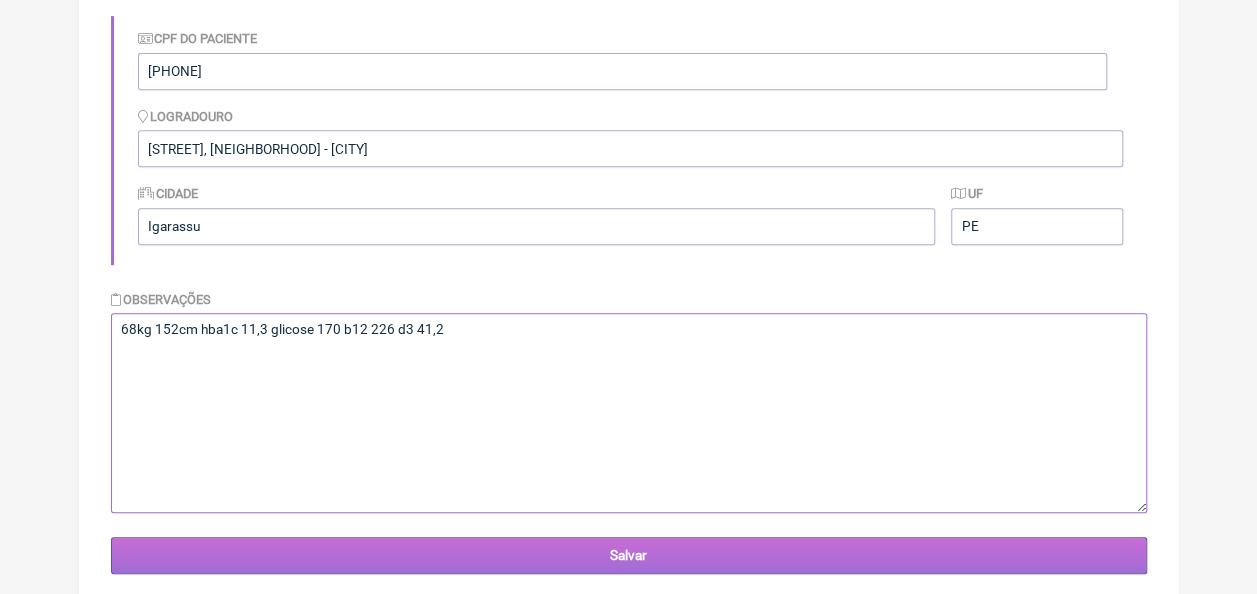 type on "68kg 152cm hba1c 11,3 glicose 170 b12 226 d3 41,2" 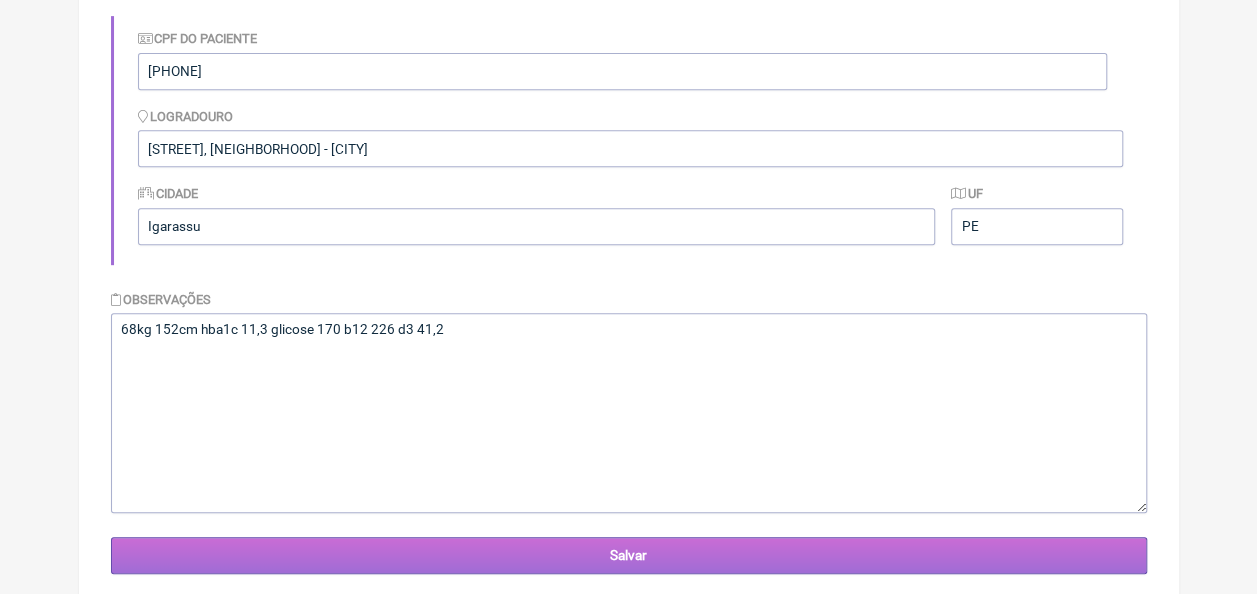 click on "Salvar" at bounding box center (629, 555) 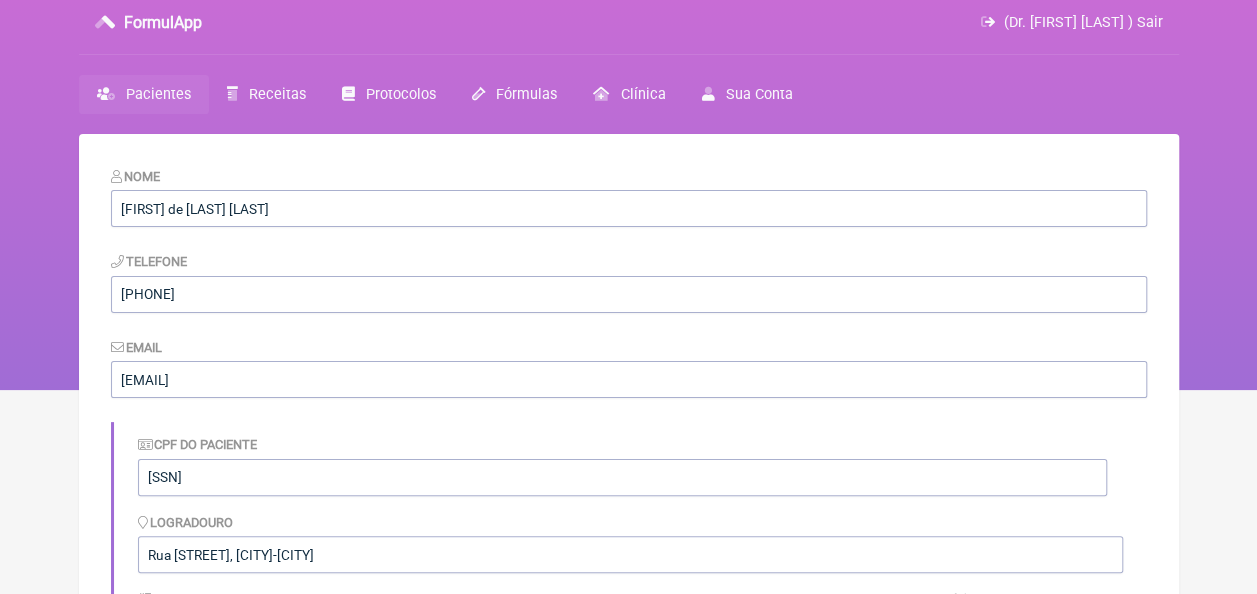 scroll, scrollTop: 0, scrollLeft: 0, axis: both 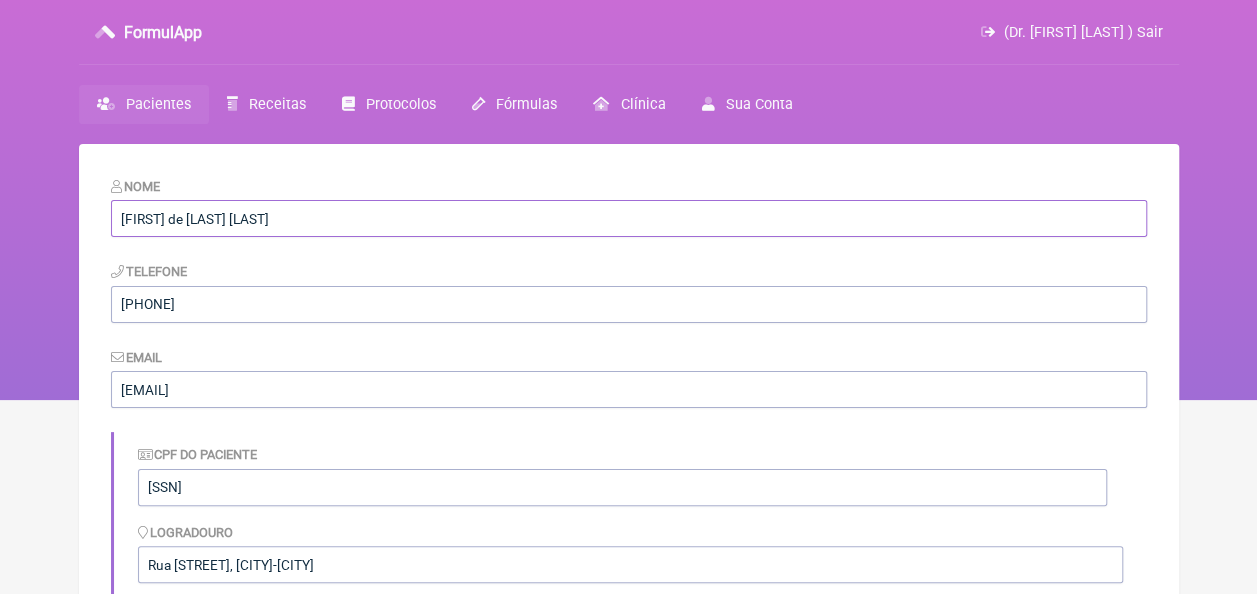drag, startPoint x: 331, startPoint y: 224, endPoint x: 118, endPoint y: 232, distance: 213.15018 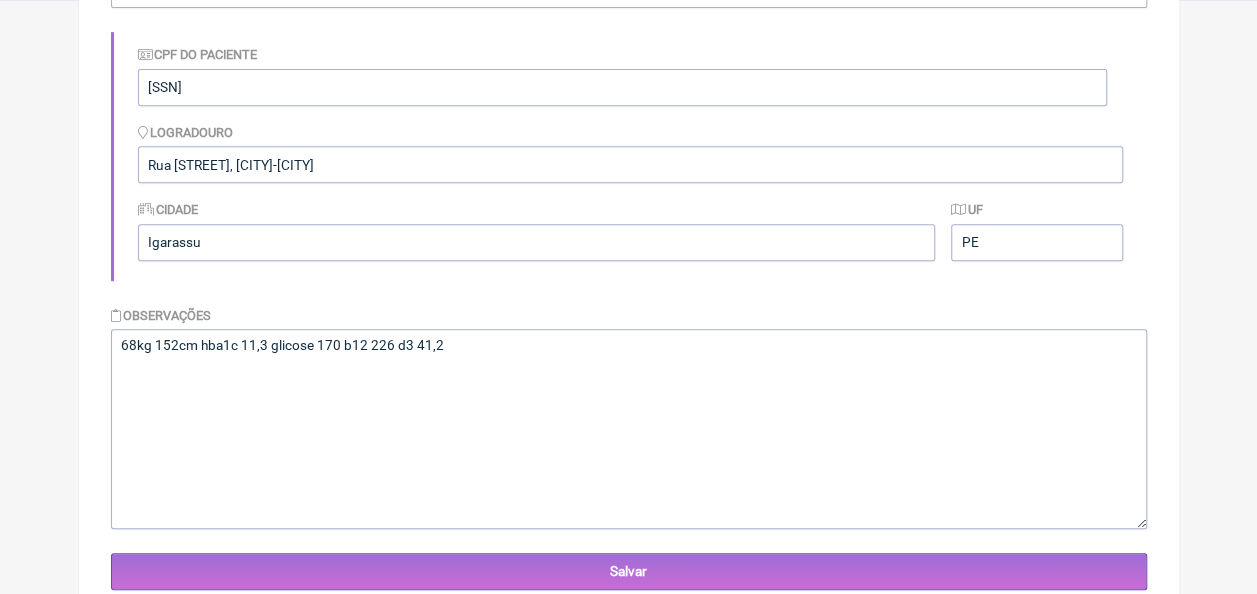 scroll, scrollTop: 0, scrollLeft: 0, axis: both 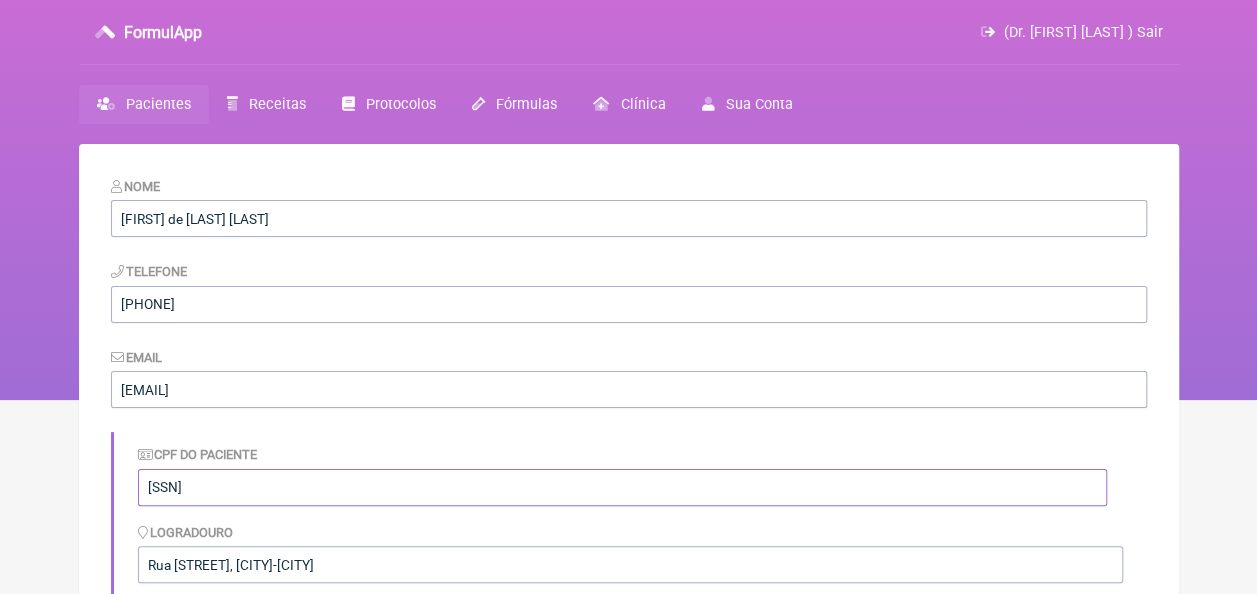 drag, startPoint x: 266, startPoint y: 486, endPoint x: 144, endPoint y: 486, distance: 122 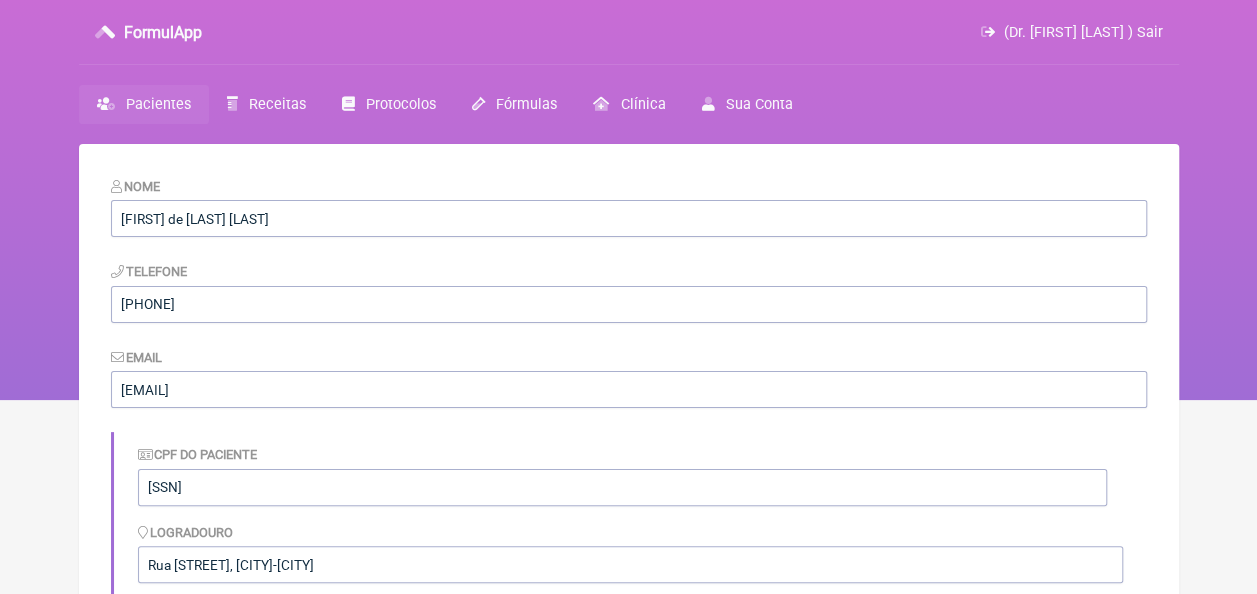 click on "Pacientes" at bounding box center (158, 104) 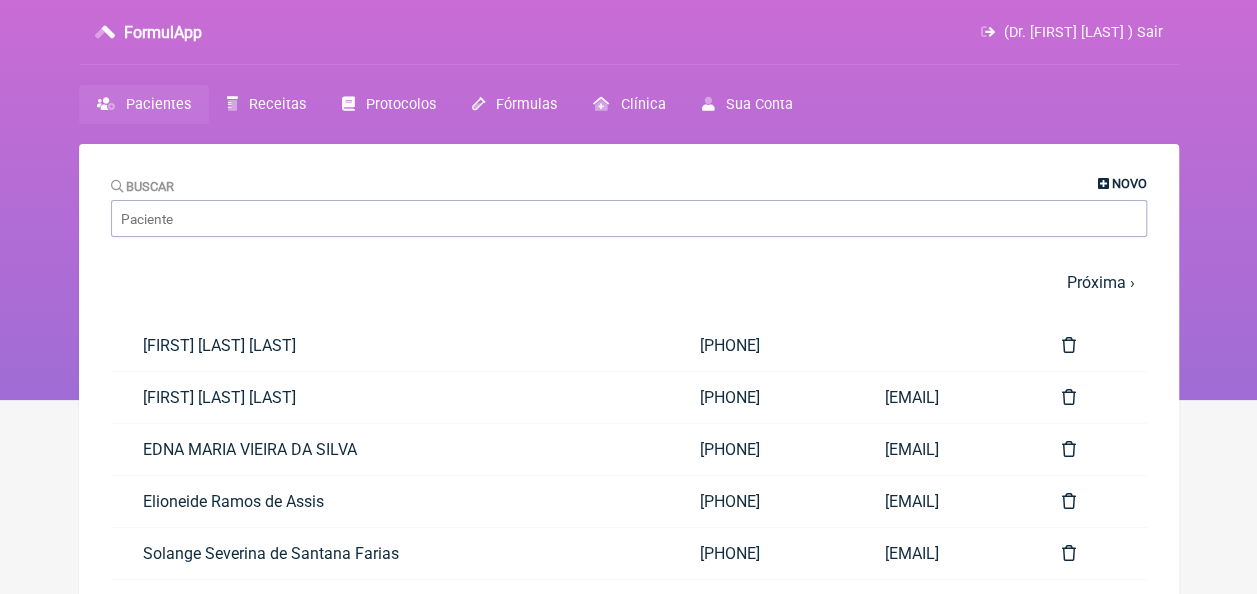 click on "Novo" at bounding box center (1129, 183) 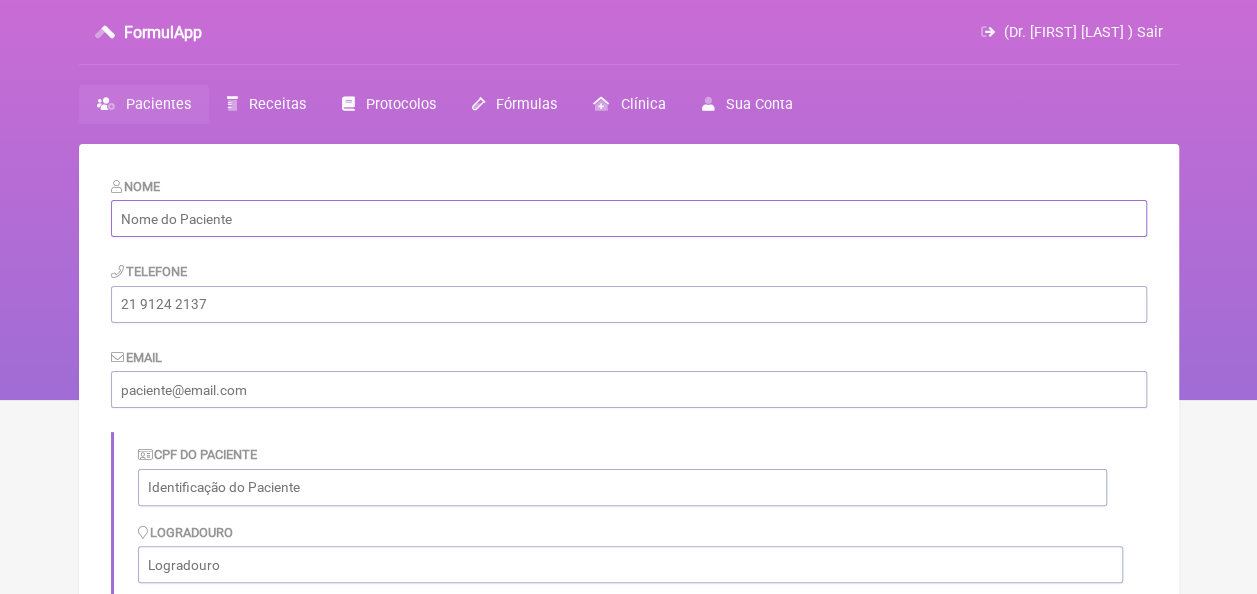 paste on "[FIRST] [LAST] [LAST]" 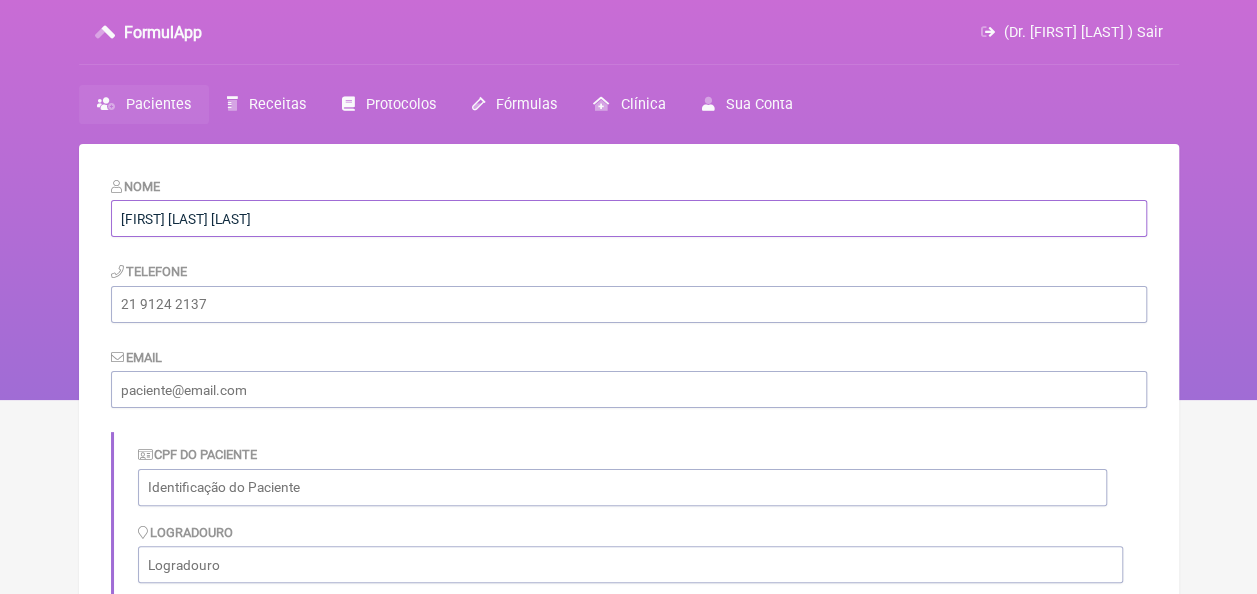 type on "[FIRST] [LAST] [LAST]" 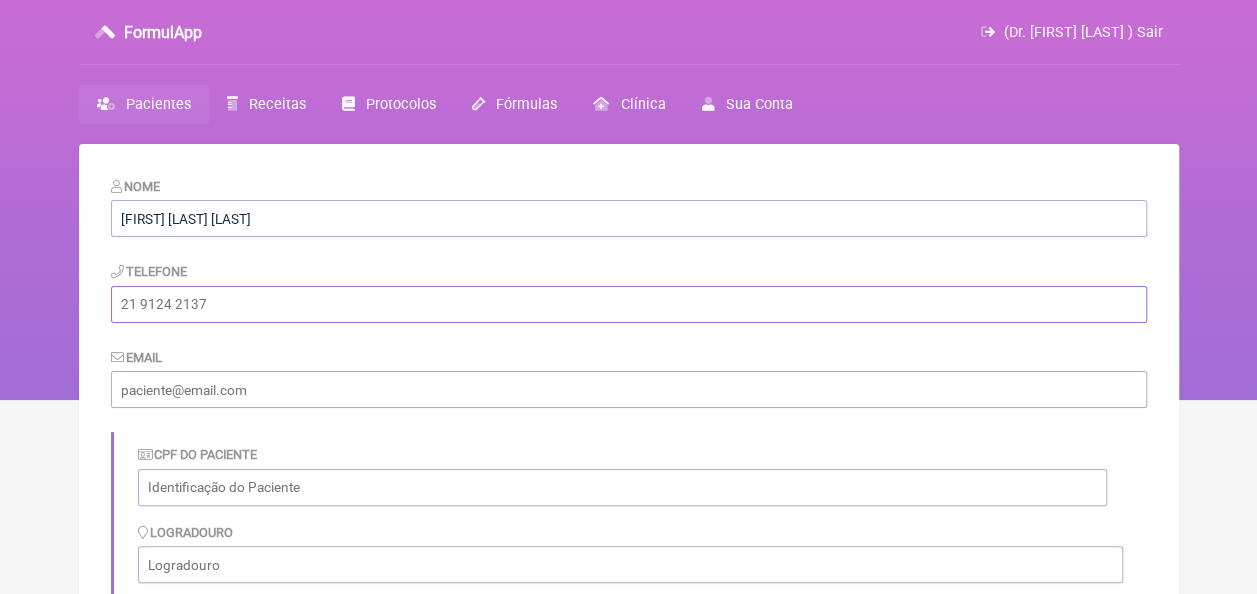 click at bounding box center [629, 304] 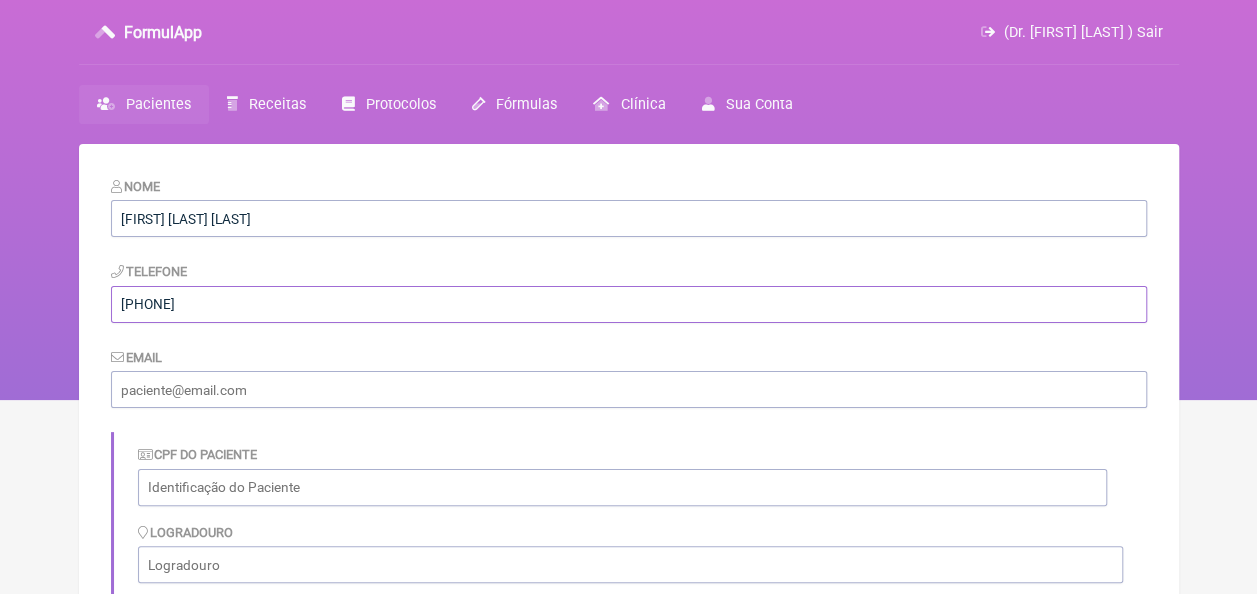 type on "[PHONE]" 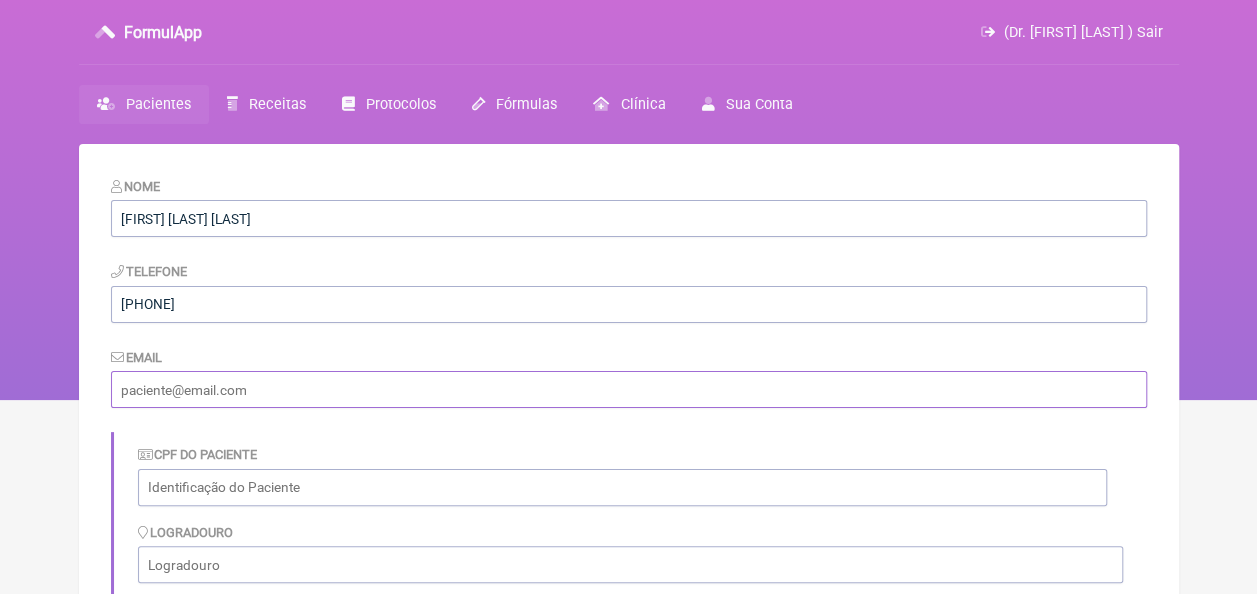 click at bounding box center [629, 389] 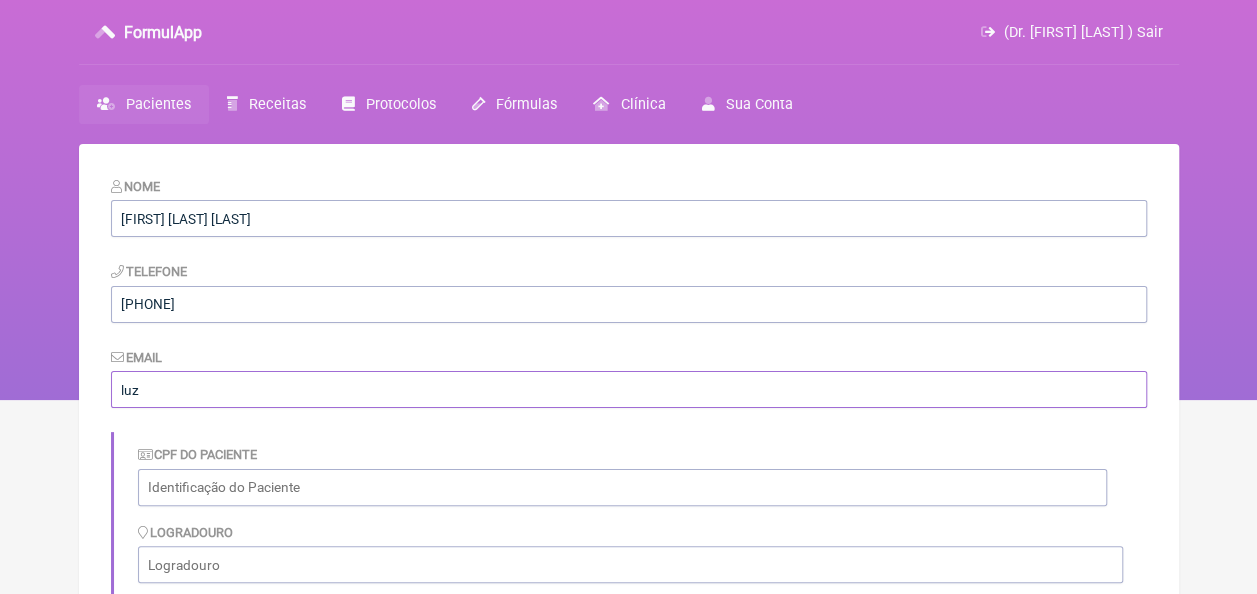 type on "[EMAIL]" 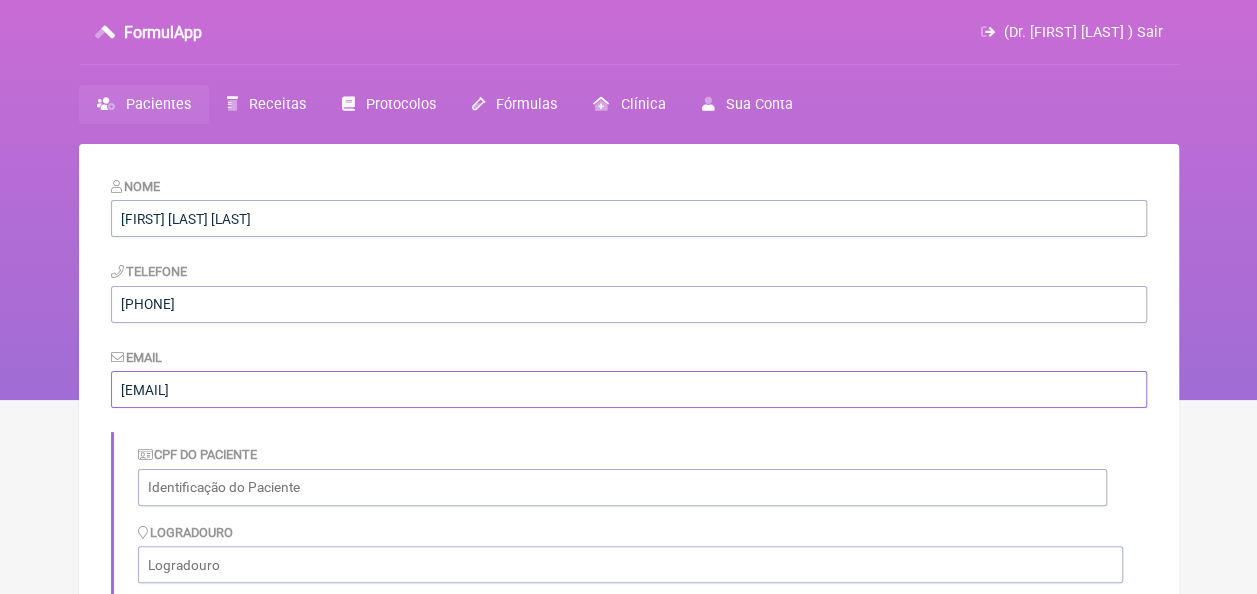 scroll, scrollTop: 100, scrollLeft: 0, axis: vertical 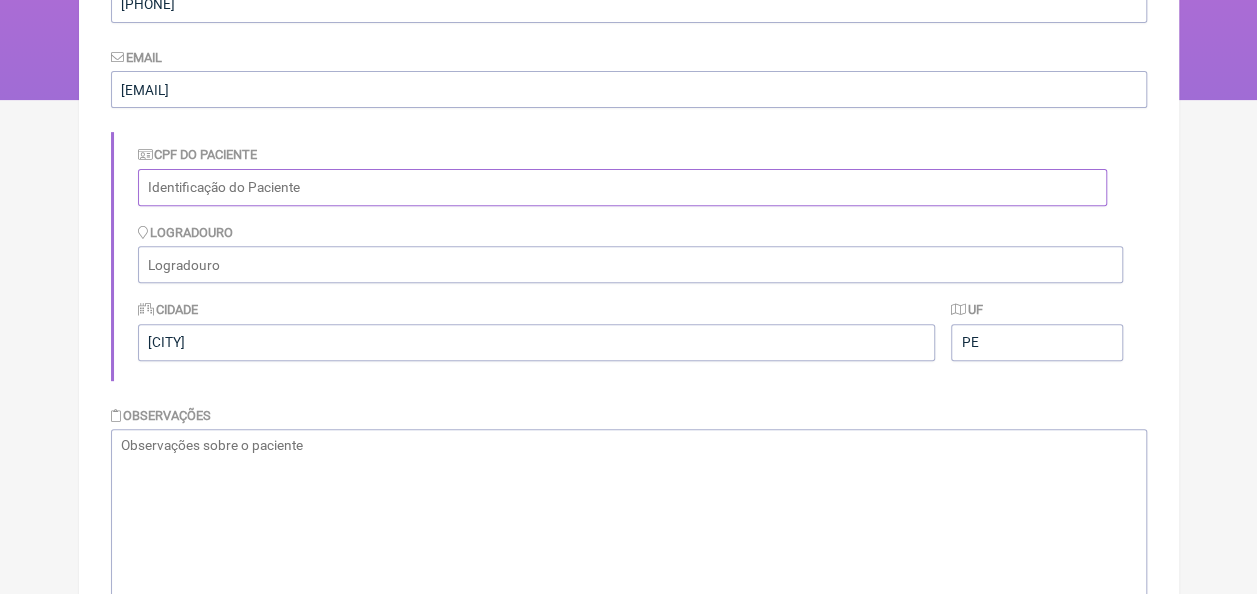 click at bounding box center [622, 187] 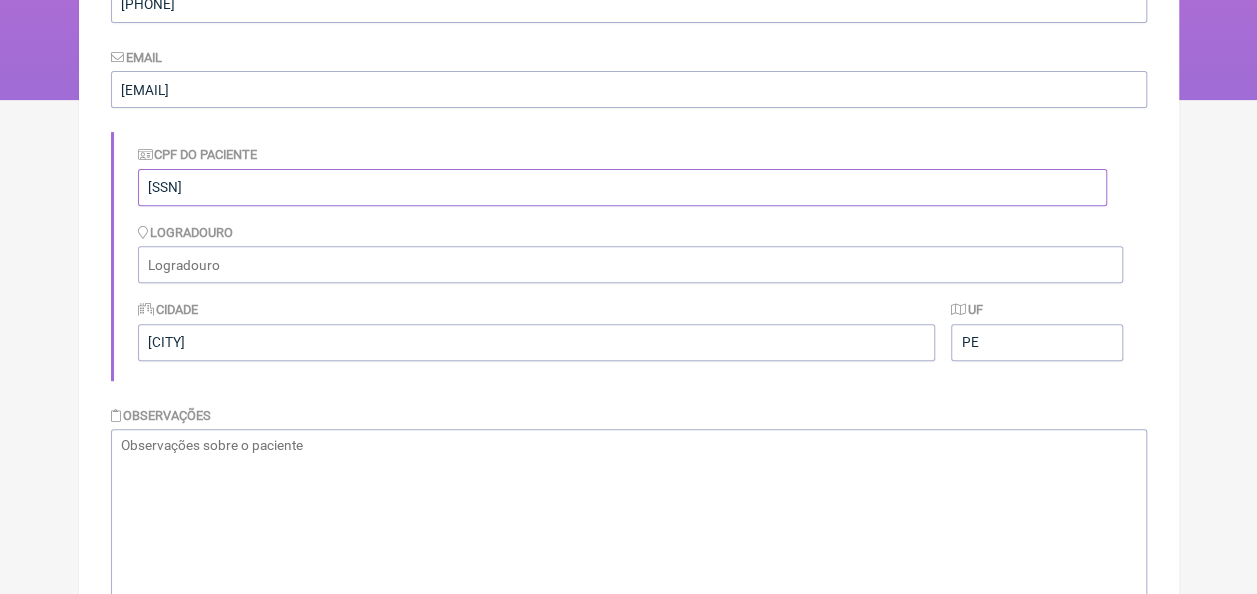 type on "[SSN]" 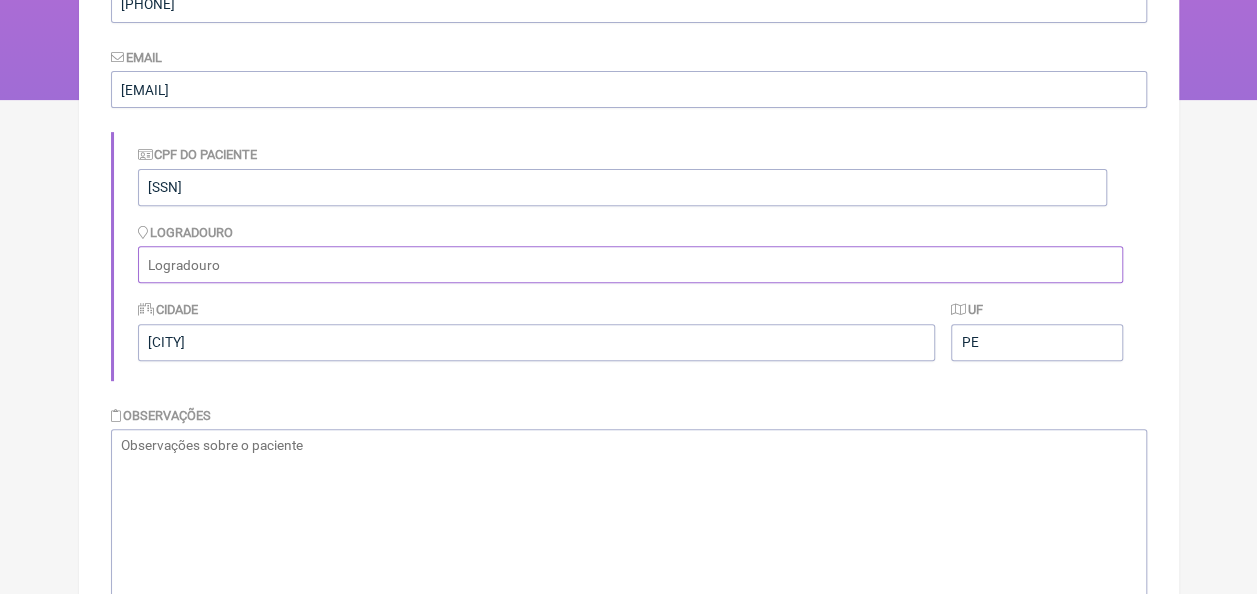 click at bounding box center [630, 264] 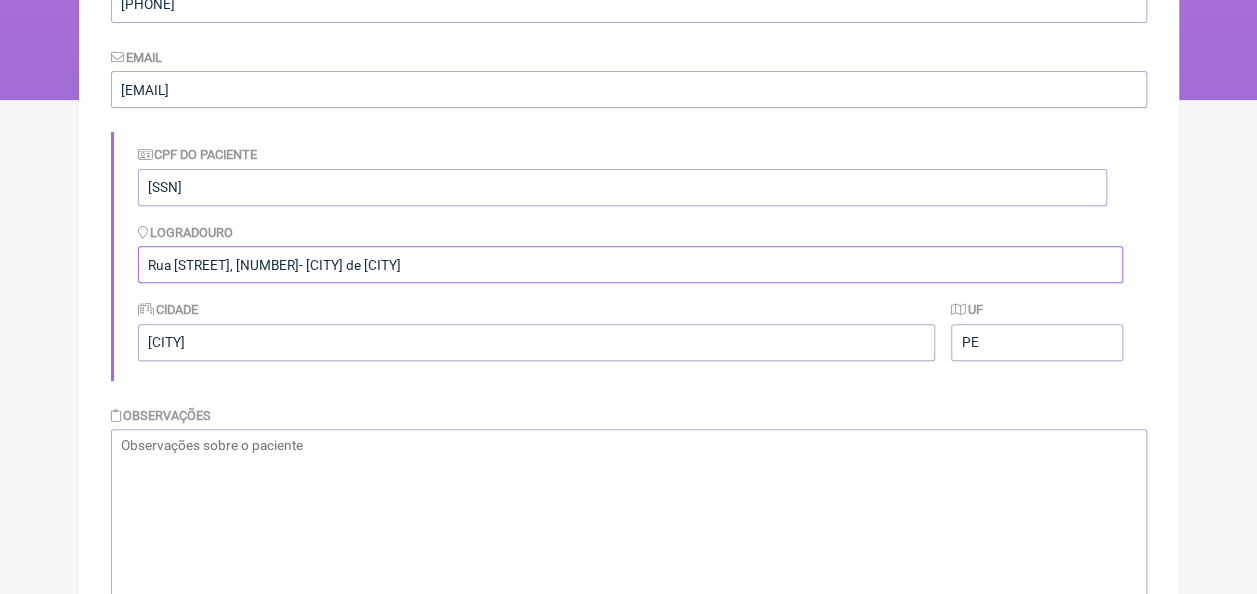 type on "Rua [STREET], [NUMBER]- [CITY] de [CITY]" 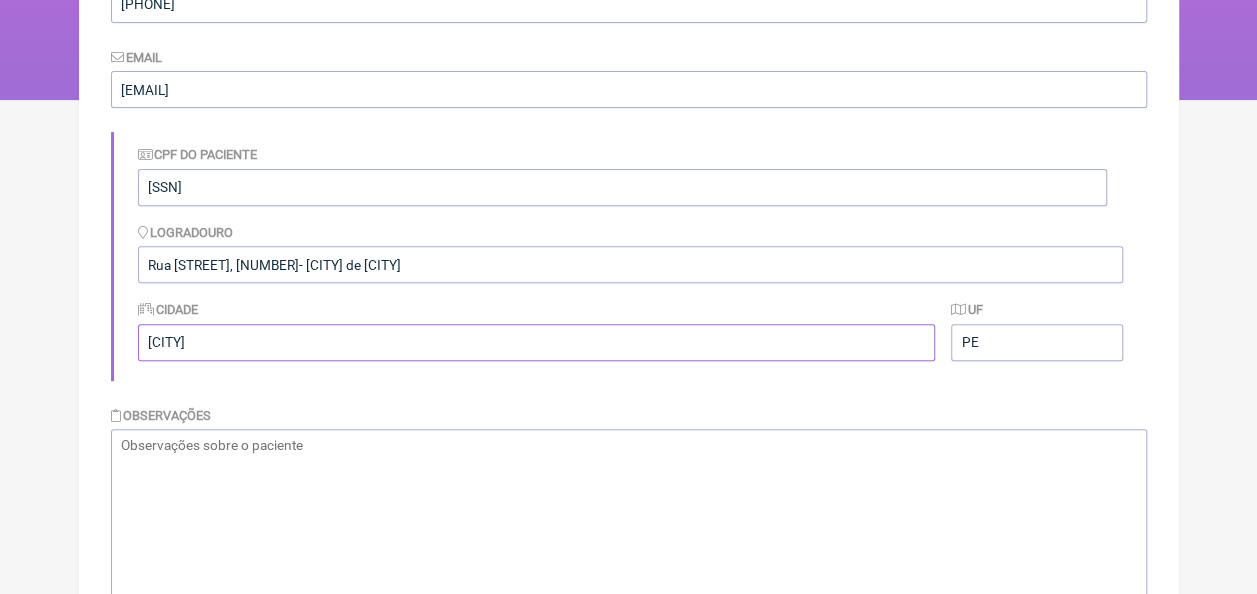 drag, startPoint x: 282, startPoint y: 337, endPoint x: 141, endPoint y: 330, distance: 141.17365 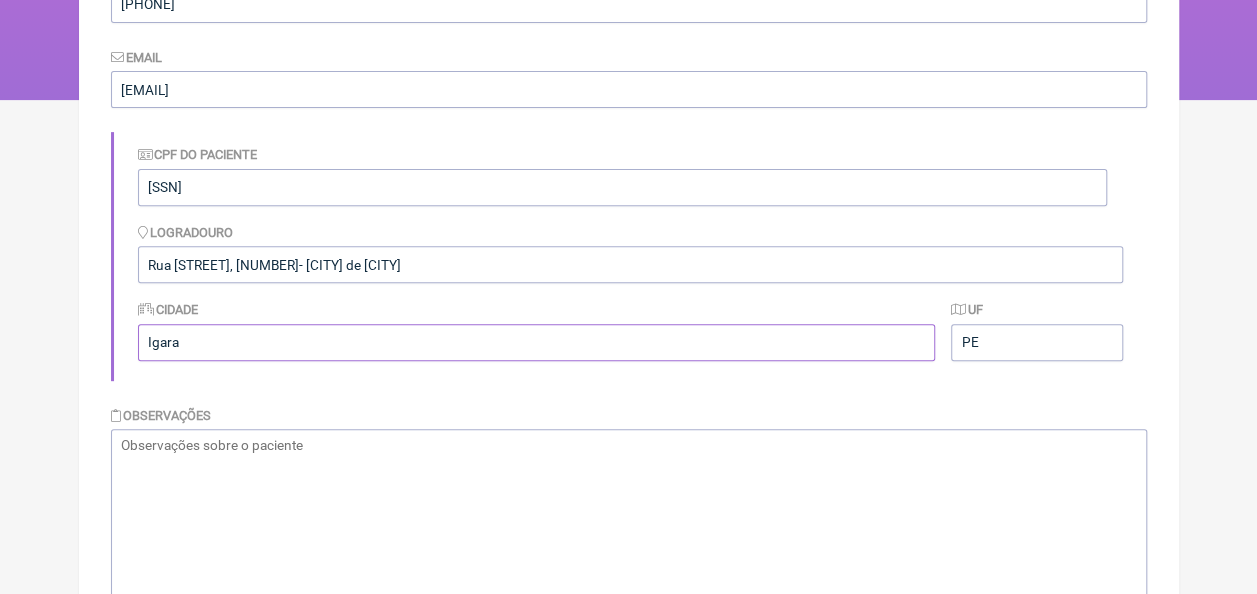 type on "Igarassu" 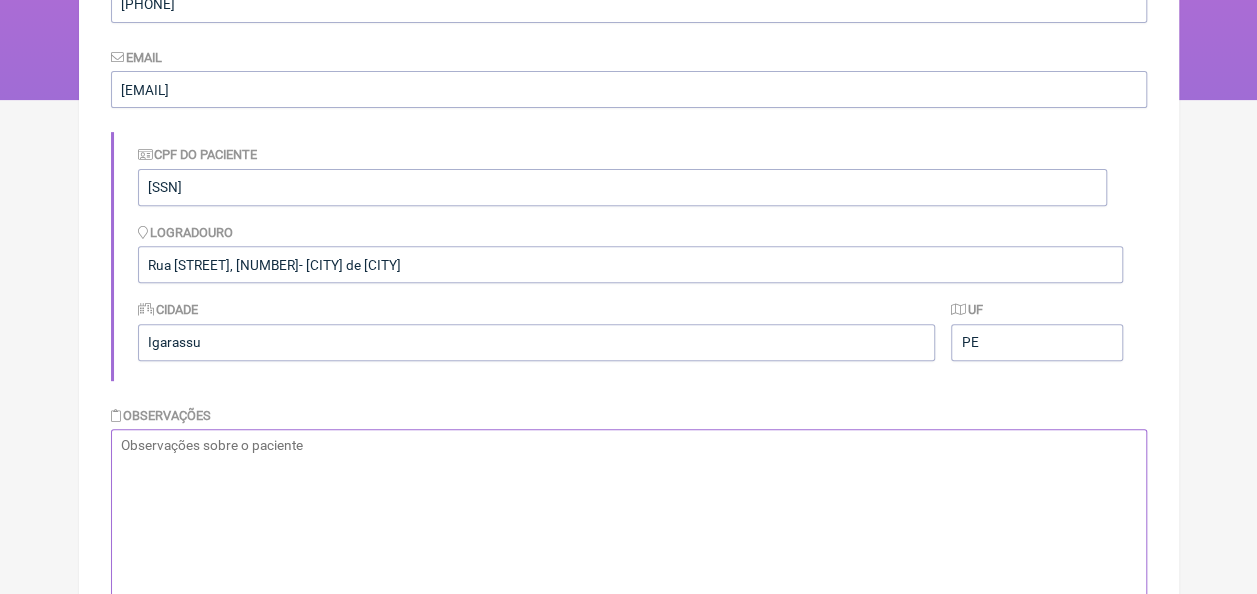 click at bounding box center (629, 529) 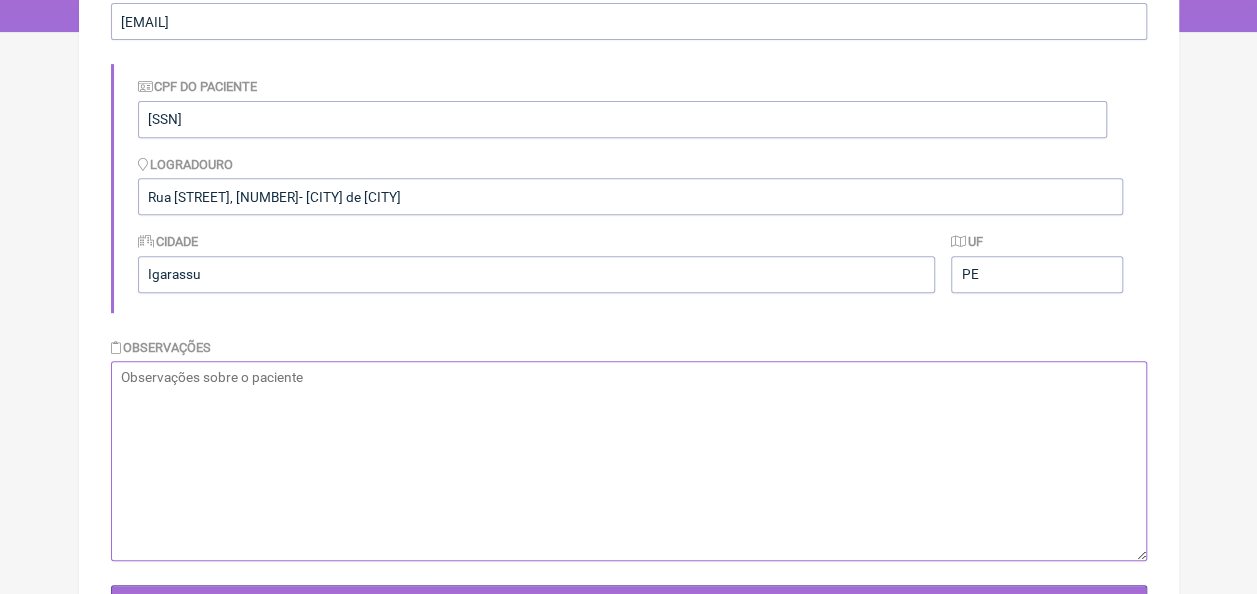 scroll, scrollTop: 400, scrollLeft: 0, axis: vertical 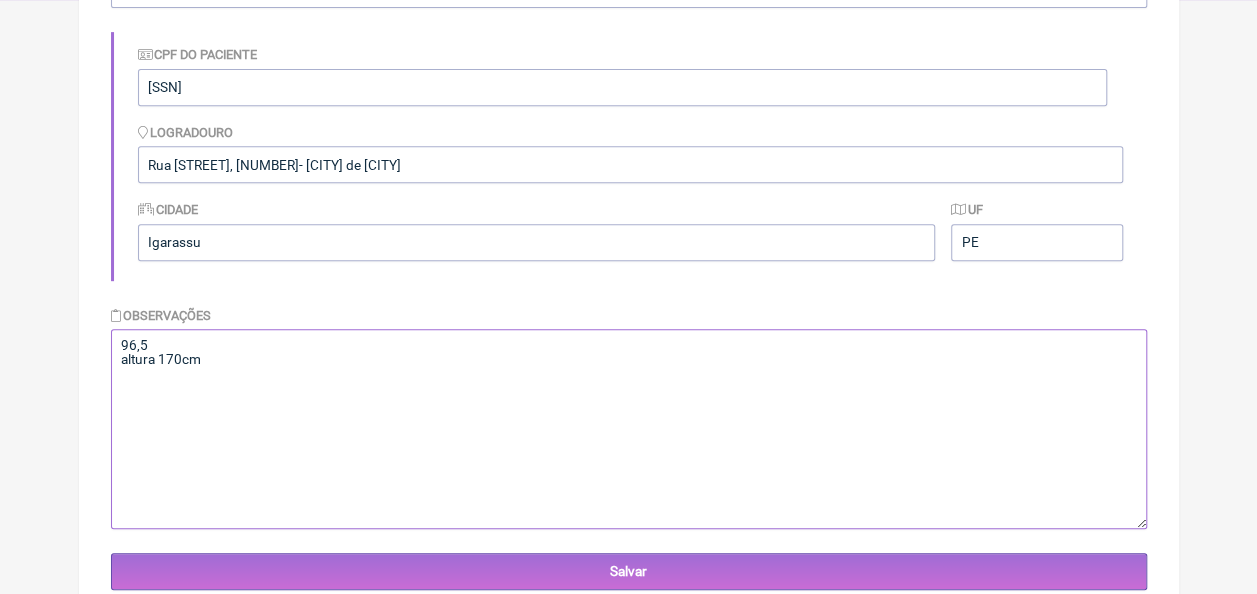 click on "96,5
altura 170cm" at bounding box center [629, 429] 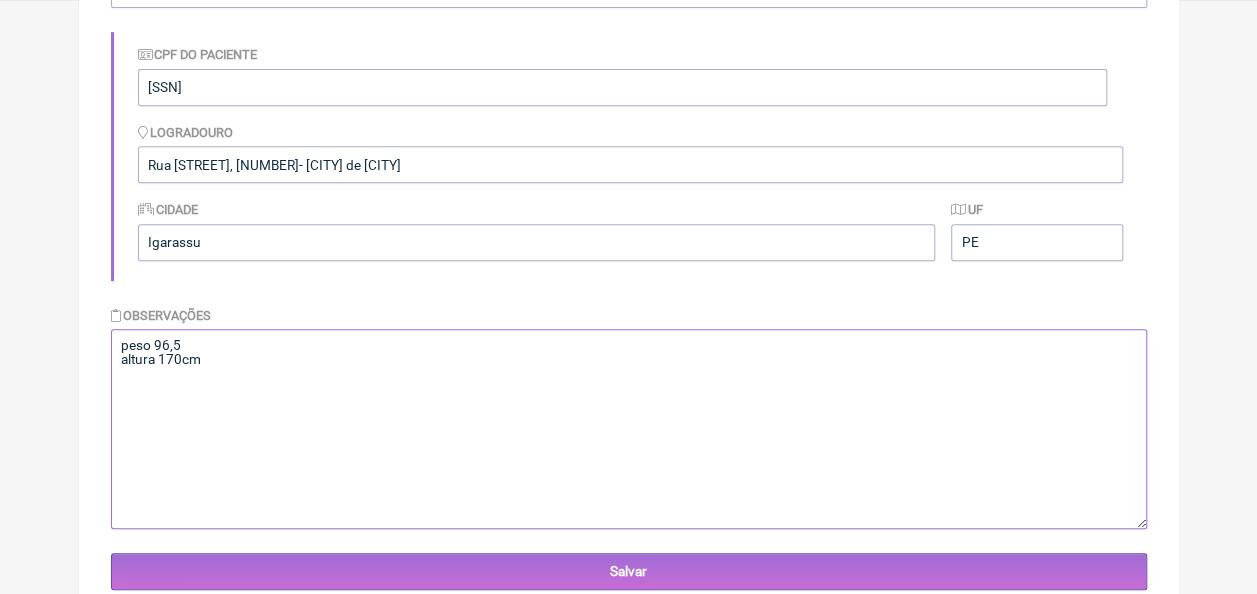 click on "peso 96,5
altura 170cm" at bounding box center [629, 429] 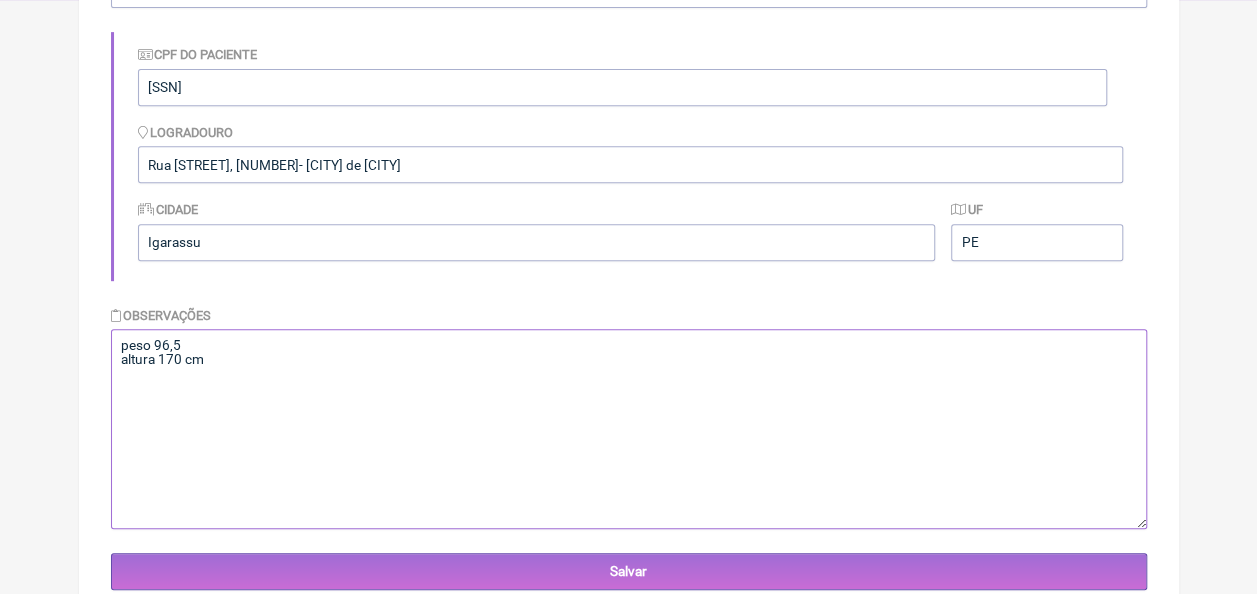 click on "peso 96,5
altura 170 cm" at bounding box center (629, 429) 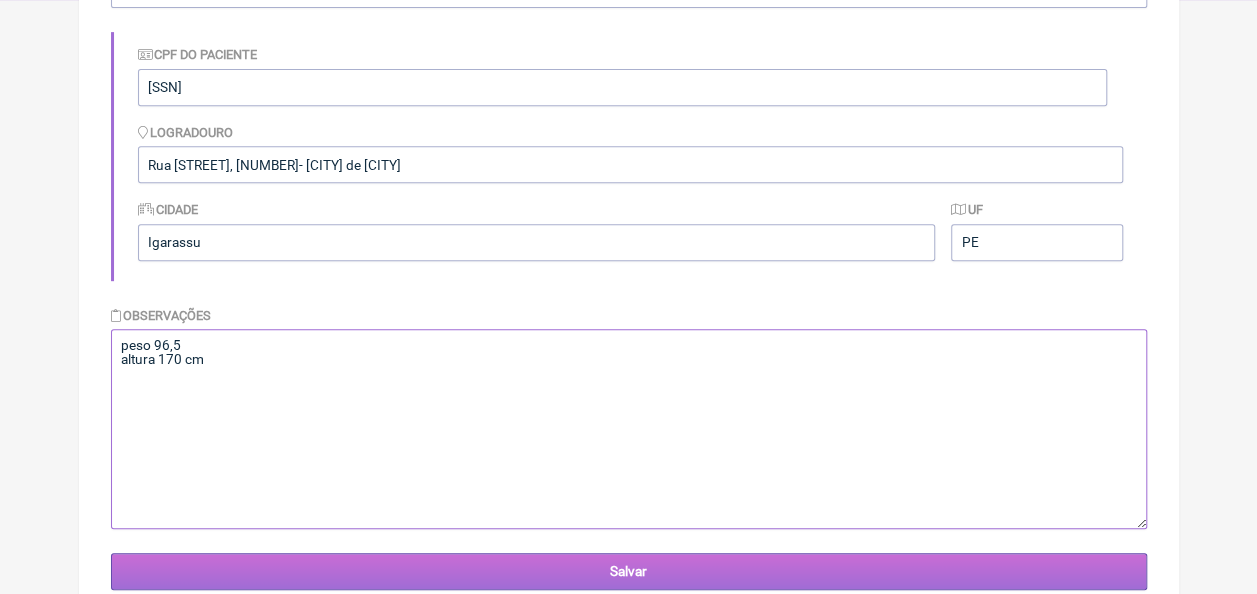 type on "peso 96,5
altura 170 cm" 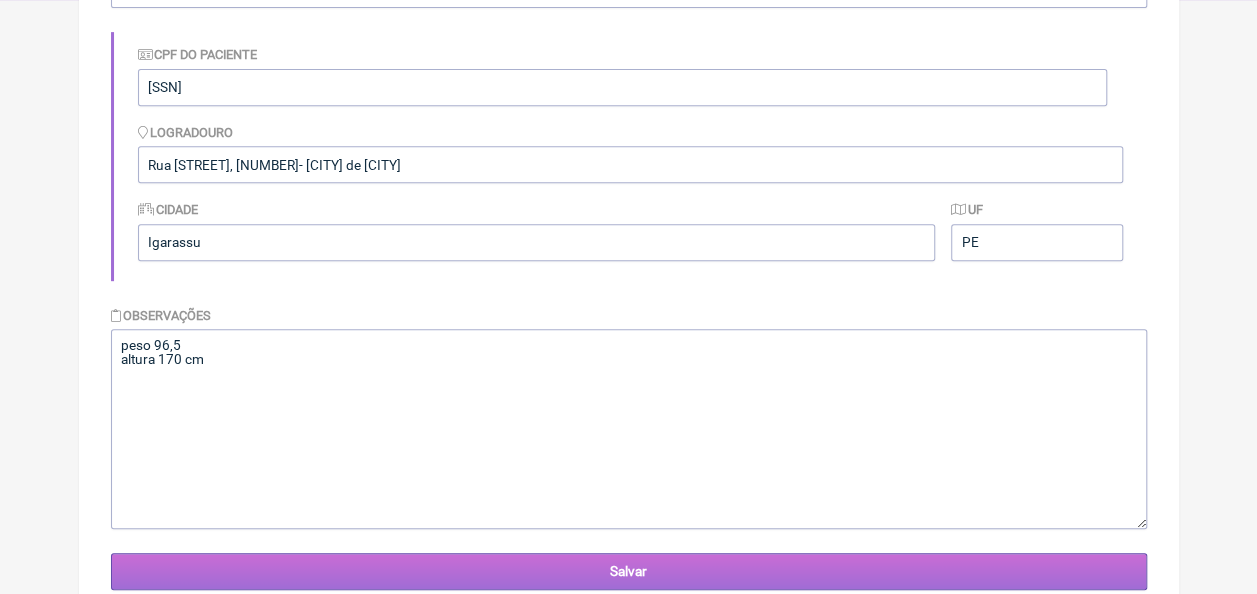 click on "Salvar" at bounding box center [629, 571] 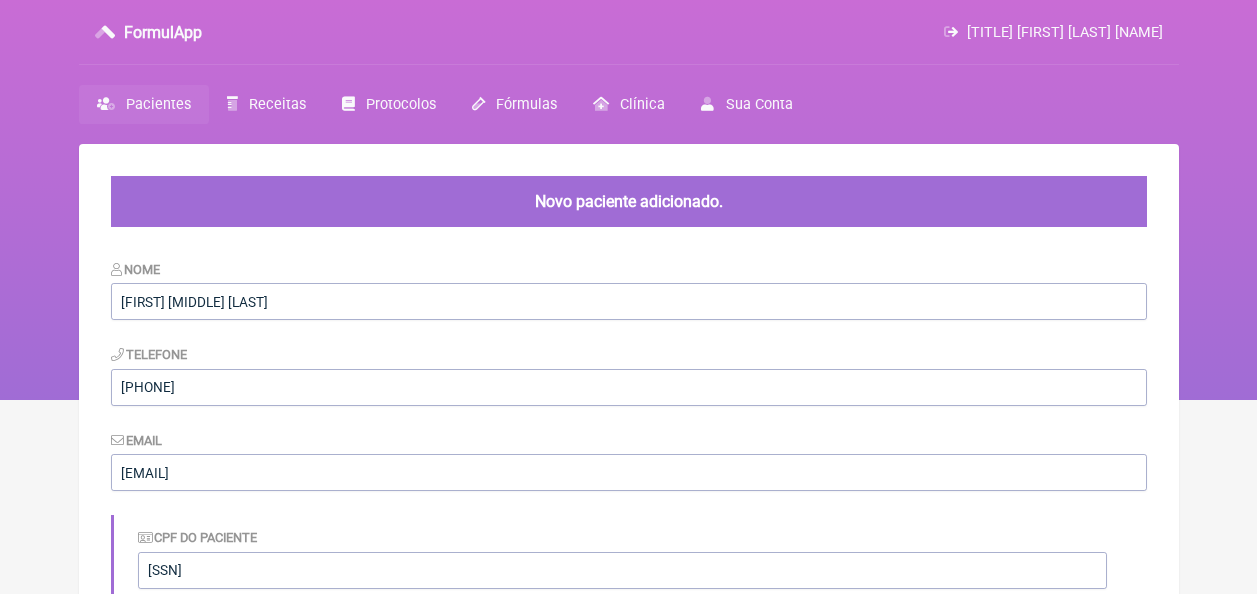 scroll, scrollTop: 0, scrollLeft: 0, axis: both 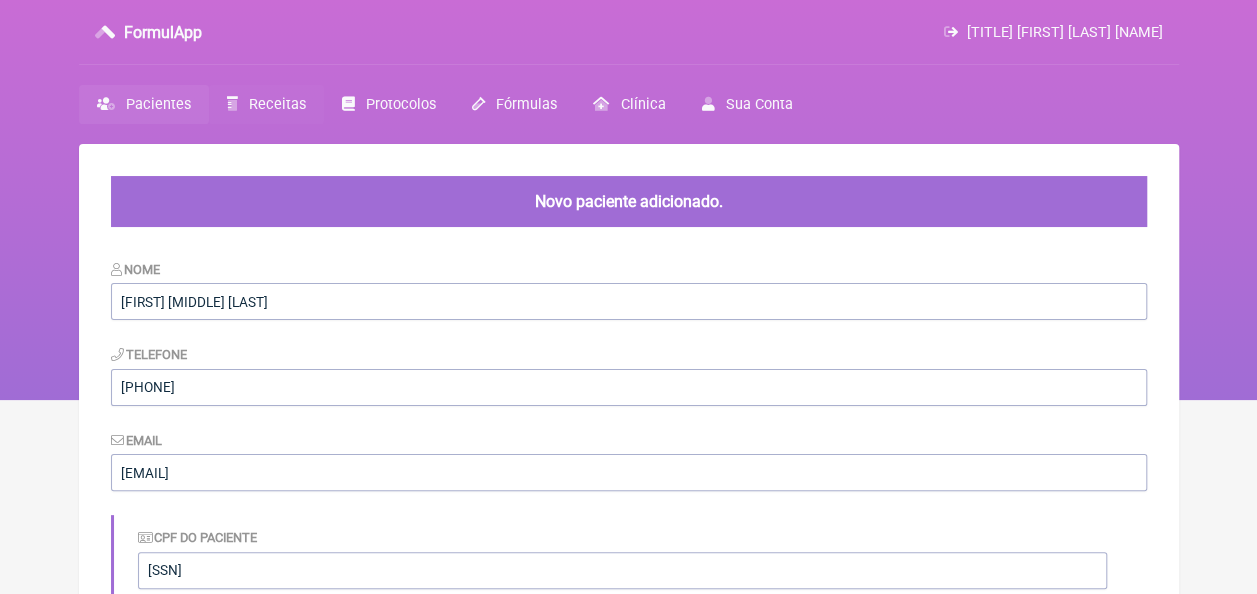 click on "Receitas" at bounding box center [277, 104] 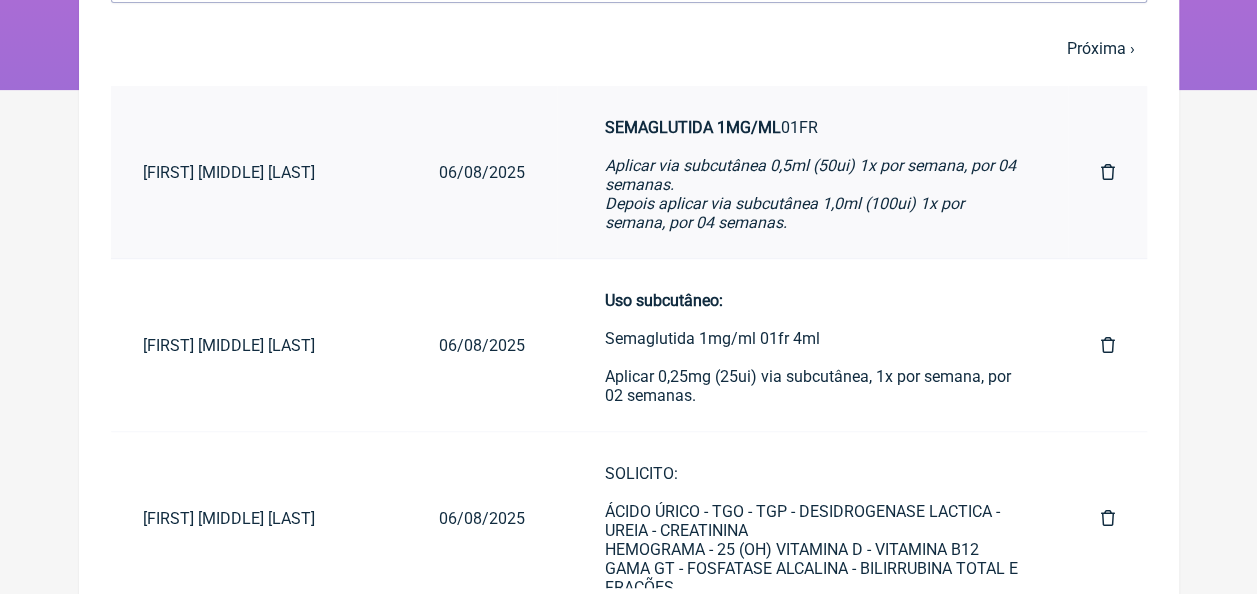 scroll, scrollTop: 0, scrollLeft: 0, axis: both 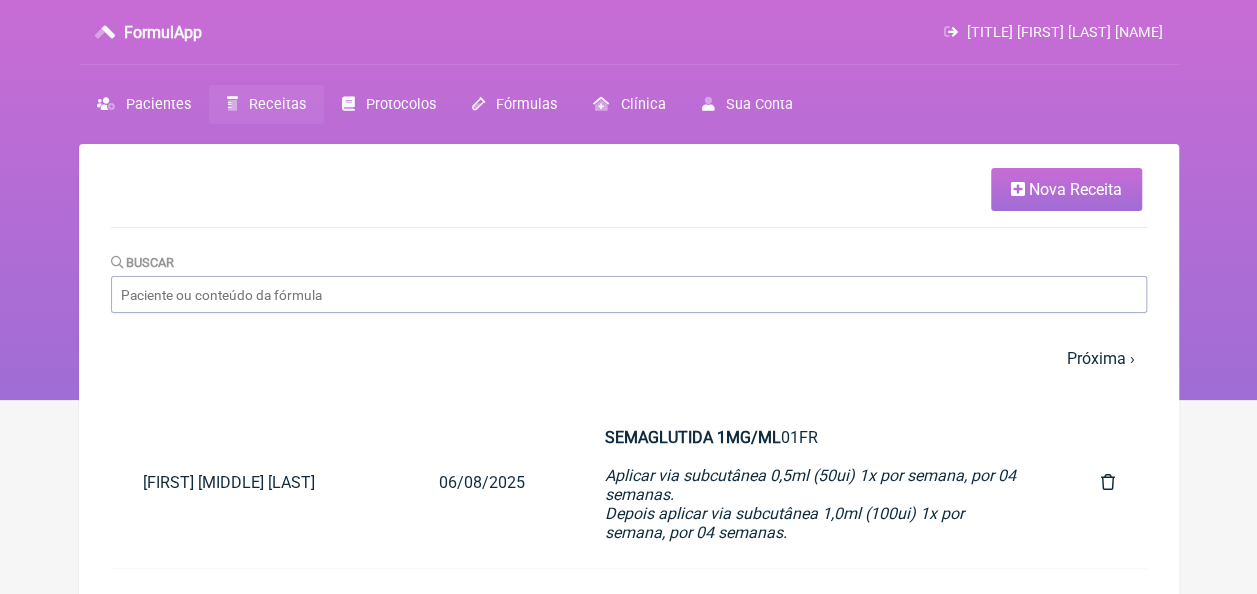 click on "Nova Receita" at bounding box center [1075, 189] 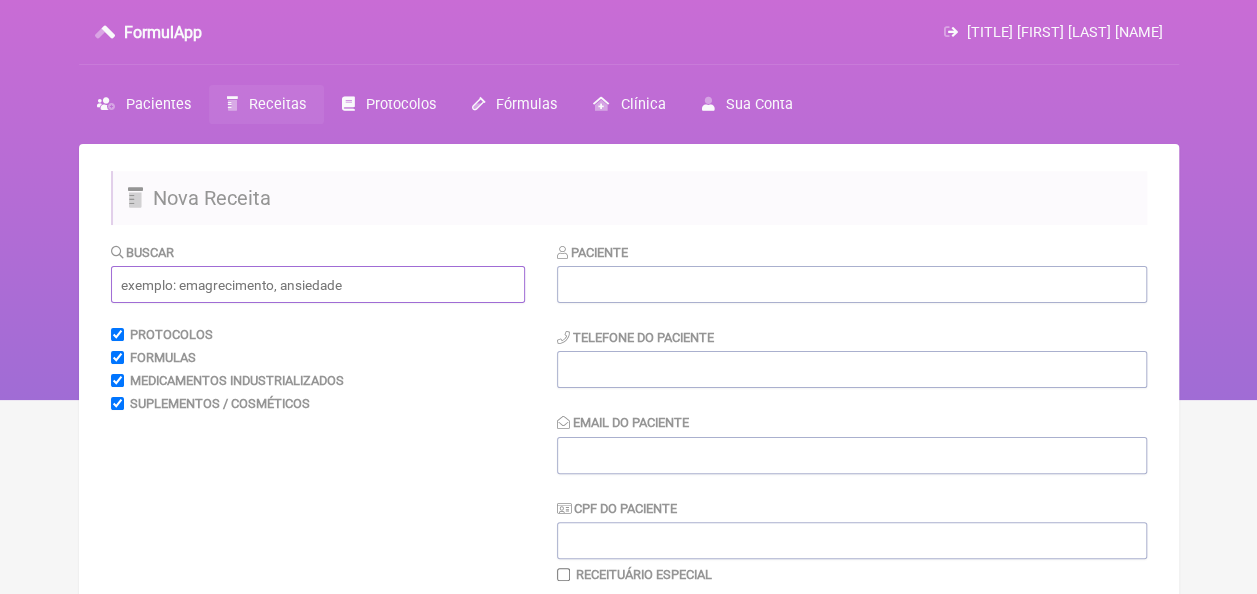 click at bounding box center [318, 284] 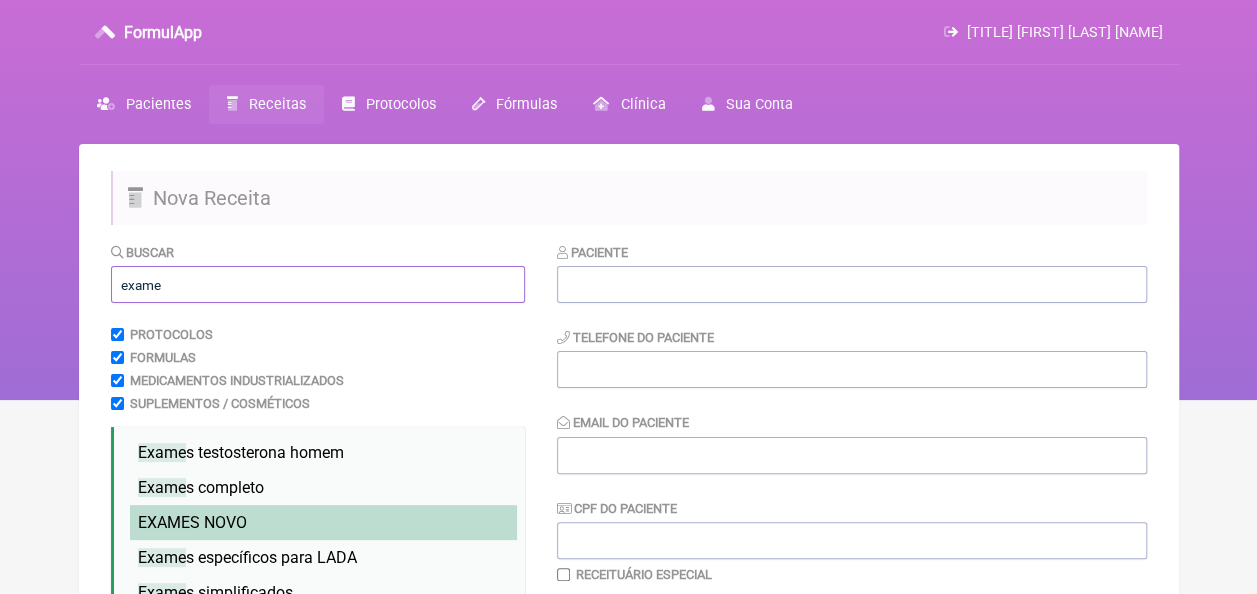 type on "exame" 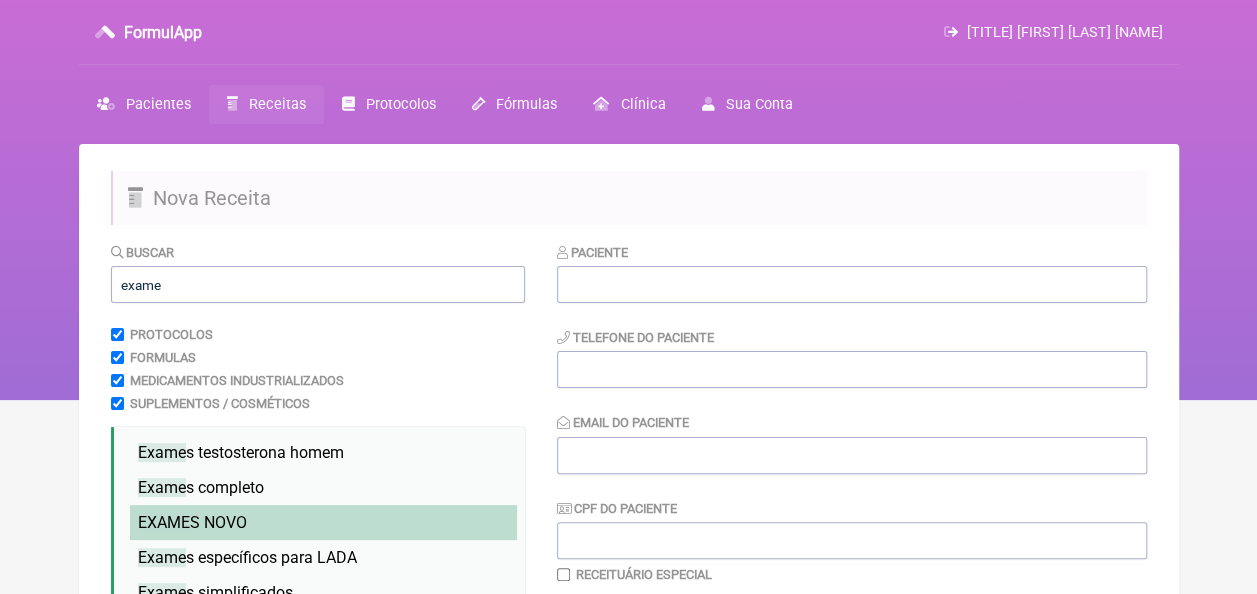 click on "EXAME S NOVO" at bounding box center [323, 522] 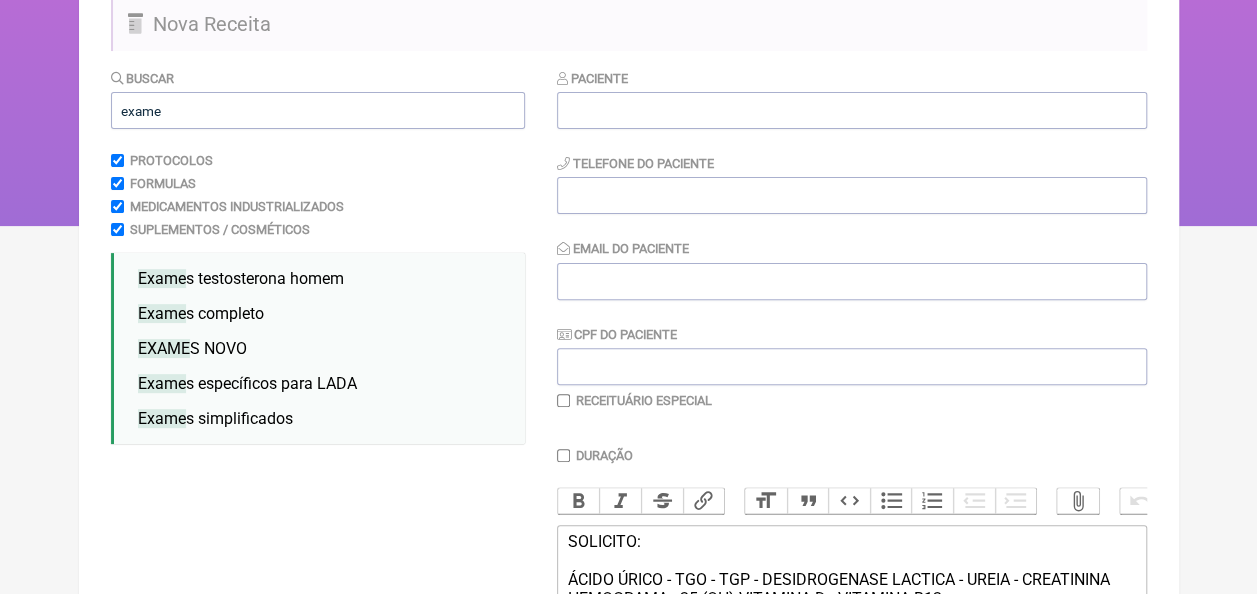 scroll, scrollTop: 0, scrollLeft: 0, axis: both 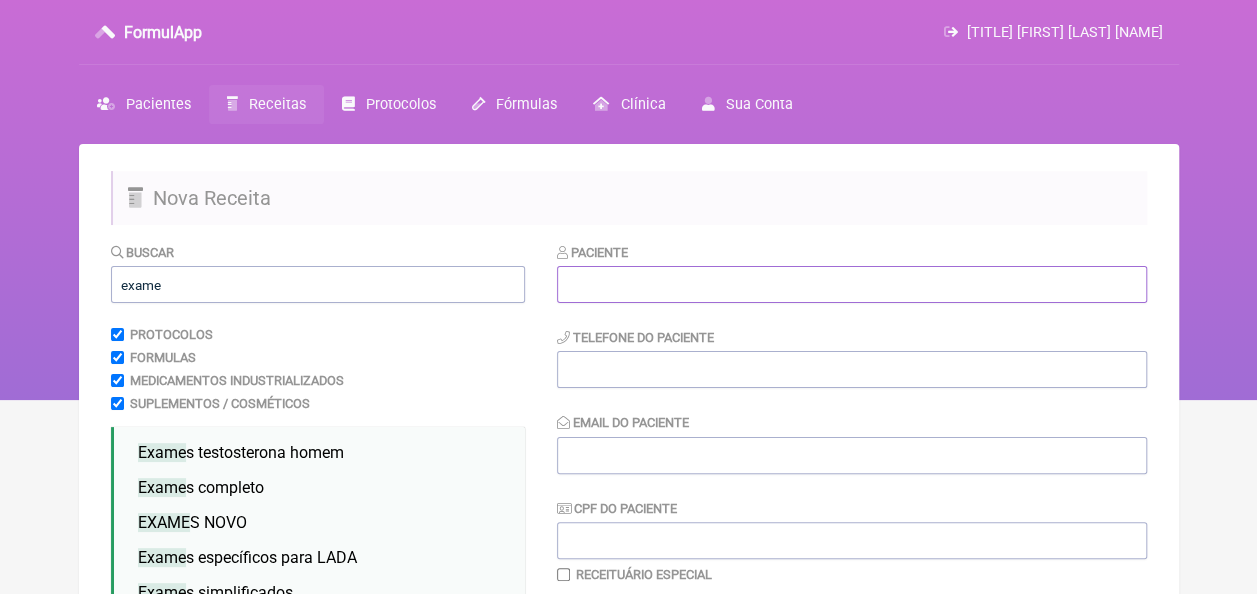 click at bounding box center (852, 284) 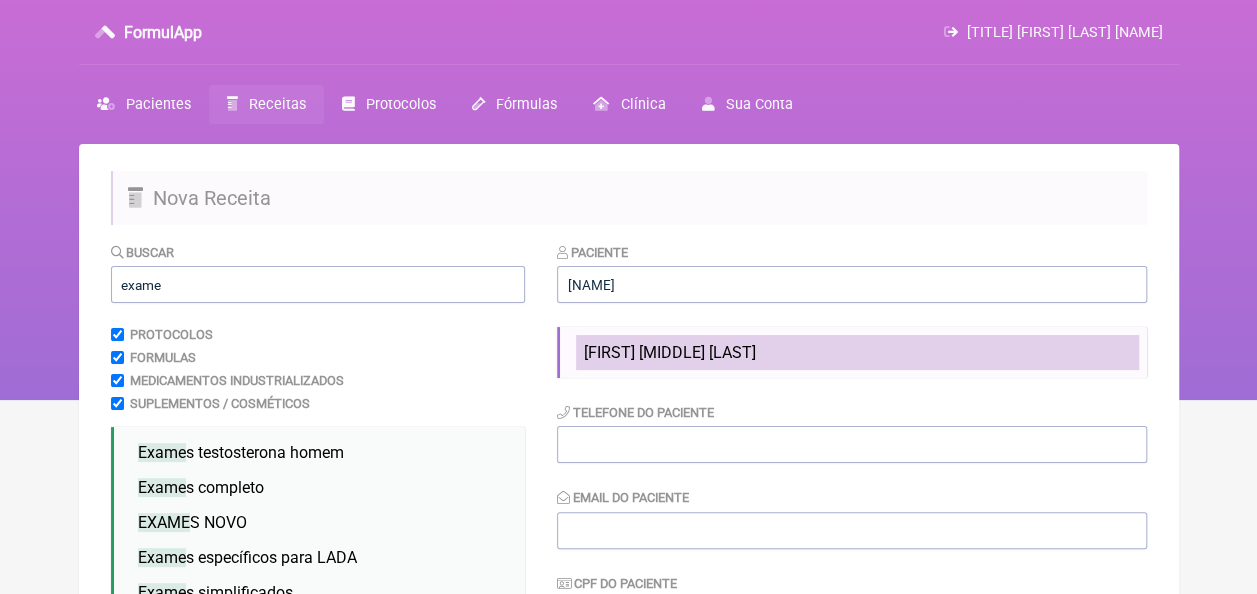 click on "[FIRST] [LAST] [LAST]" at bounding box center (670, 352) 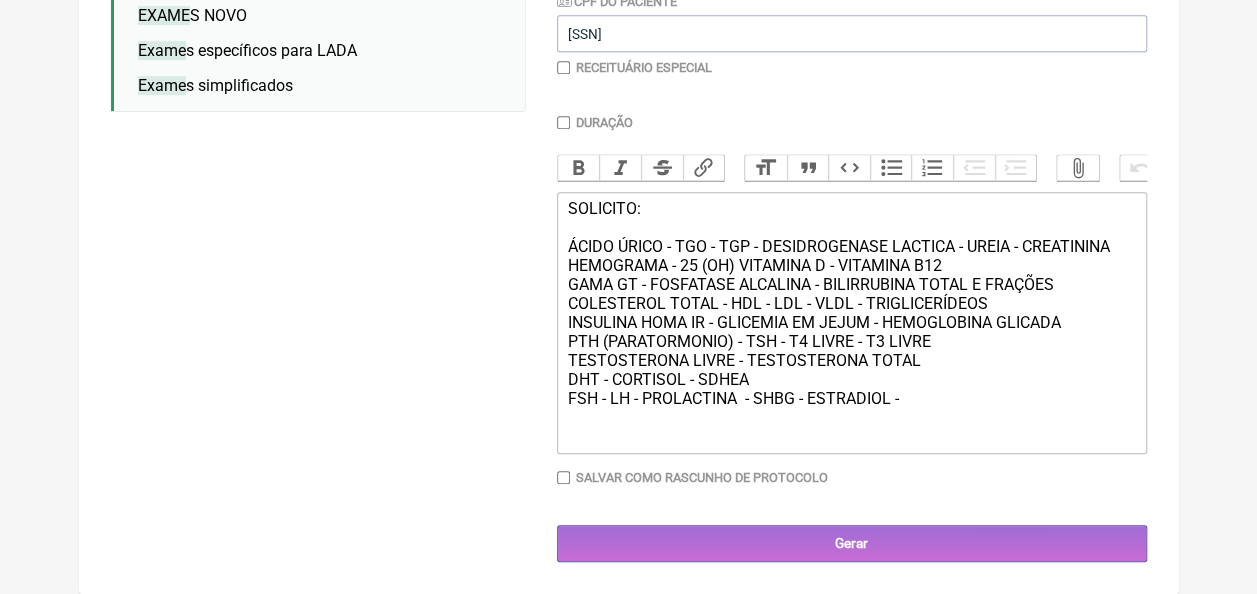 scroll, scrollTop: 528, scrollLeft: 0, axis: vertical 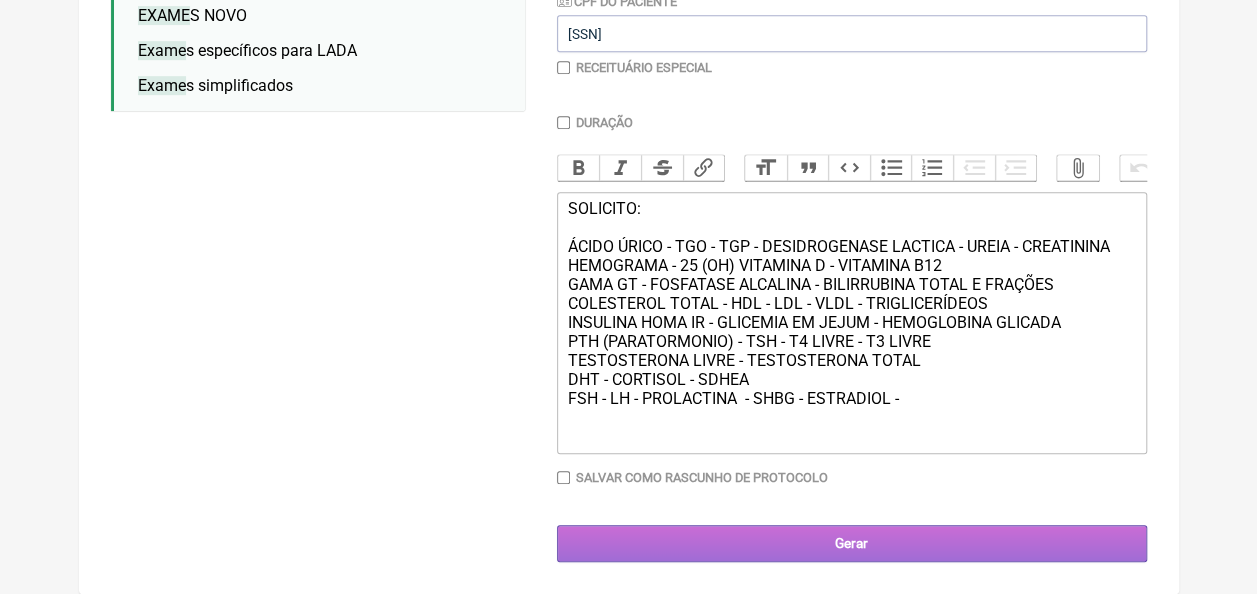 click on "Gerar" at bounding box center [852, 543] 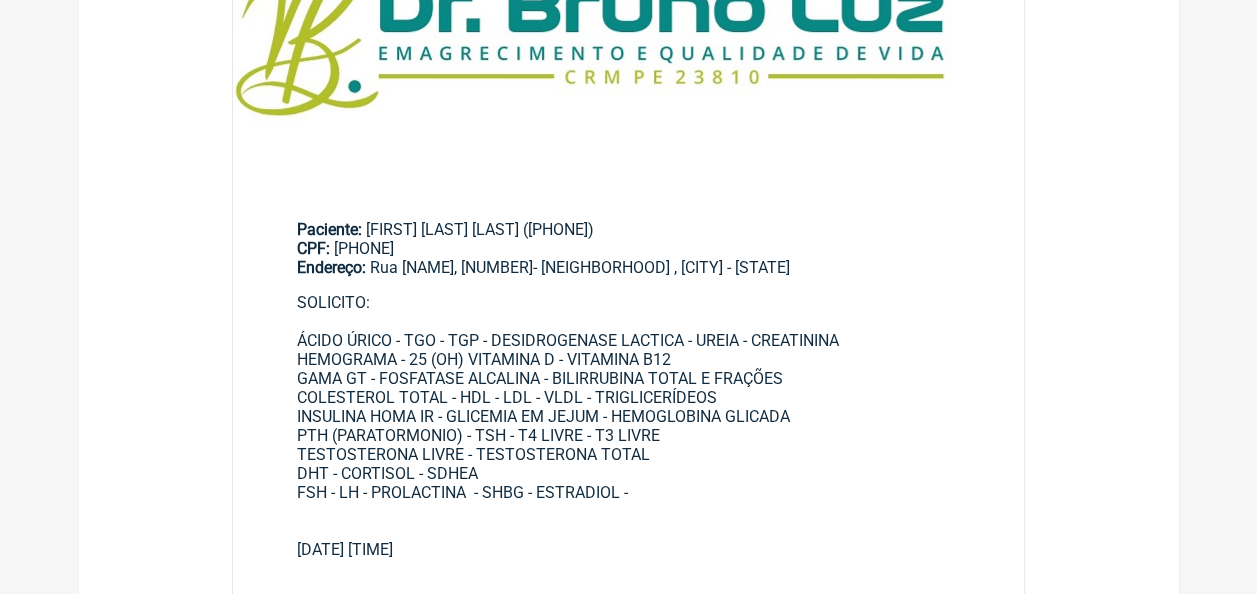 scroll, scrollTop: 0, scrollLeft: 0, axis: both 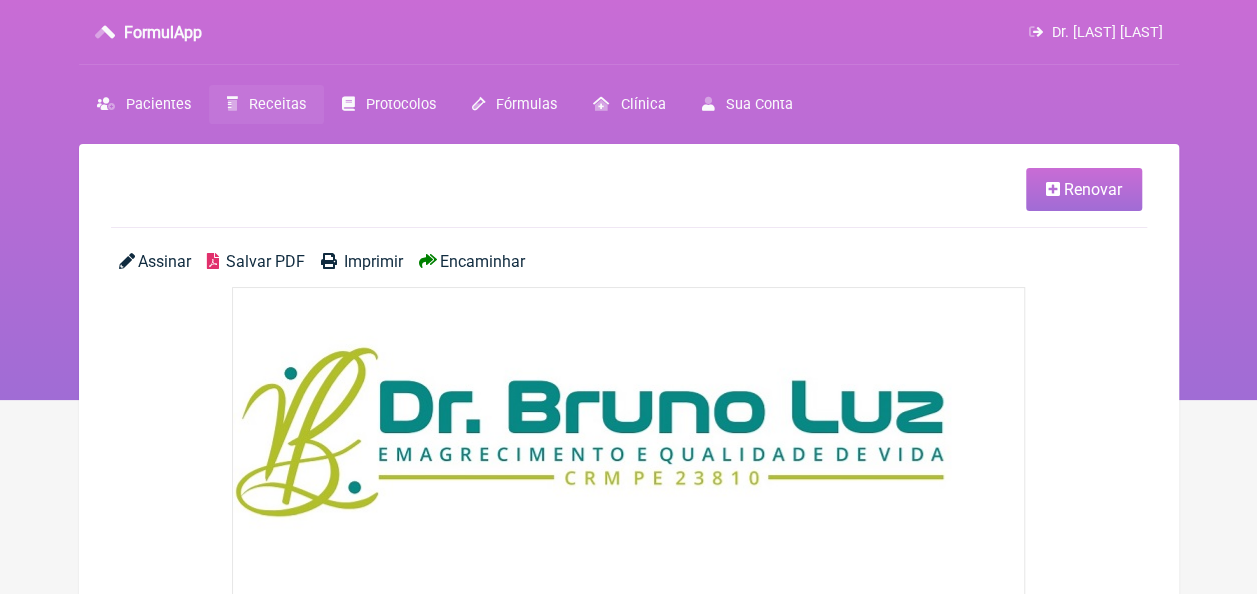 click on "Salvar PDF" at bounding box center [265, 261] 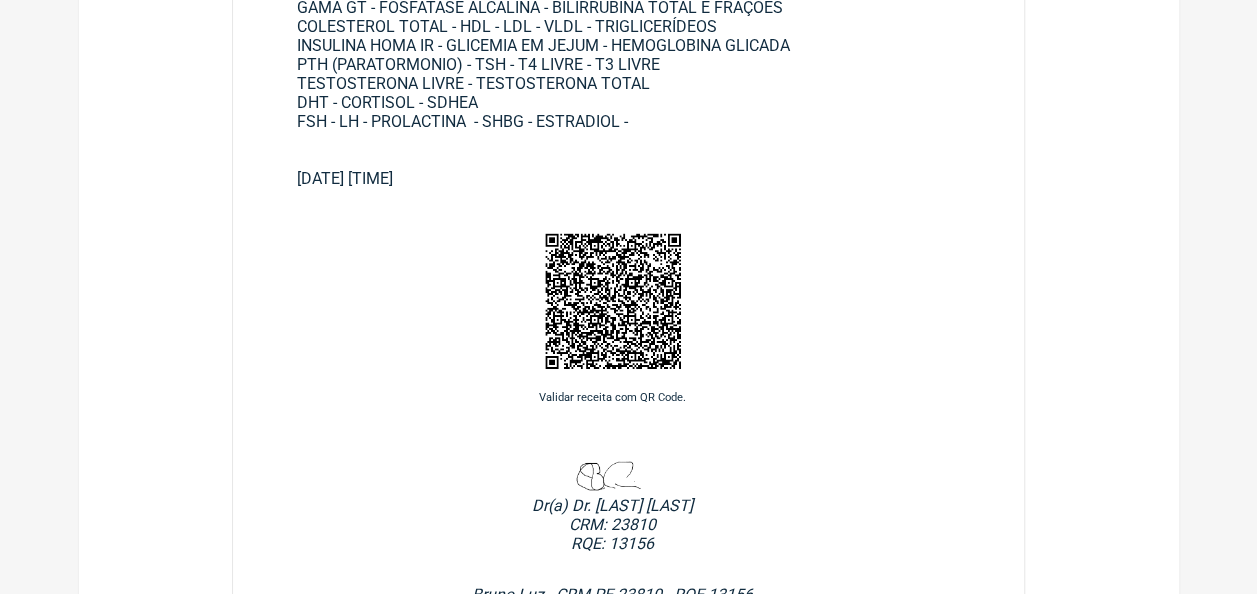scroll, scrollTop: 1036, scrollLeft: 0, axis: vertical 